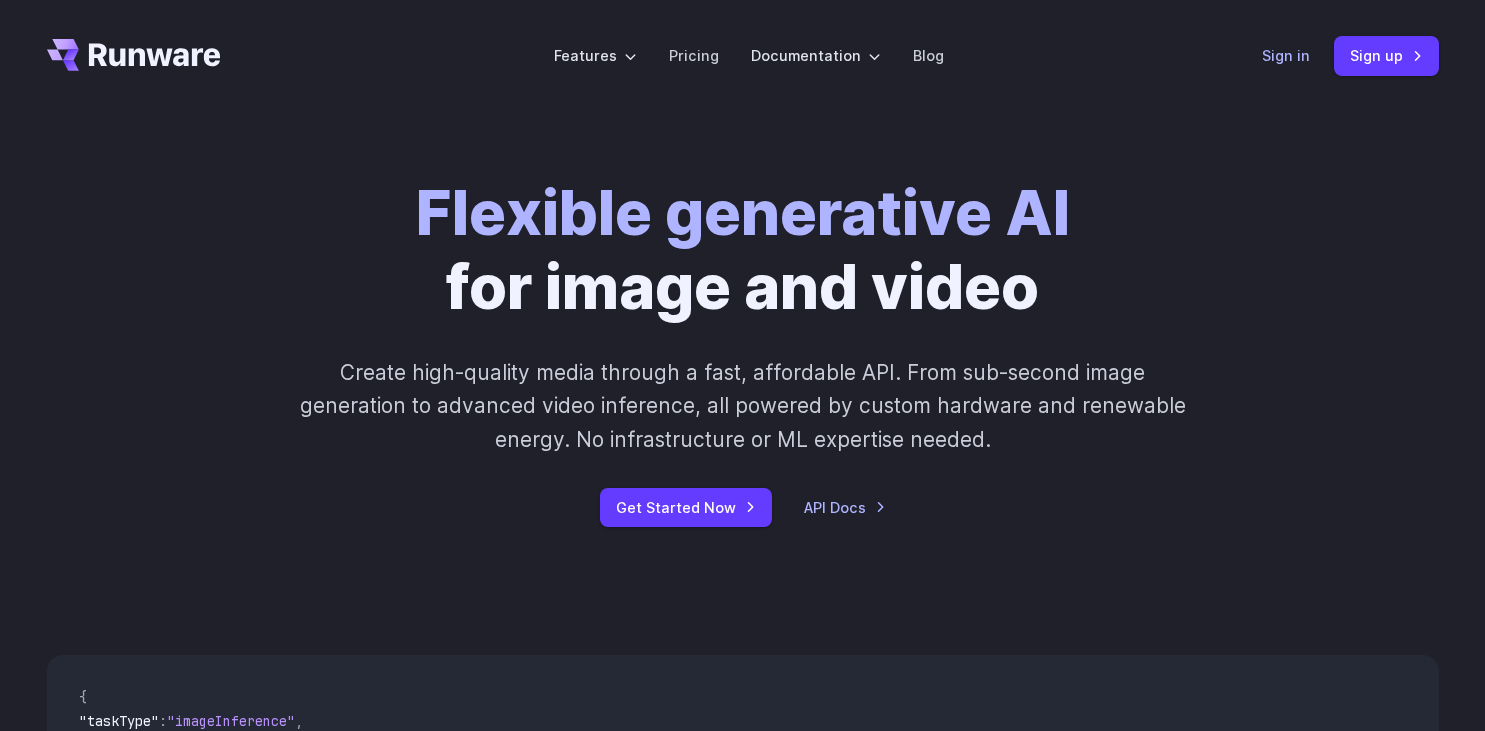 scroll, scrollTop: 0, scrollLeft: 0, axis: both 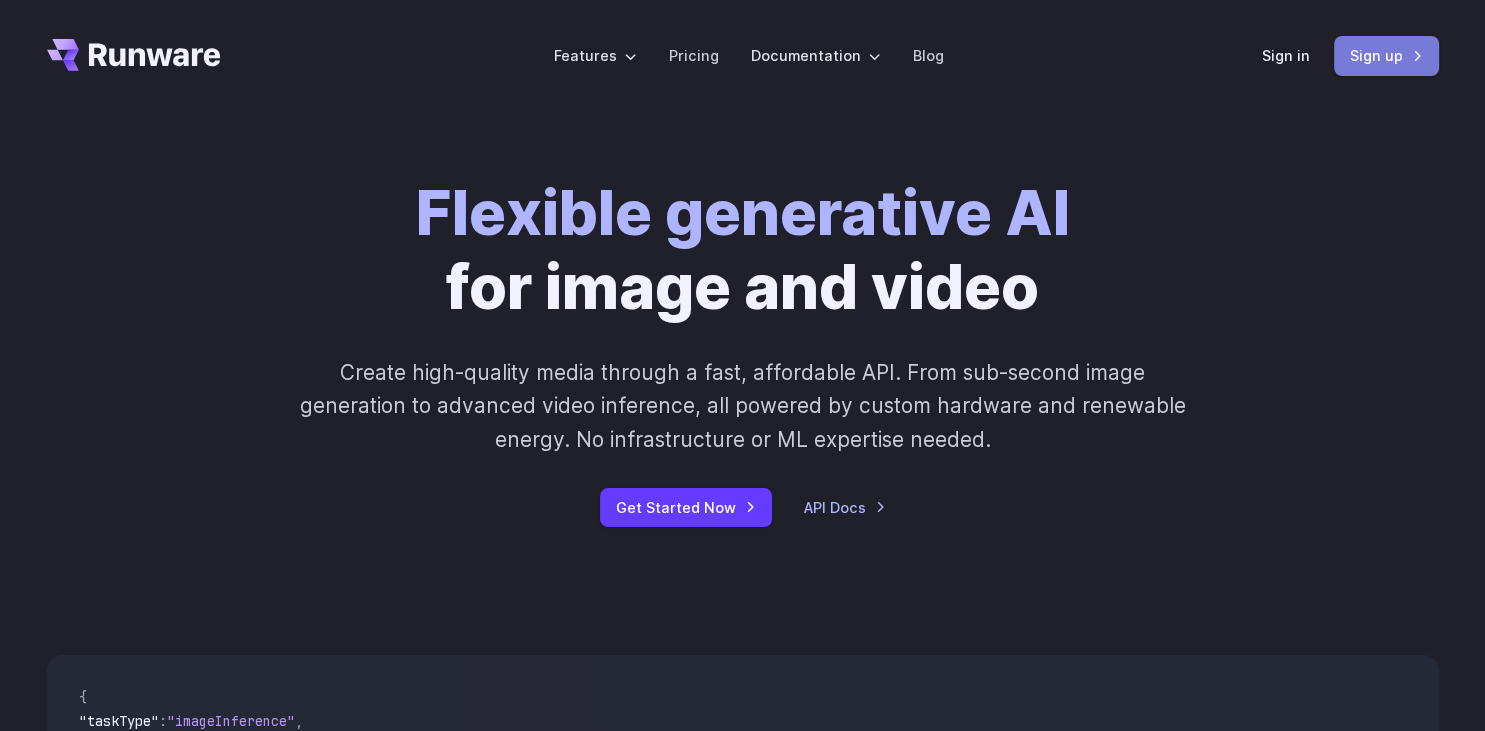 click on "Sign up" at bounding box center (1386, 55) 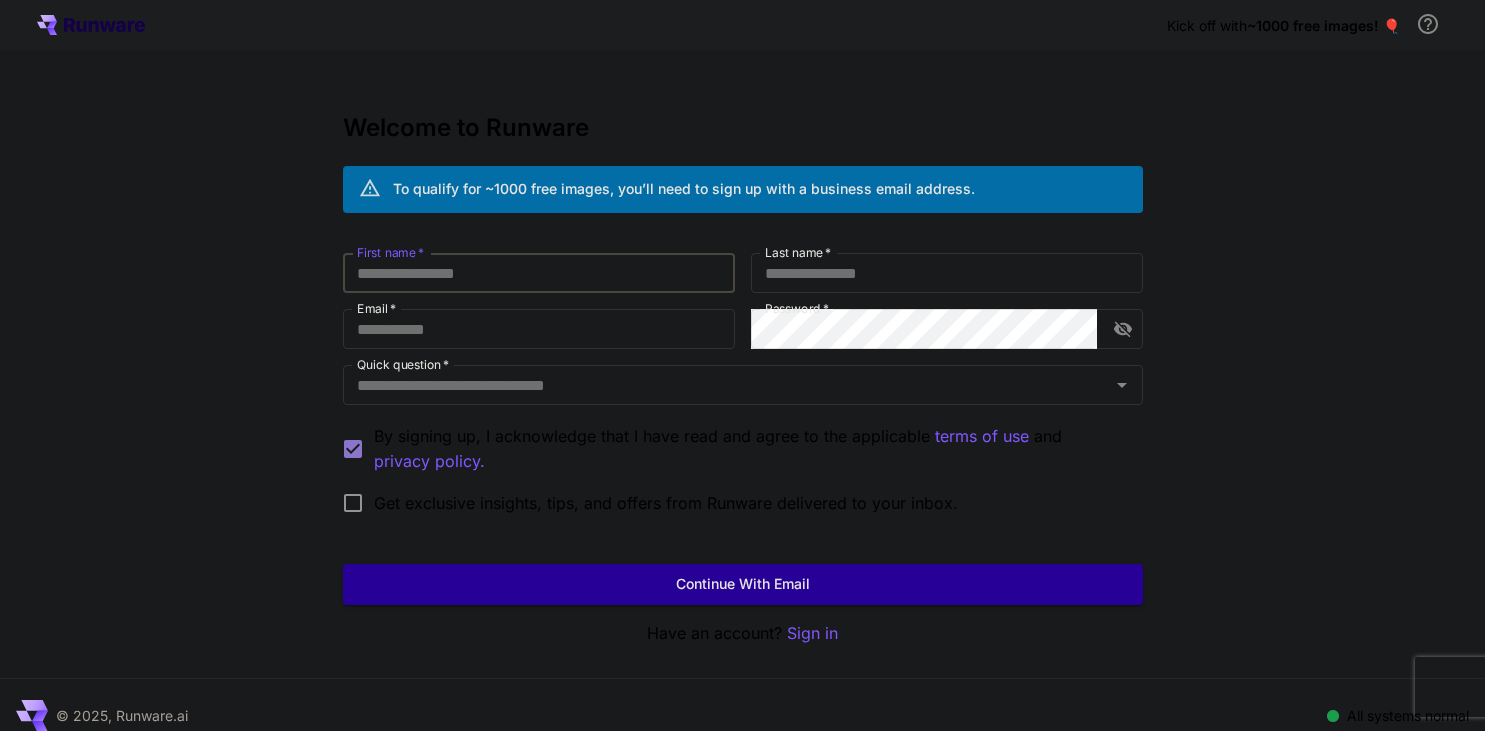 scroll, scrollTop: 0, scrollLeft: 0, axis: both 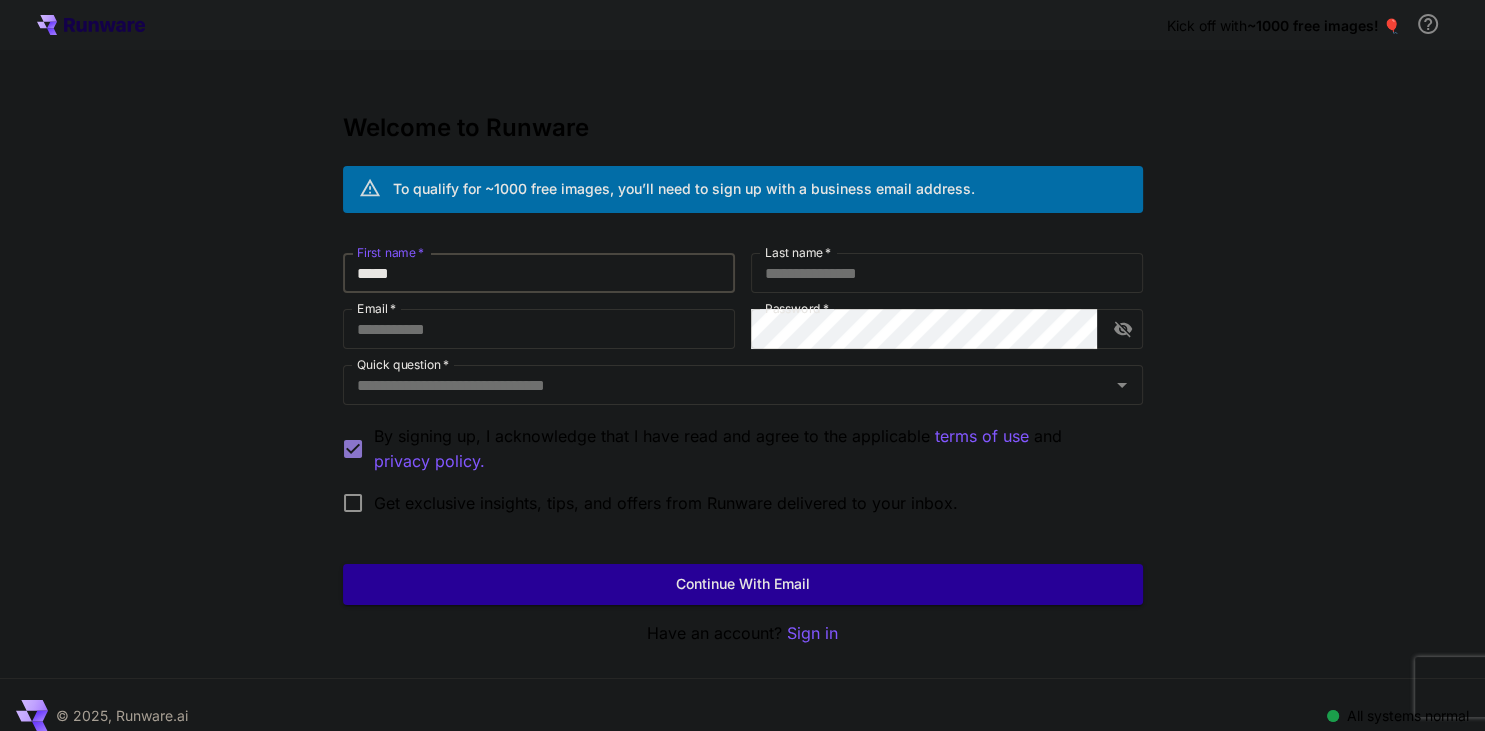 type on "*****" 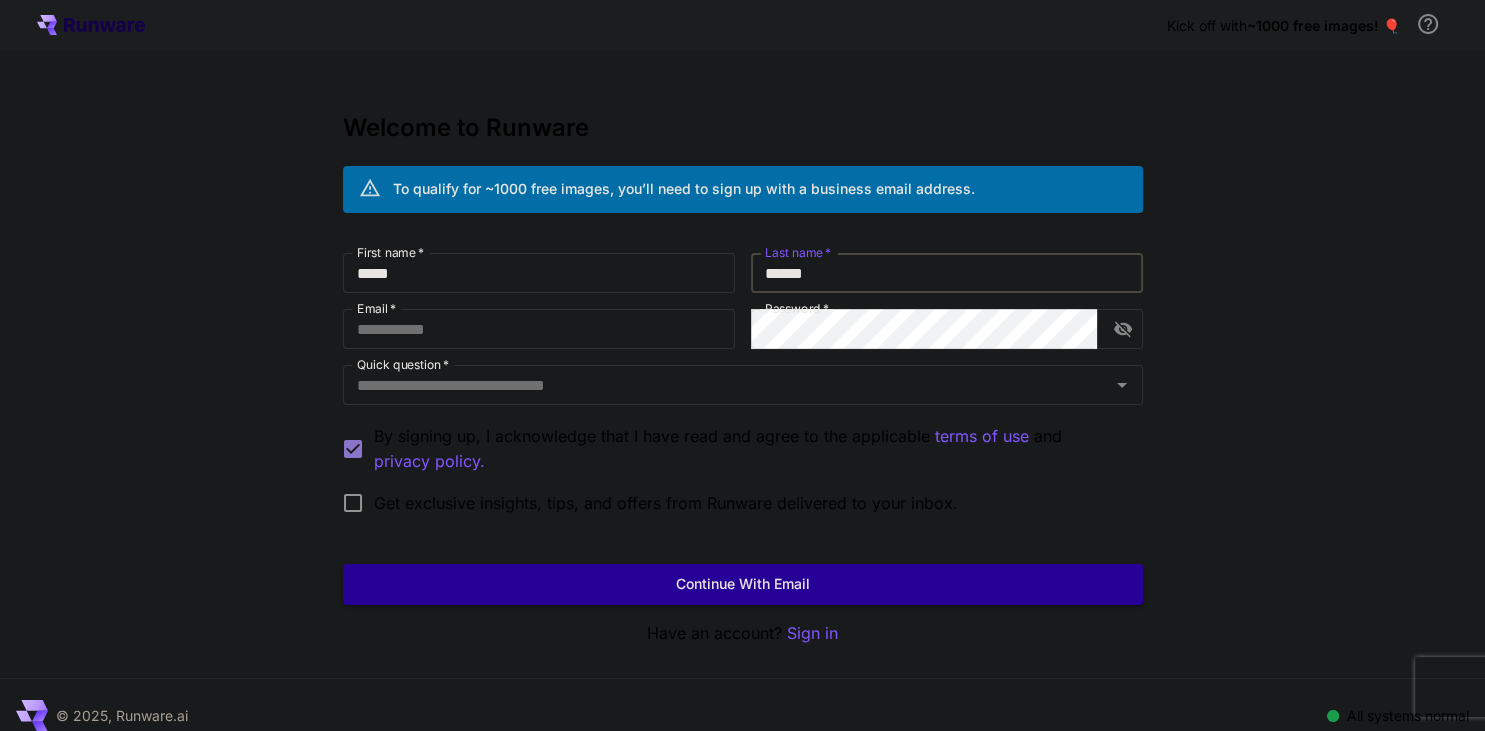 type on "******" 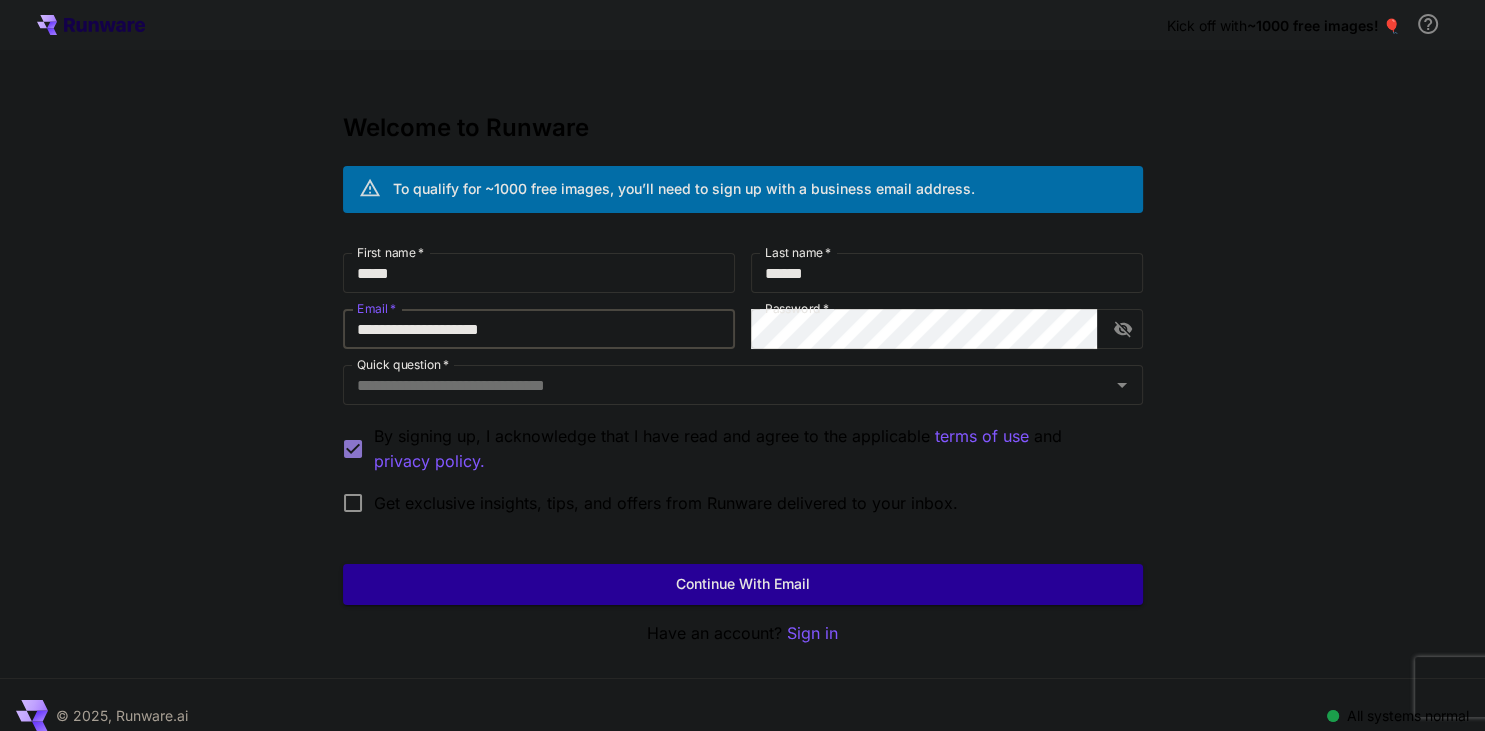 type on "**********" 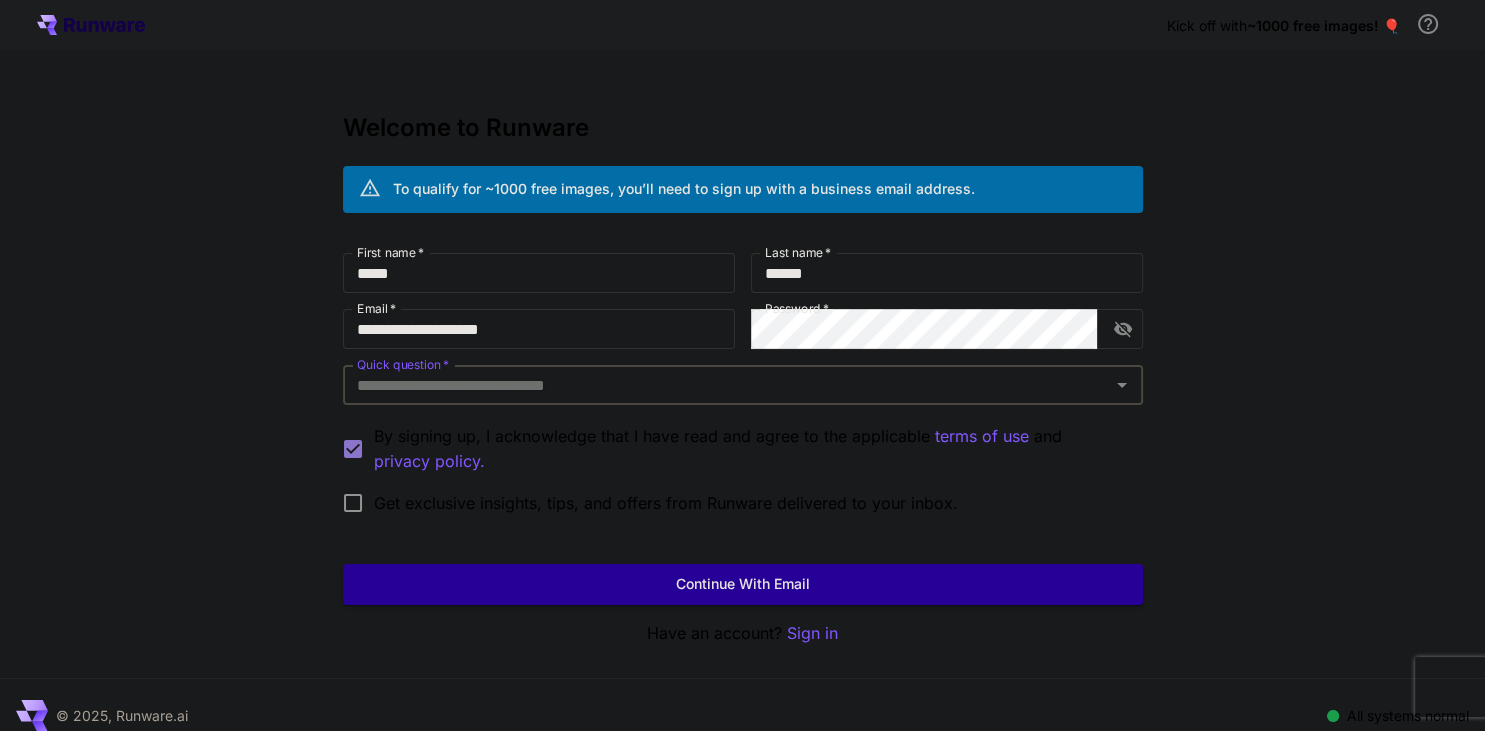 click on "Quick question   *" at bounding box center [726, 385] 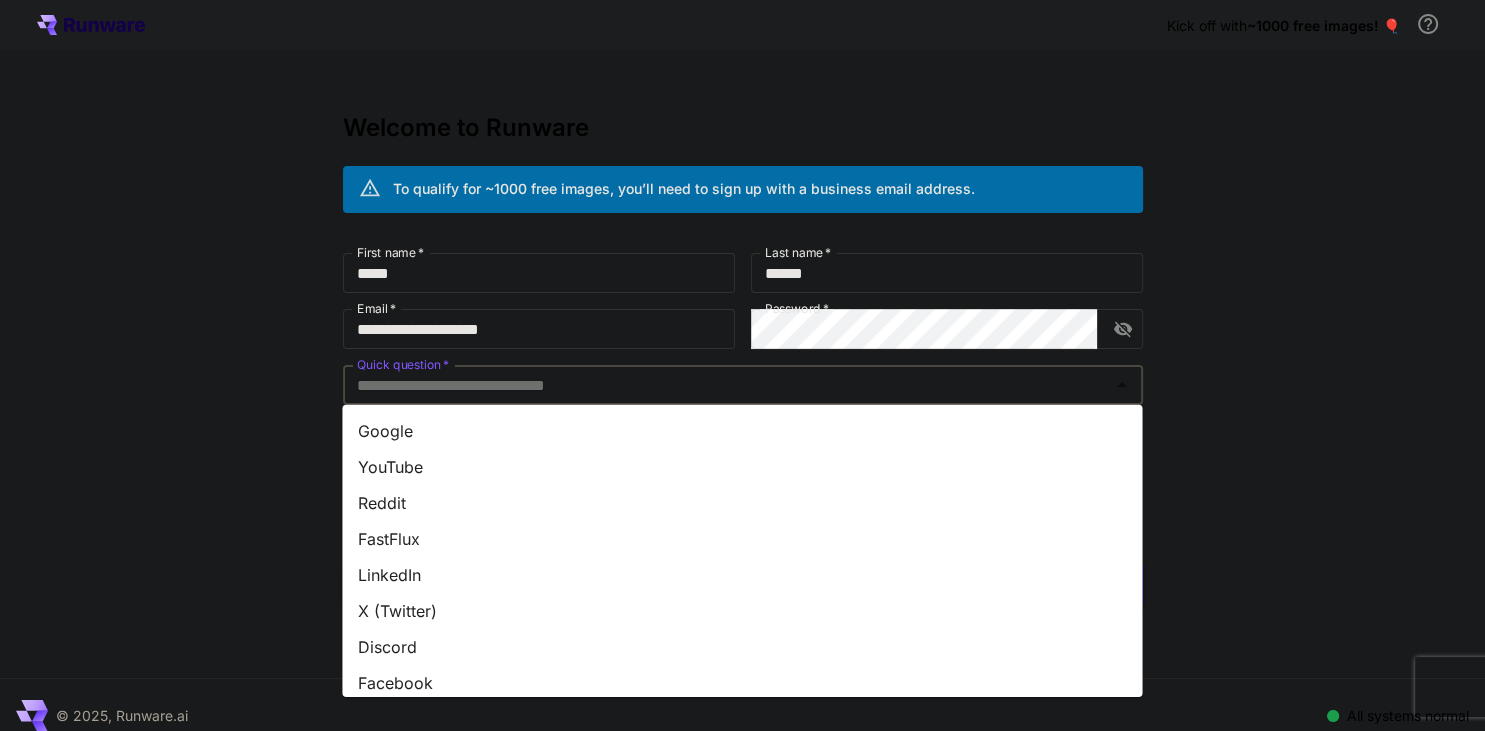 click on "YouTube" at bounding box center (742, 467) 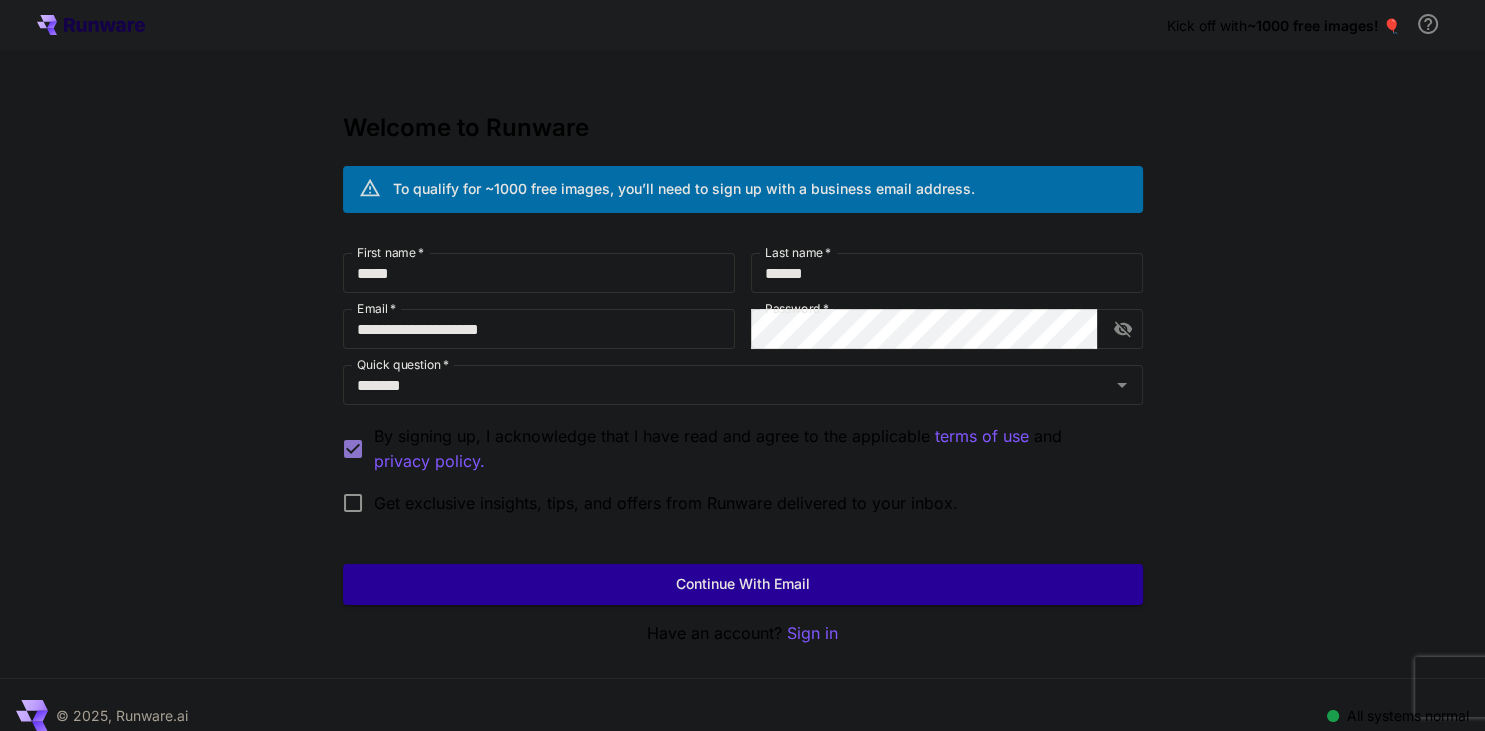 click on "Get exclusive insights, tips, and offers from Runware delivered to your inbox." at bounding box center (666, 503) 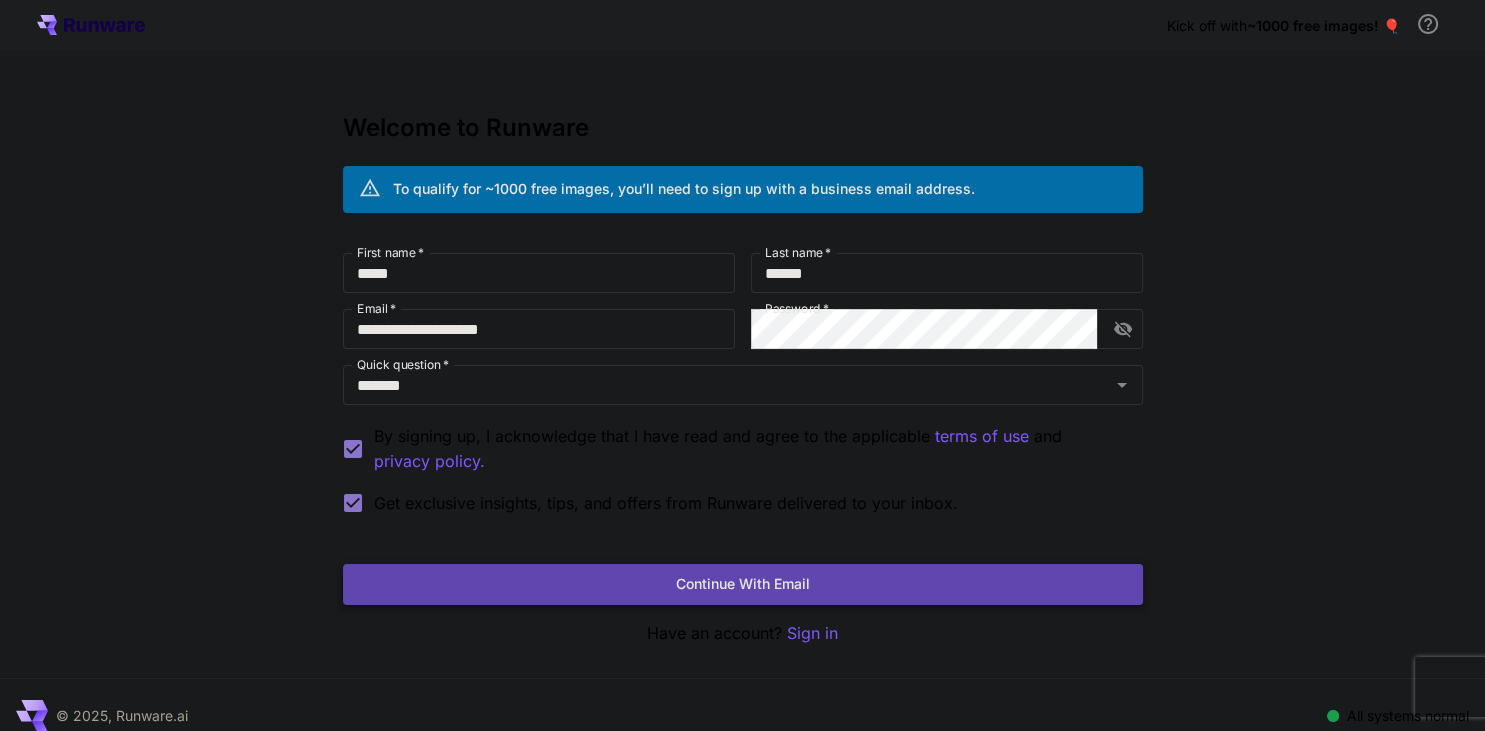 click on "Continue with email" at bounding box center (743, 584) 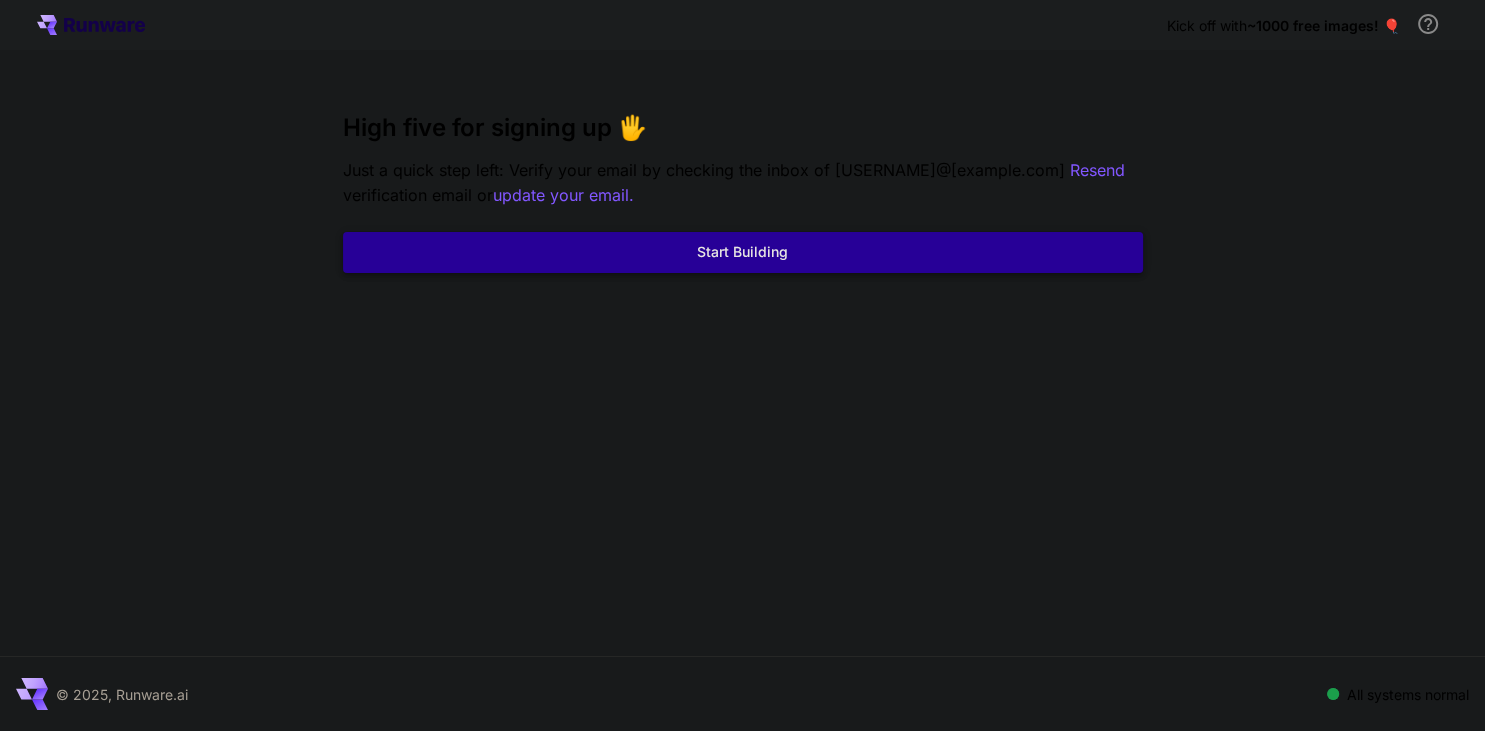 click on "Start Building" at bounding box center (743, 252) 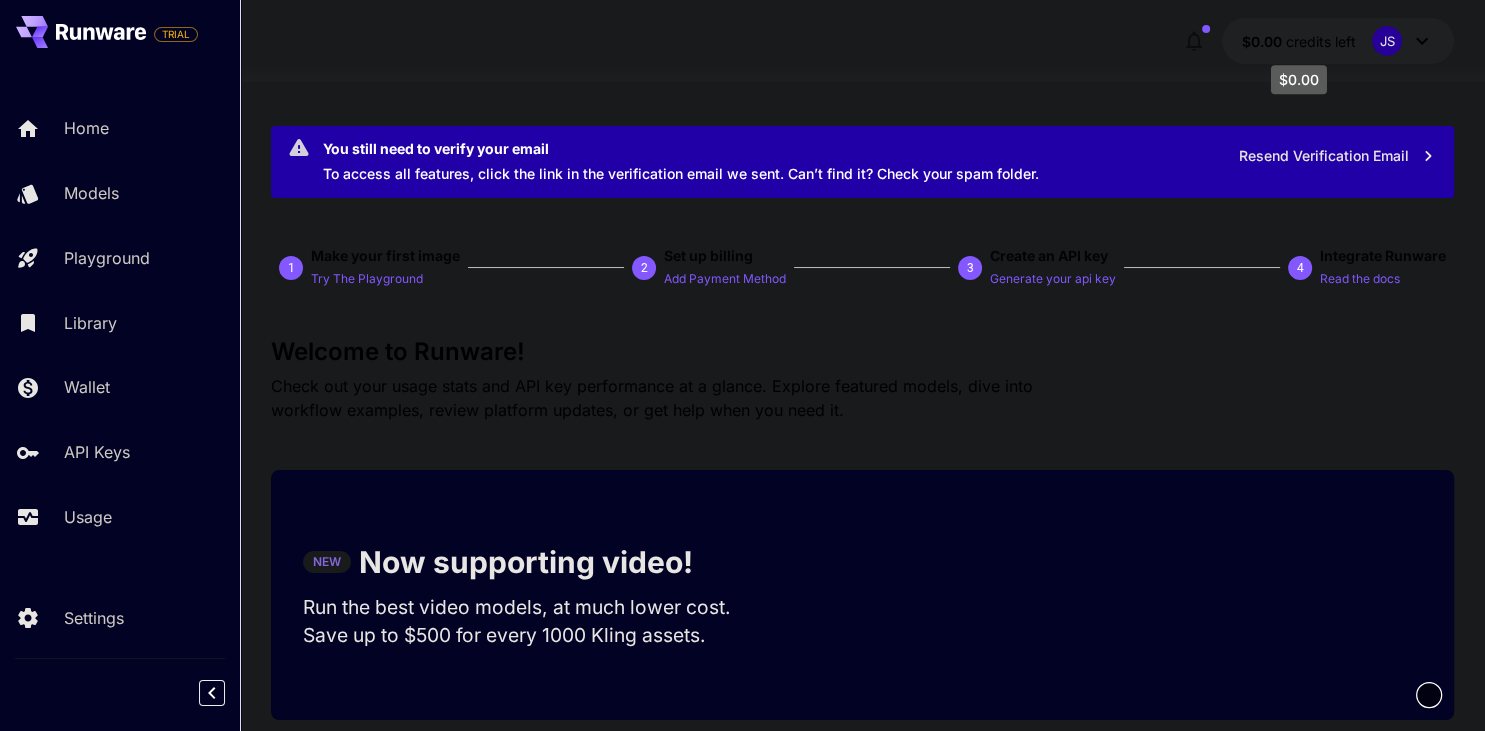 click on "credits left" at bounding box center (1321, 41) 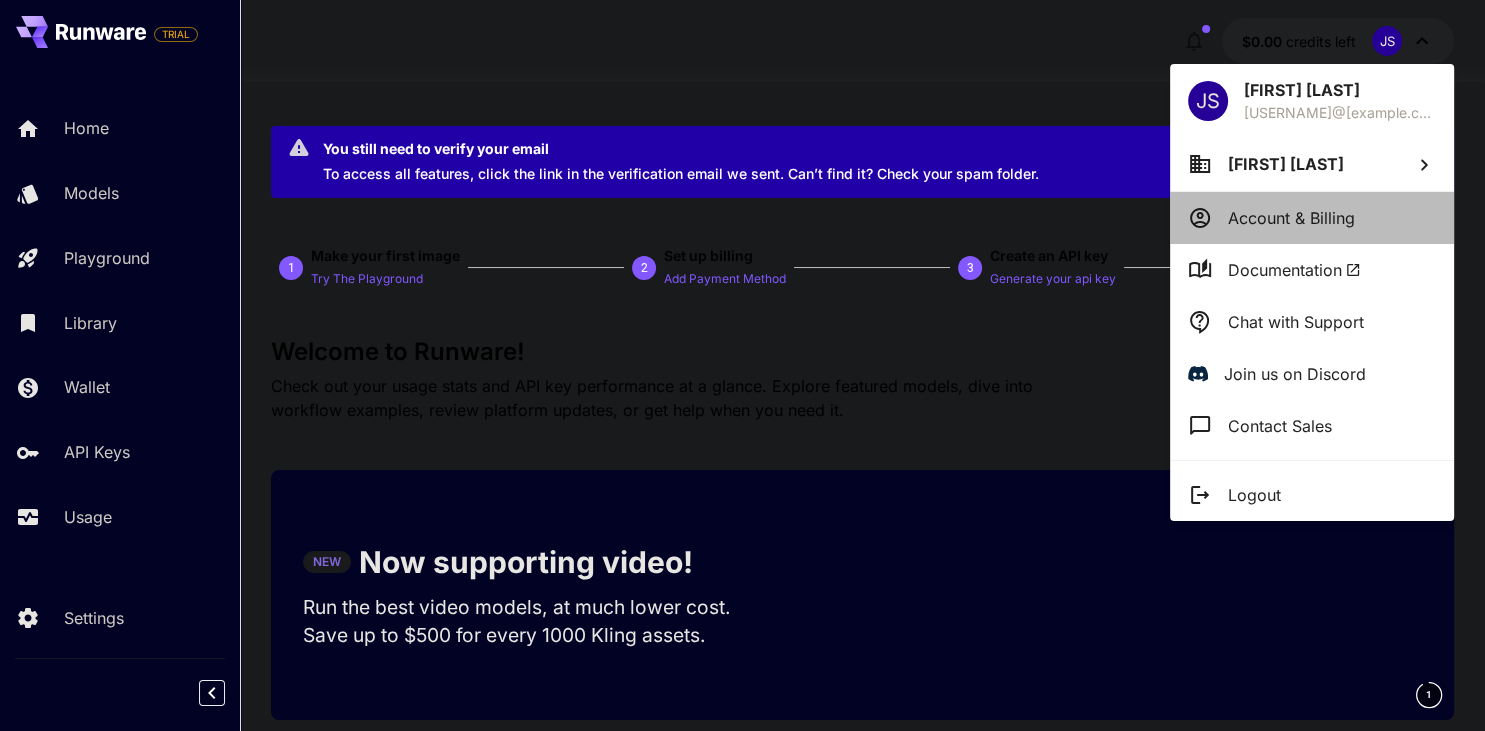 click on "Account & Billing" at bounding box center [1291, 218] 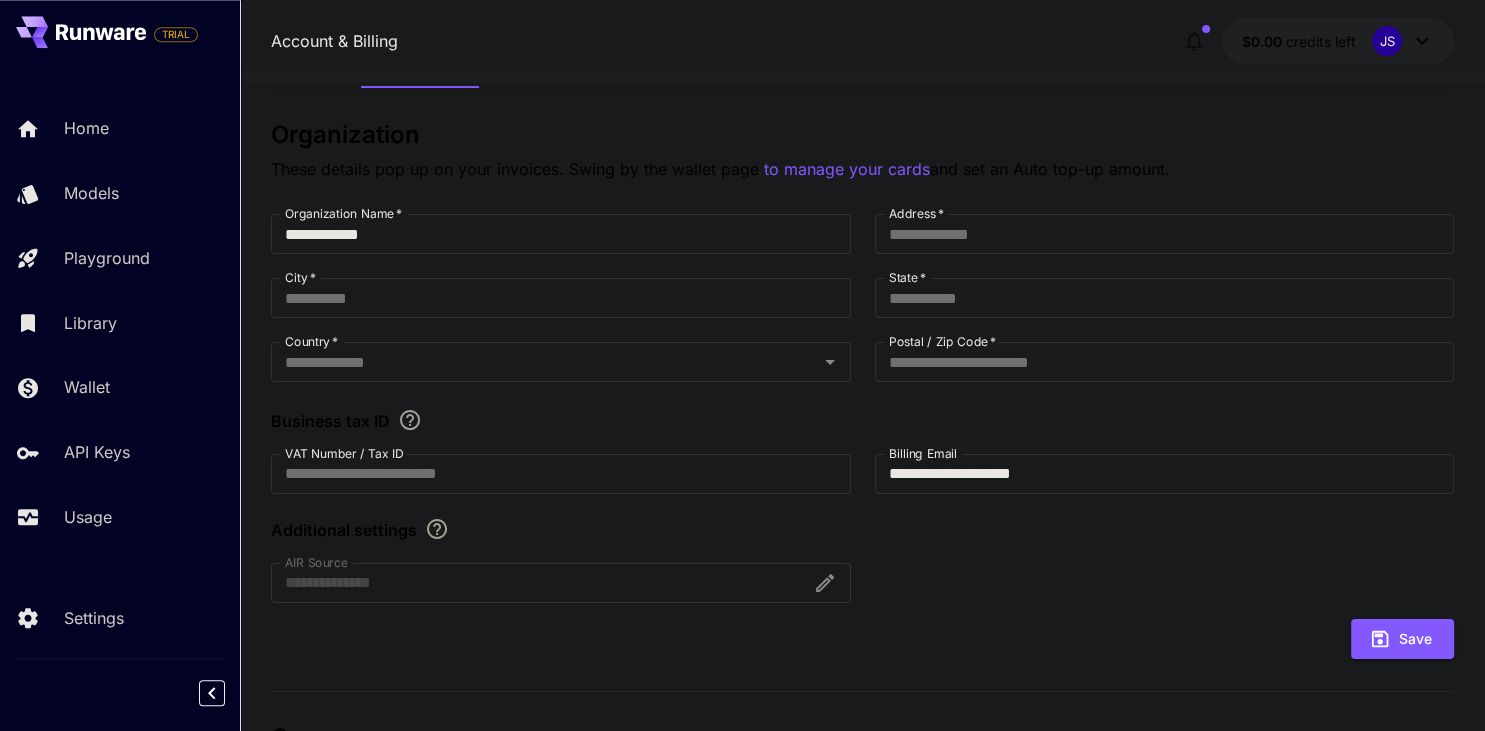 scroll, scrollTop: 0, scrollLeft: 0, axis: both 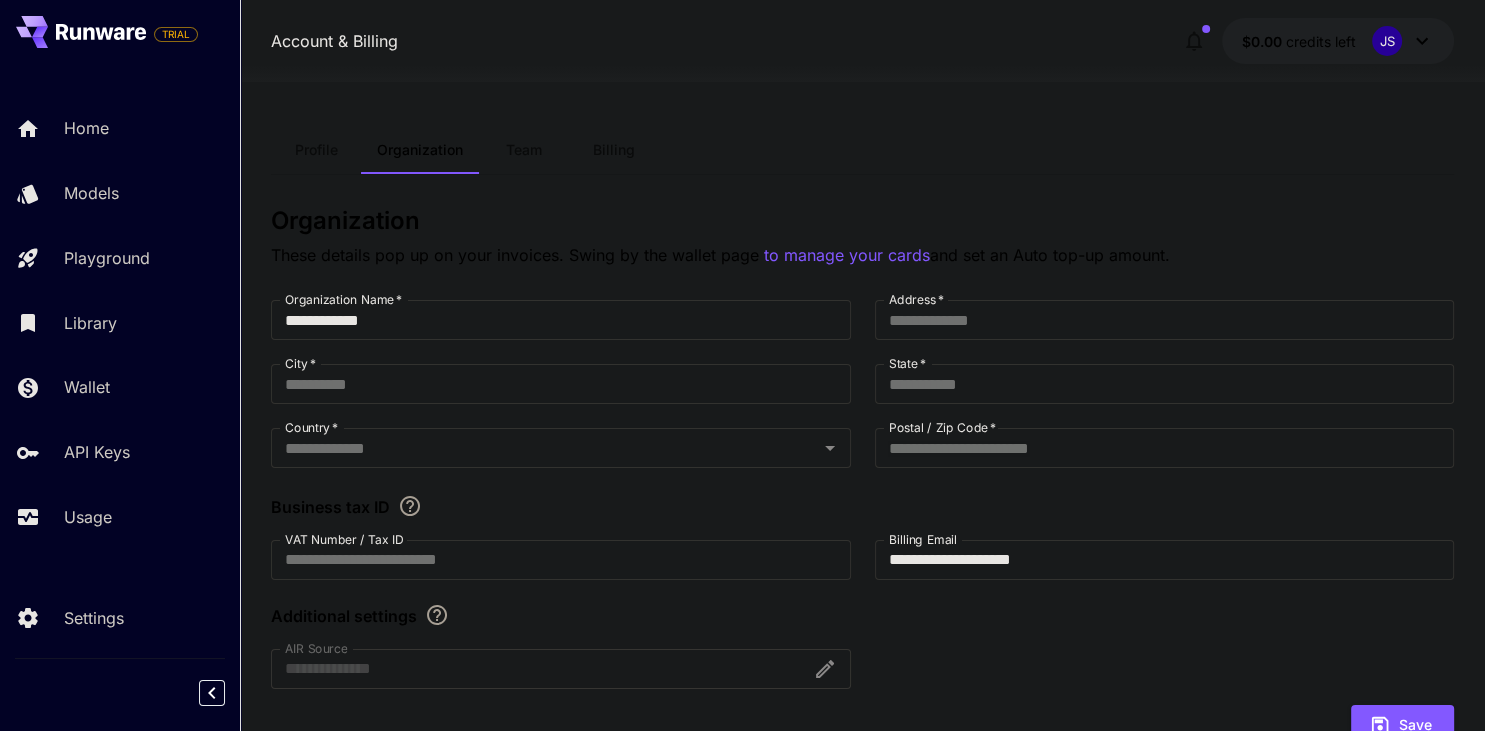click on "Billing" at bounding box center (614, 150) 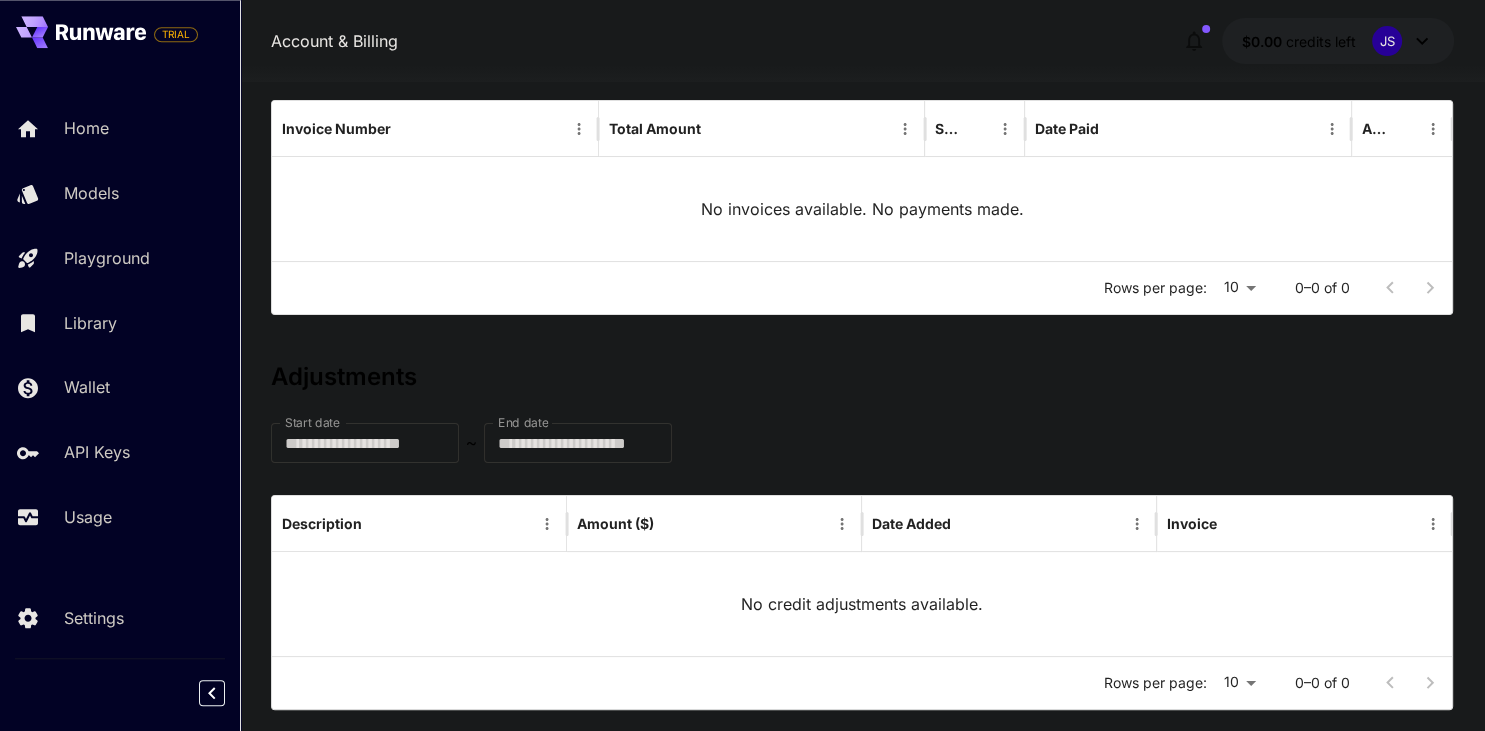 scroll, scrollTop: 0, scrollLeft: 0, axis: both 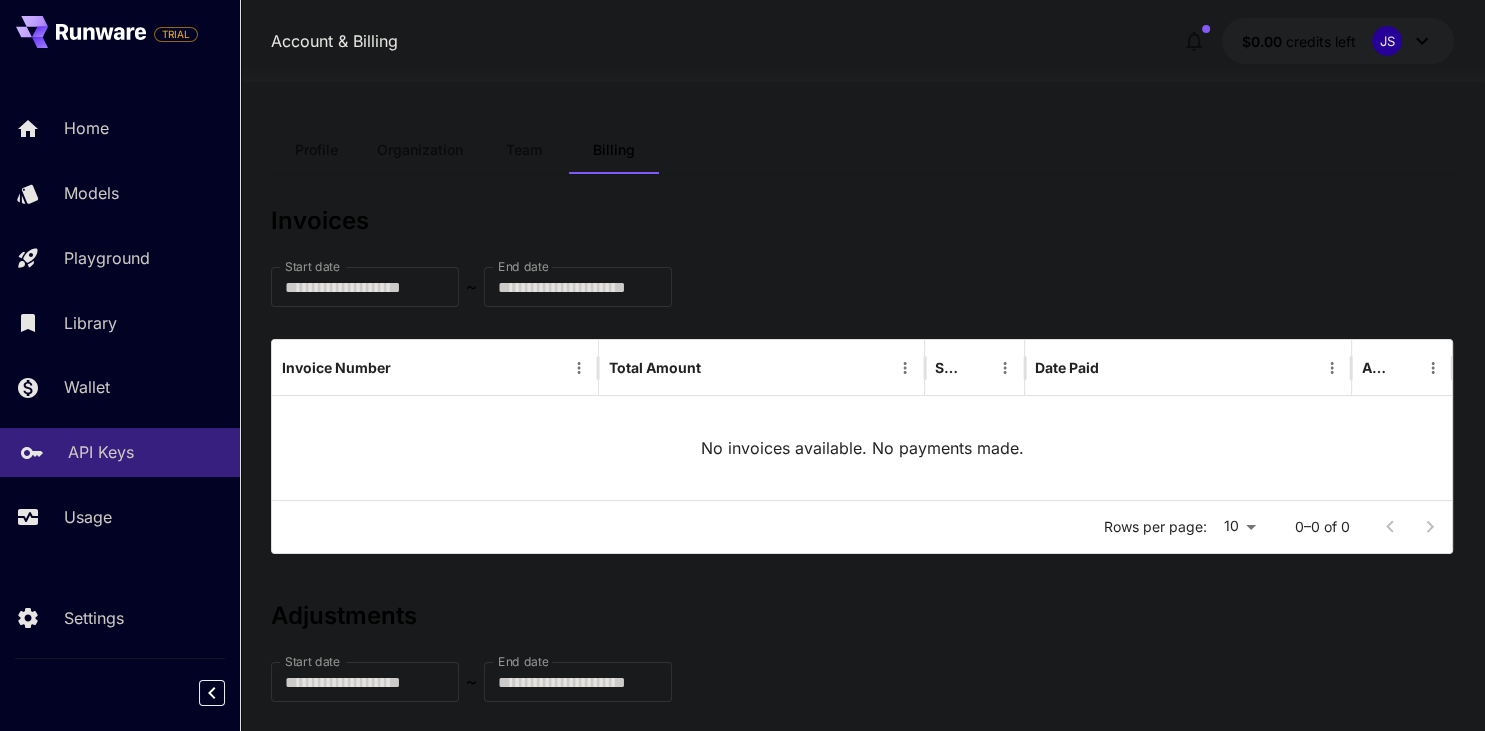 click on "API Keys" at bounding box center [120, 452] 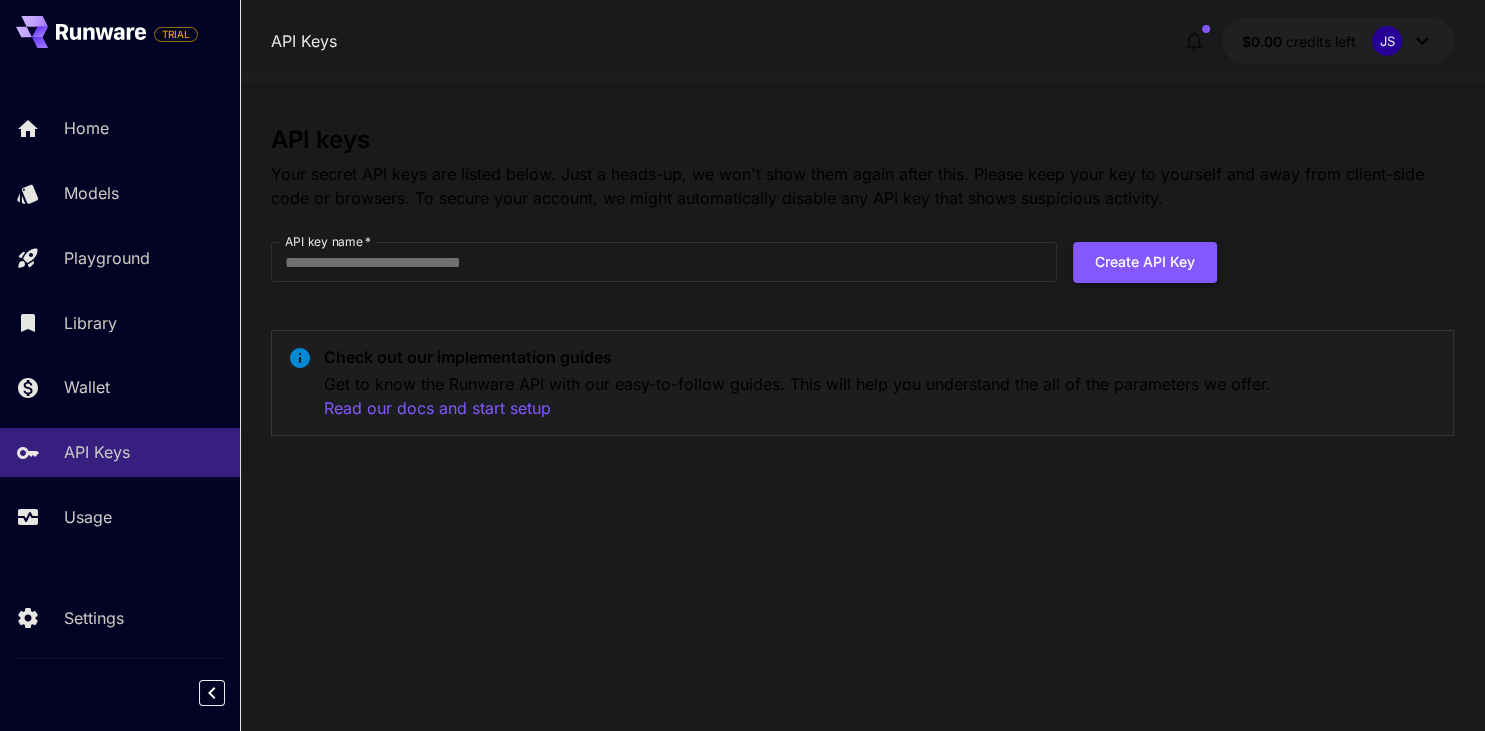 click on "Create API Key" at bounding box center [1145, 262] 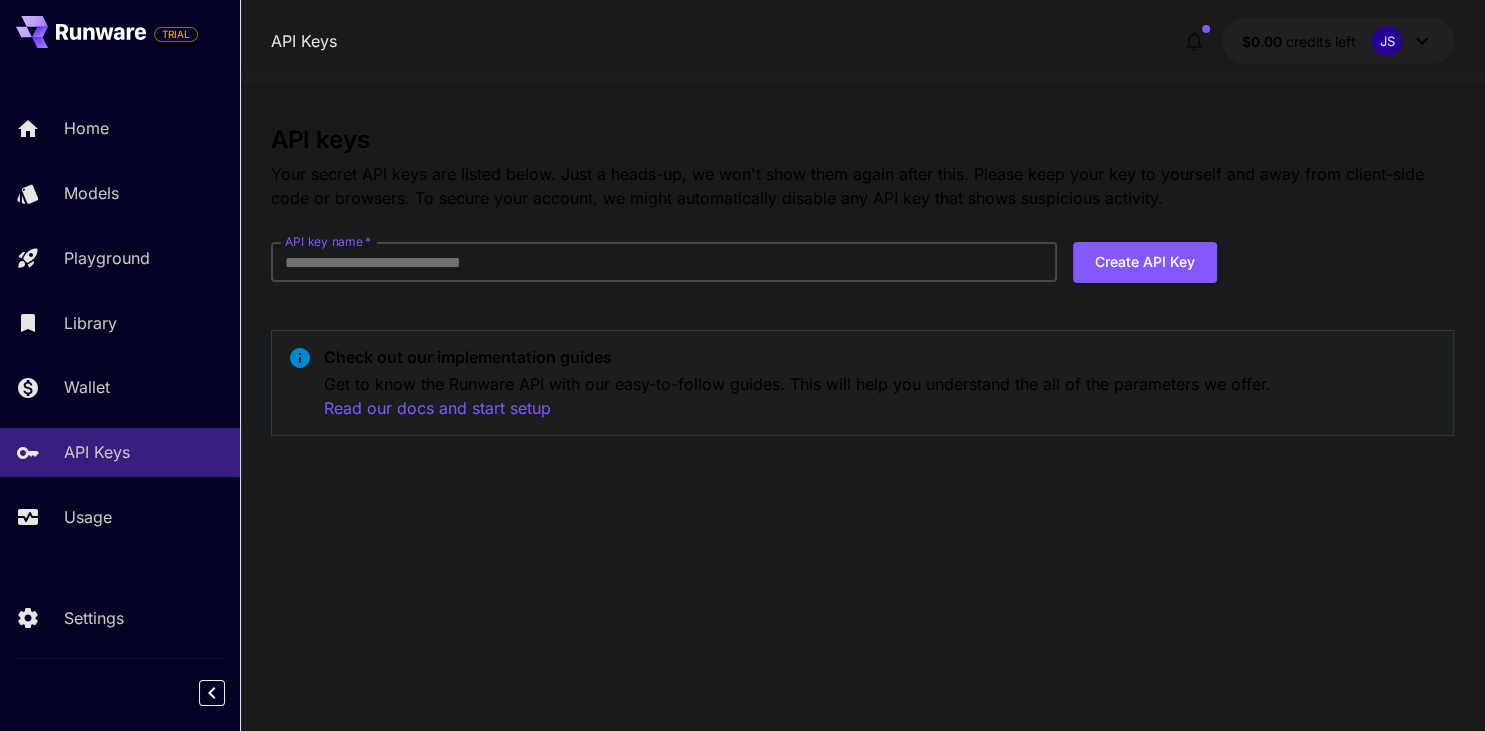 click on "API key name   *" at bounding box center (664, 262) 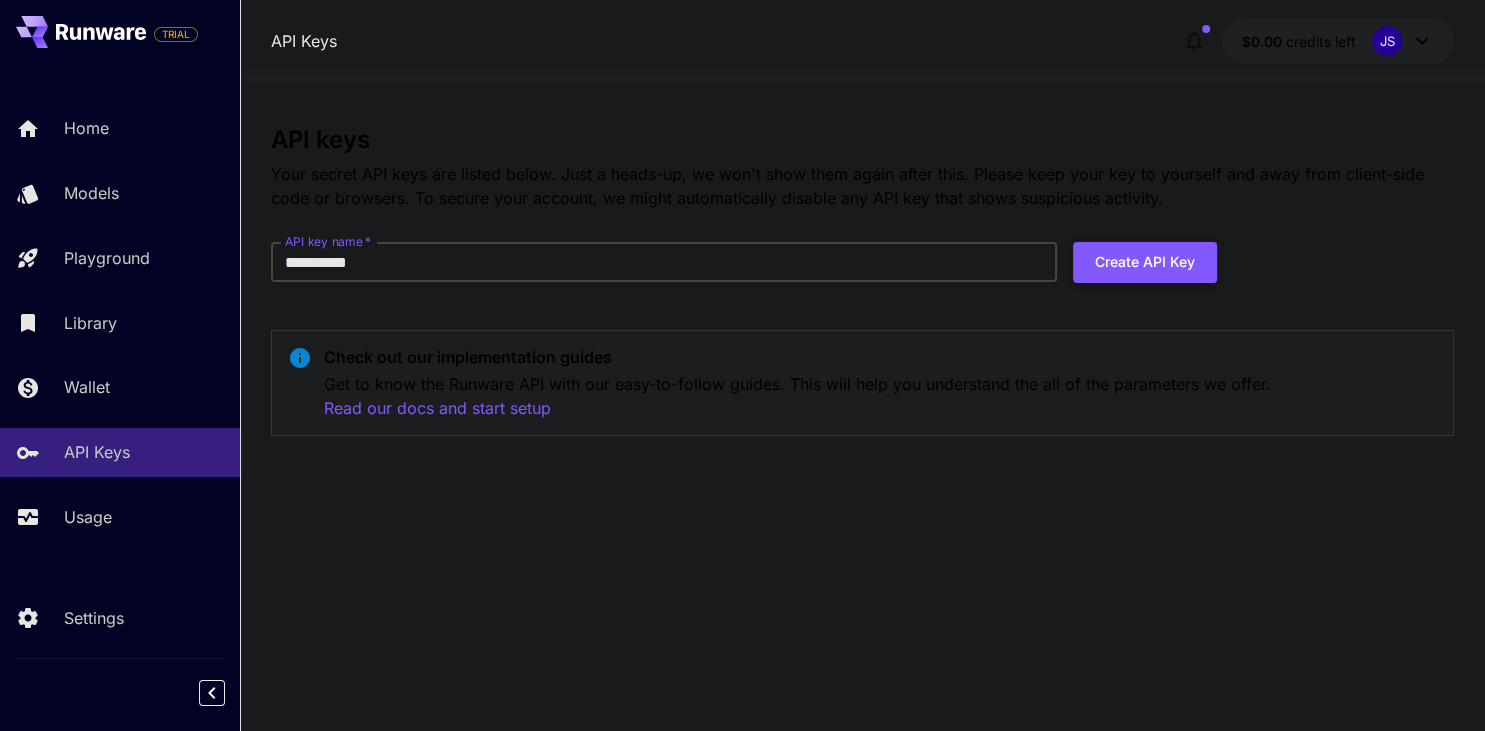 type on "**********" 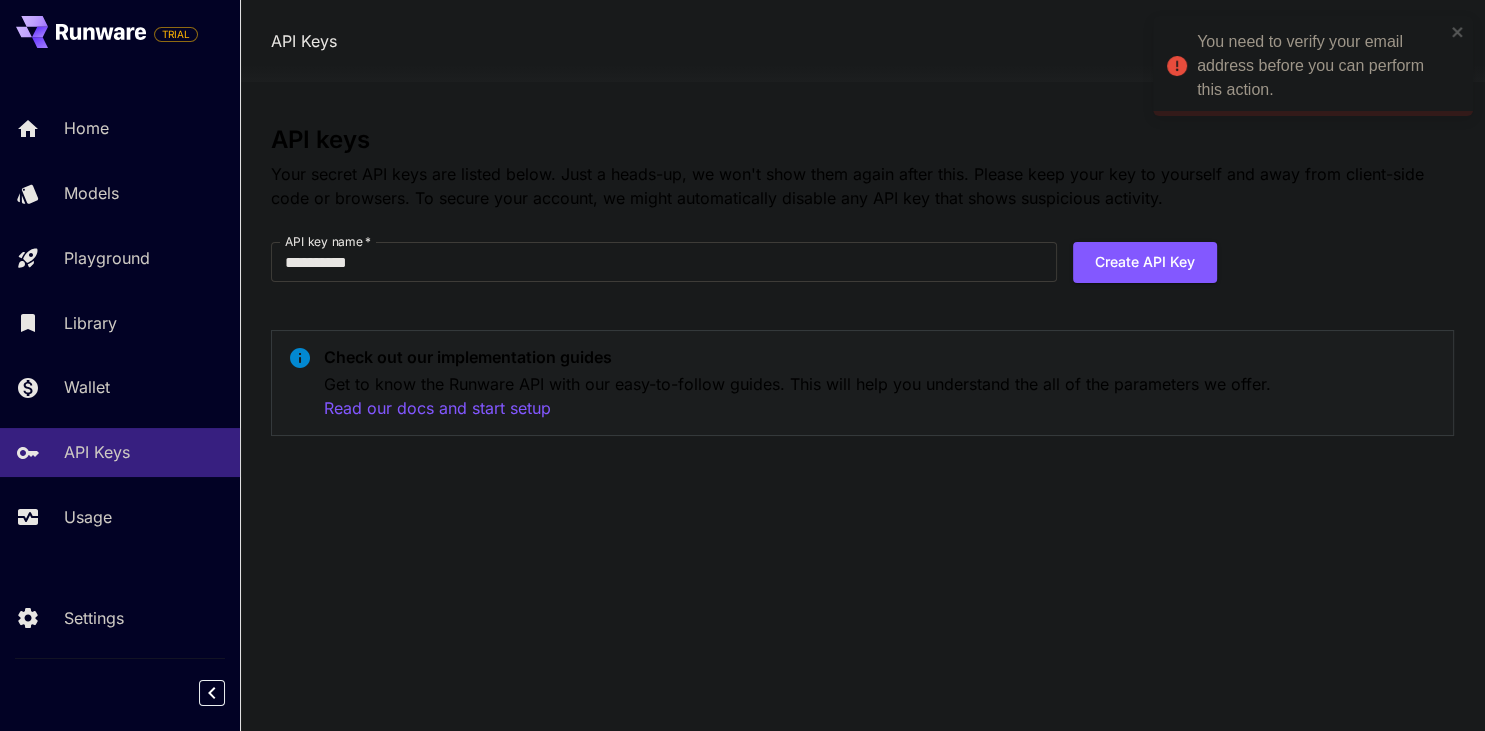 click on "**********" at bounding box center (664, 262) 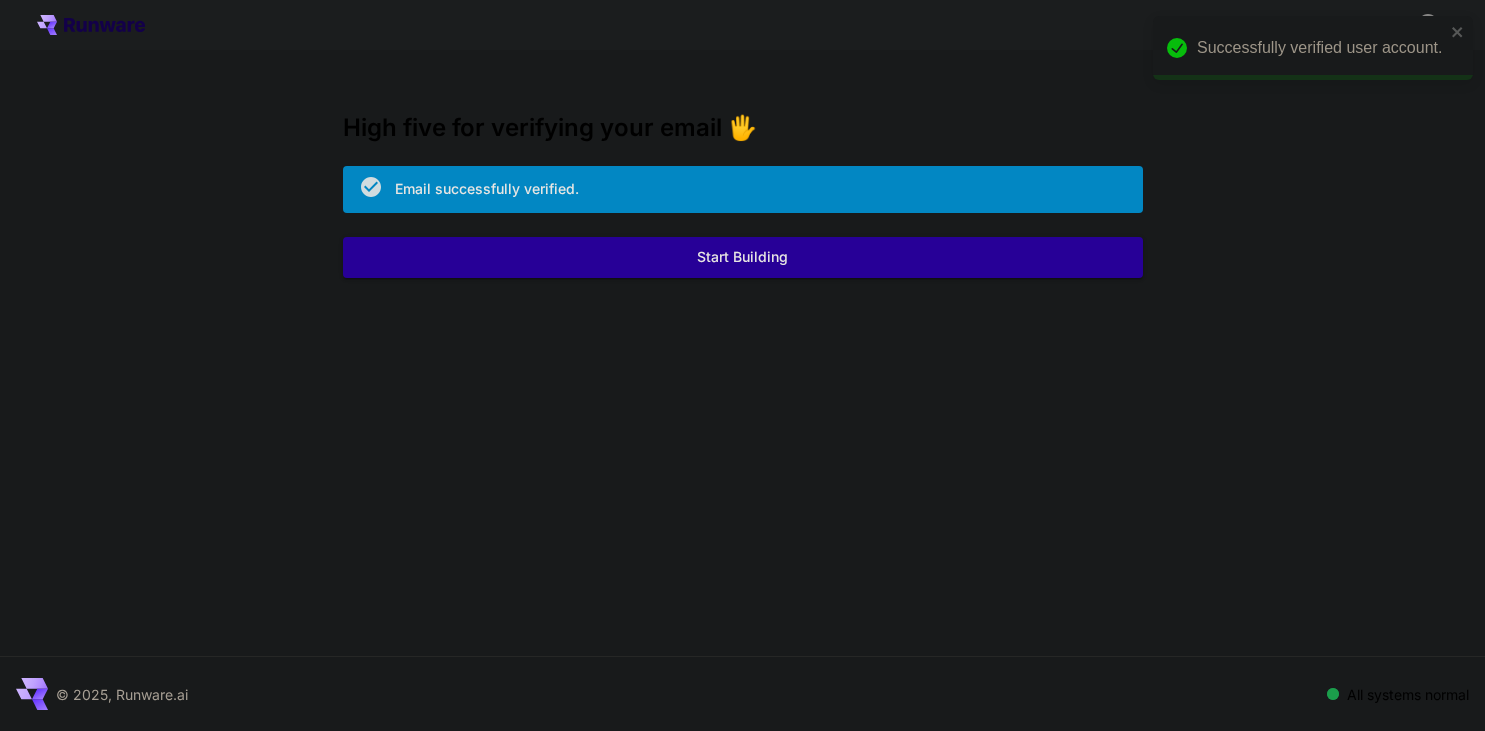 scroll, scrollTop: 0, scrollLeft: 0, axis: both 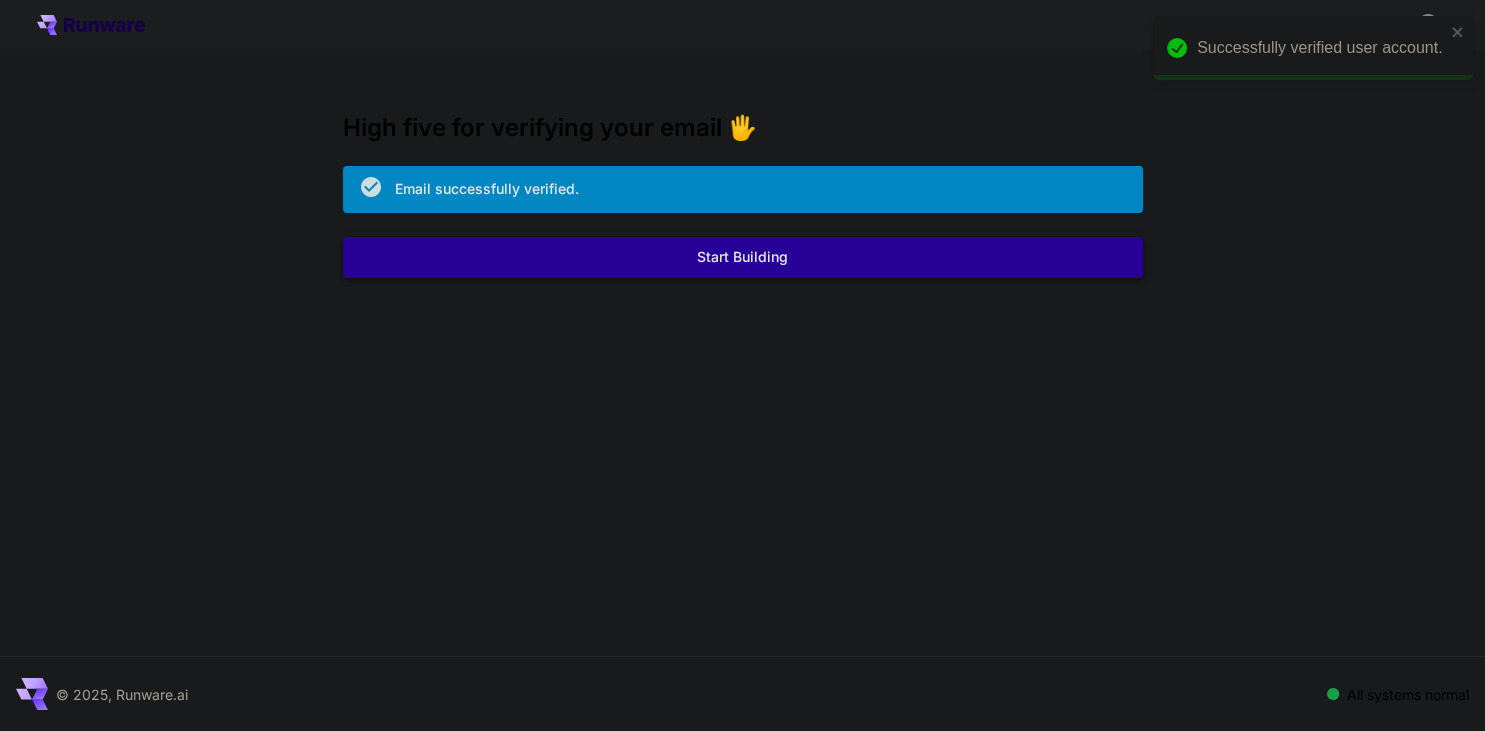 click on "Start Building" at bounding box center (743, 257) 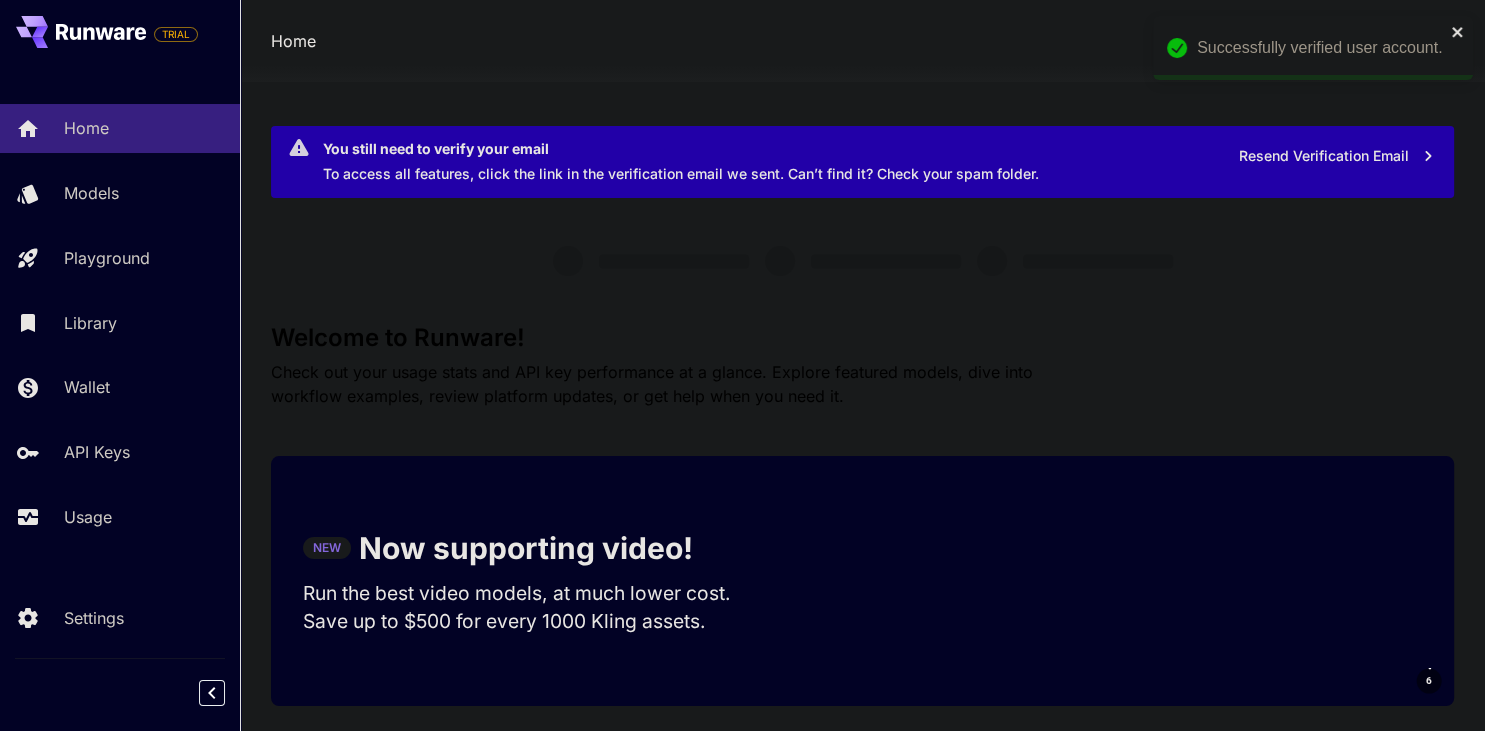 click 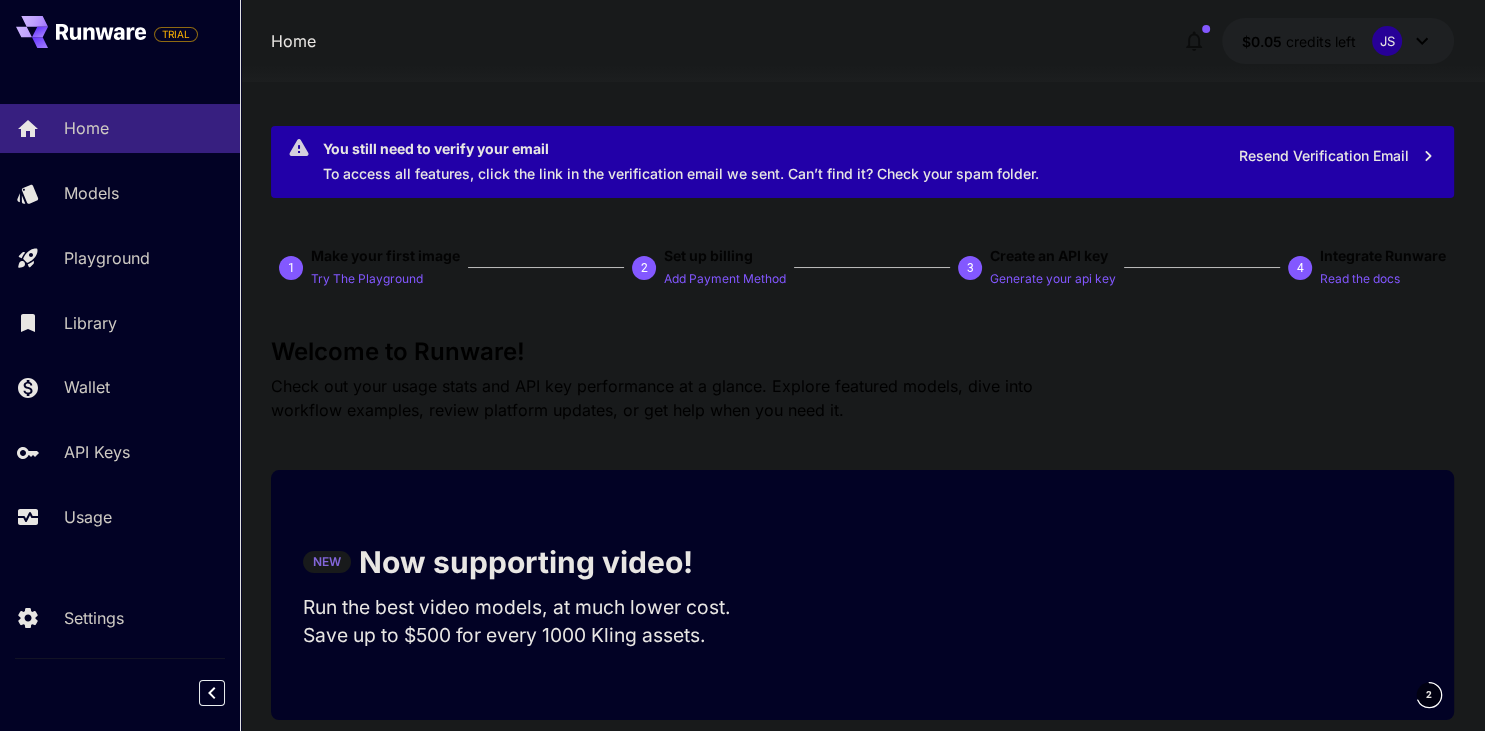 click 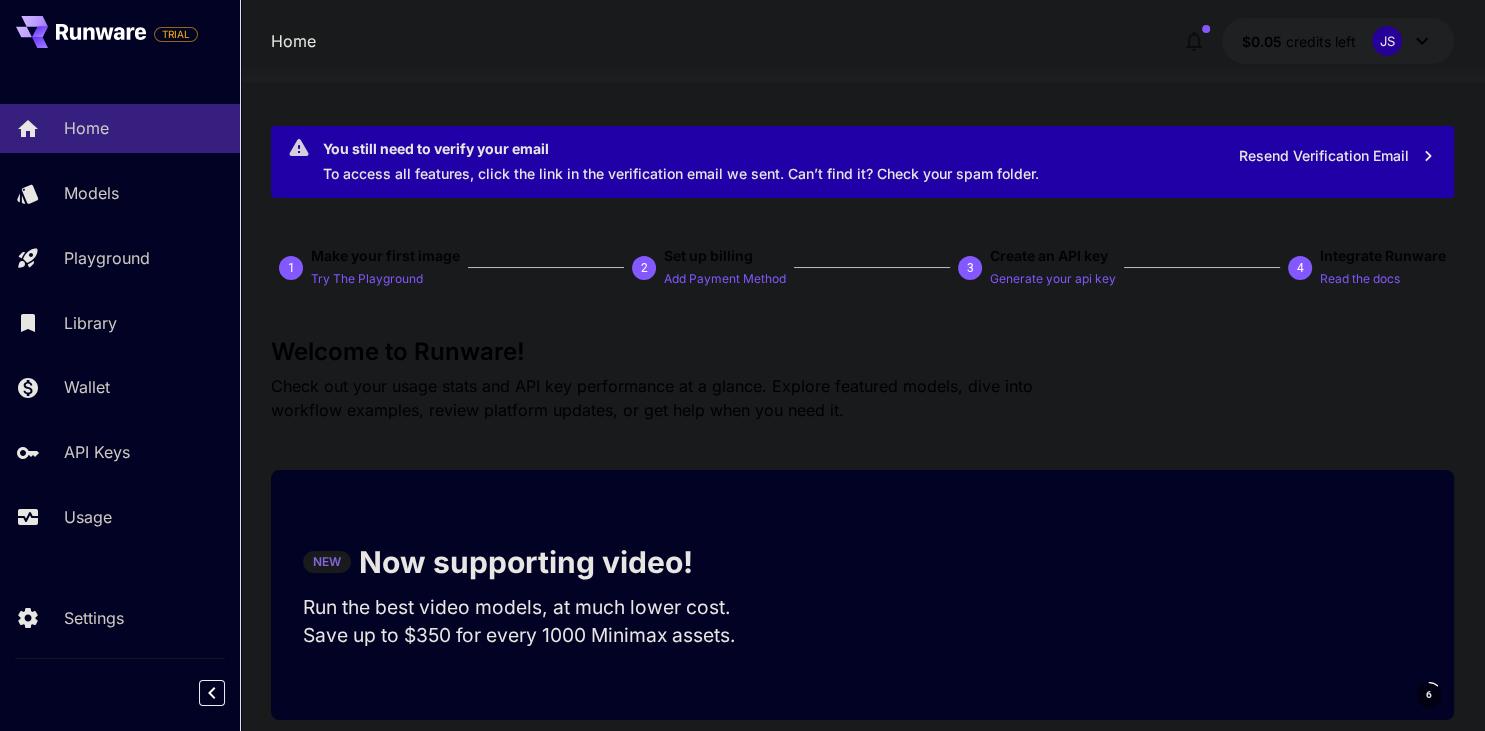 scroll, scrollTop: 28, scrollLeft: 0, axis: vertical 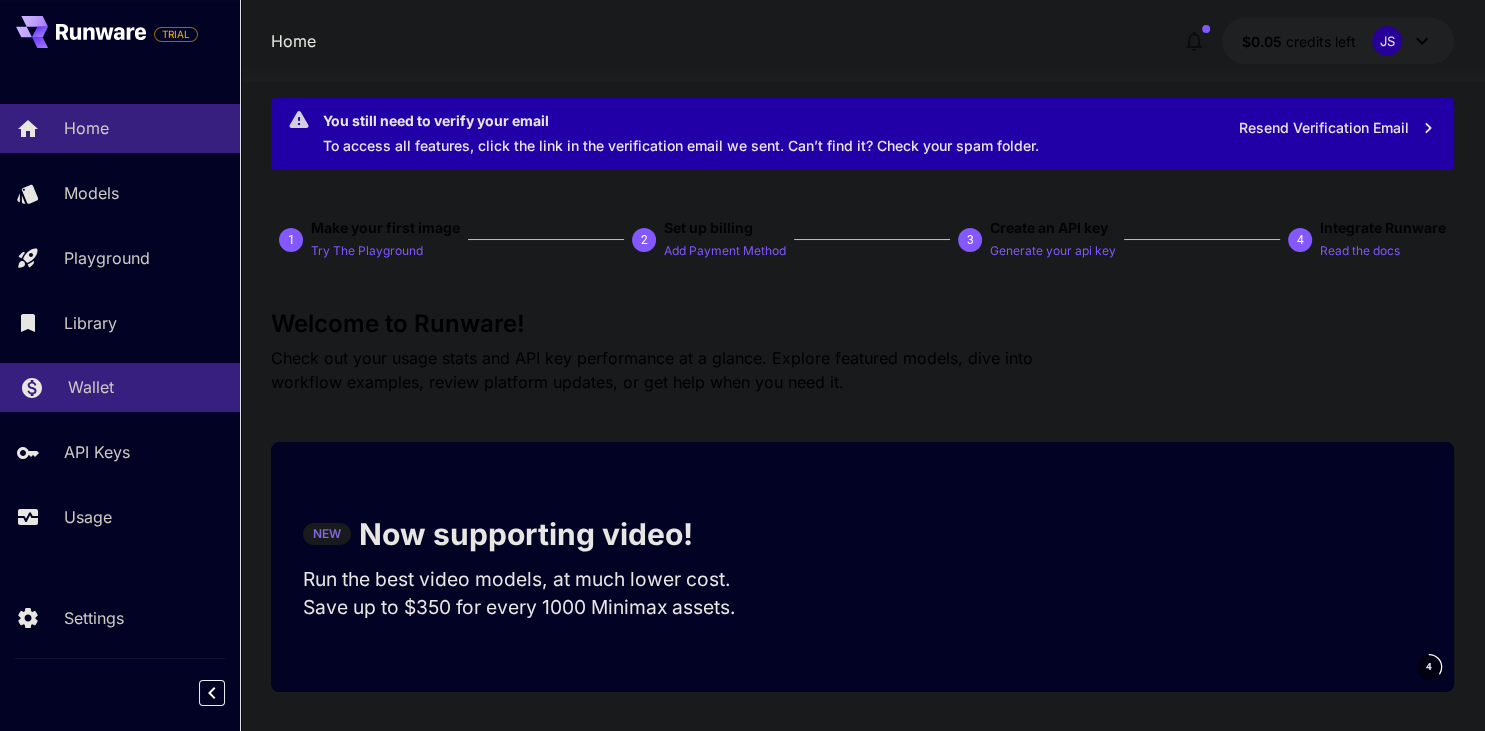 click on "Wallet" at bounding box center [146, 387] 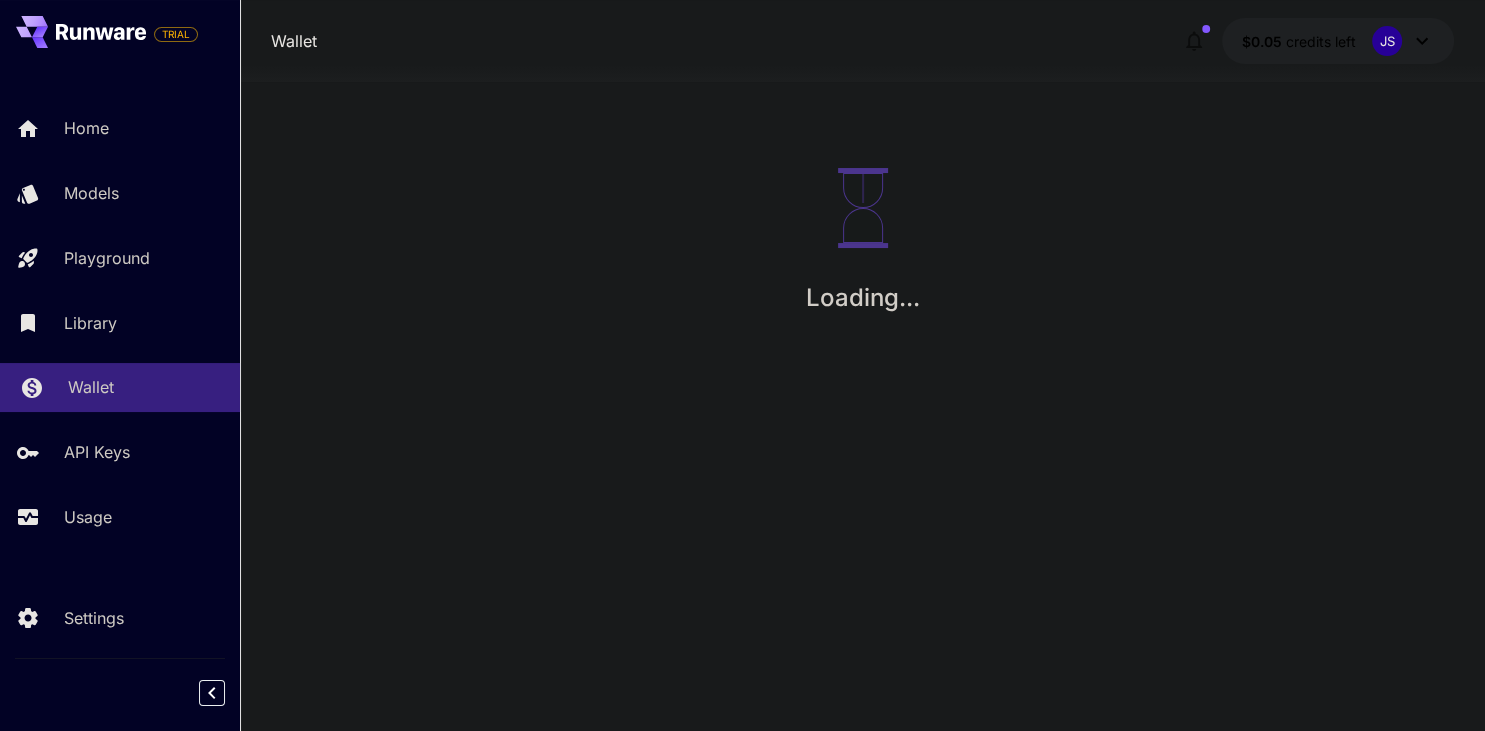 scroll, scrollTop: 0, scrollLeft: 0, axis: both 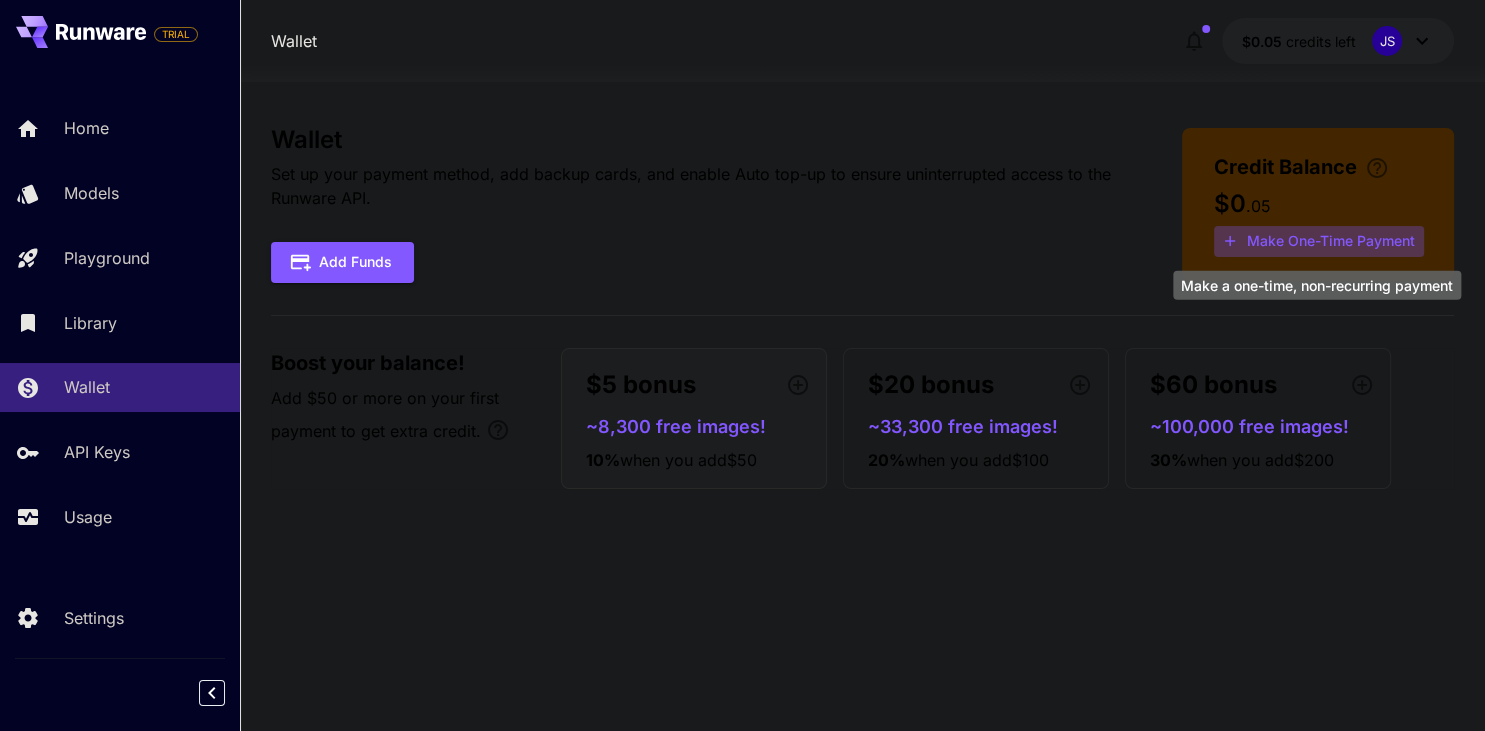 click on "Make One-Time Payment" at bounding box center (1319, 241) 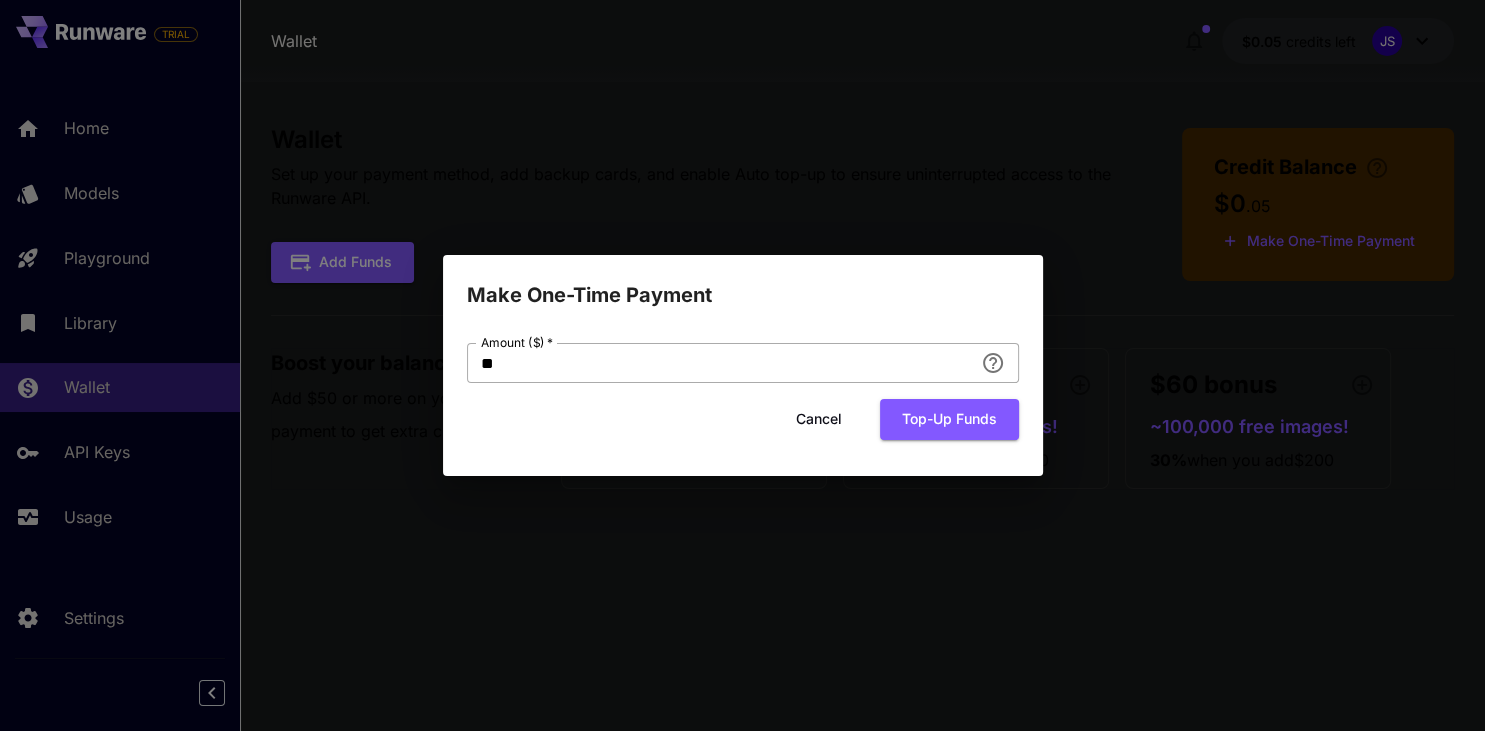 click on "**" at bounding box center (720, 363) 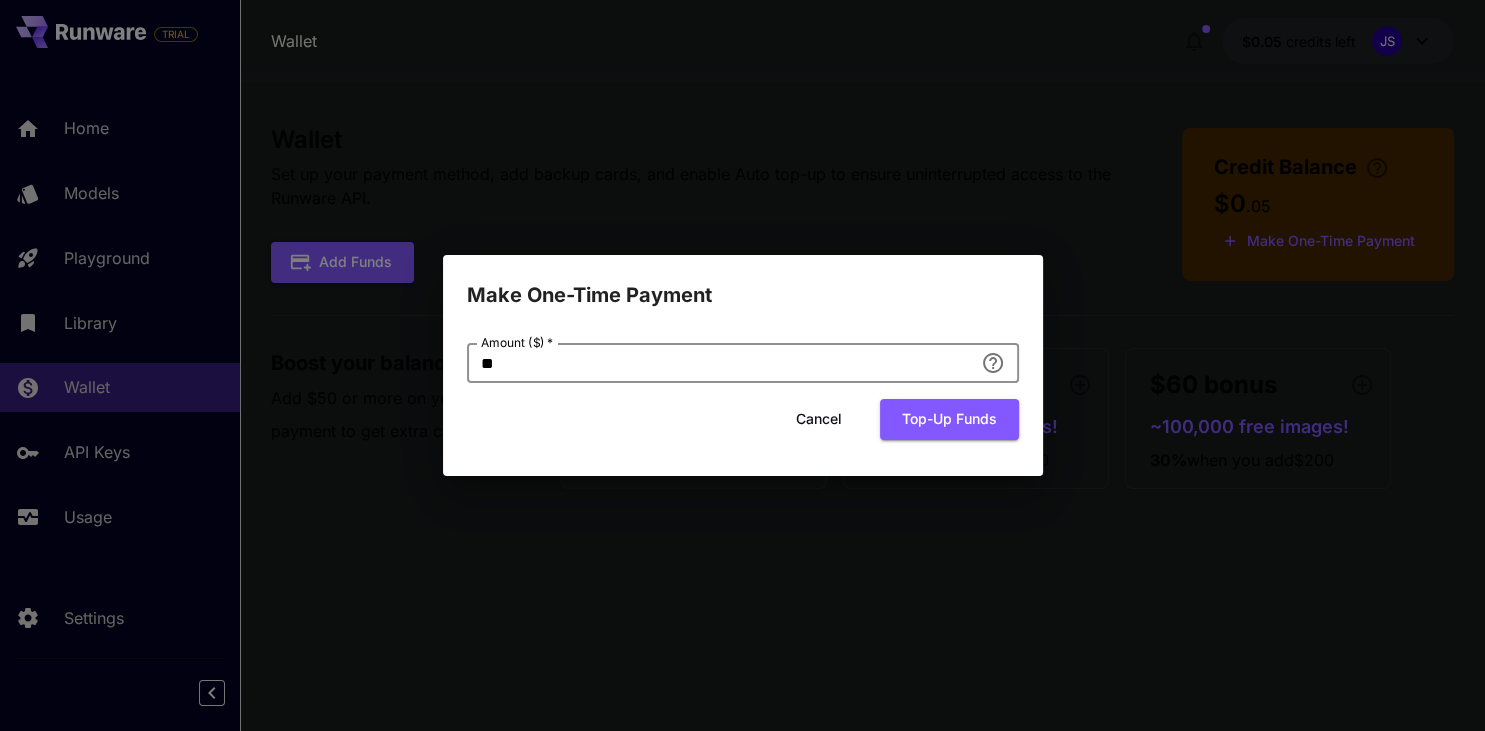 type on "*" 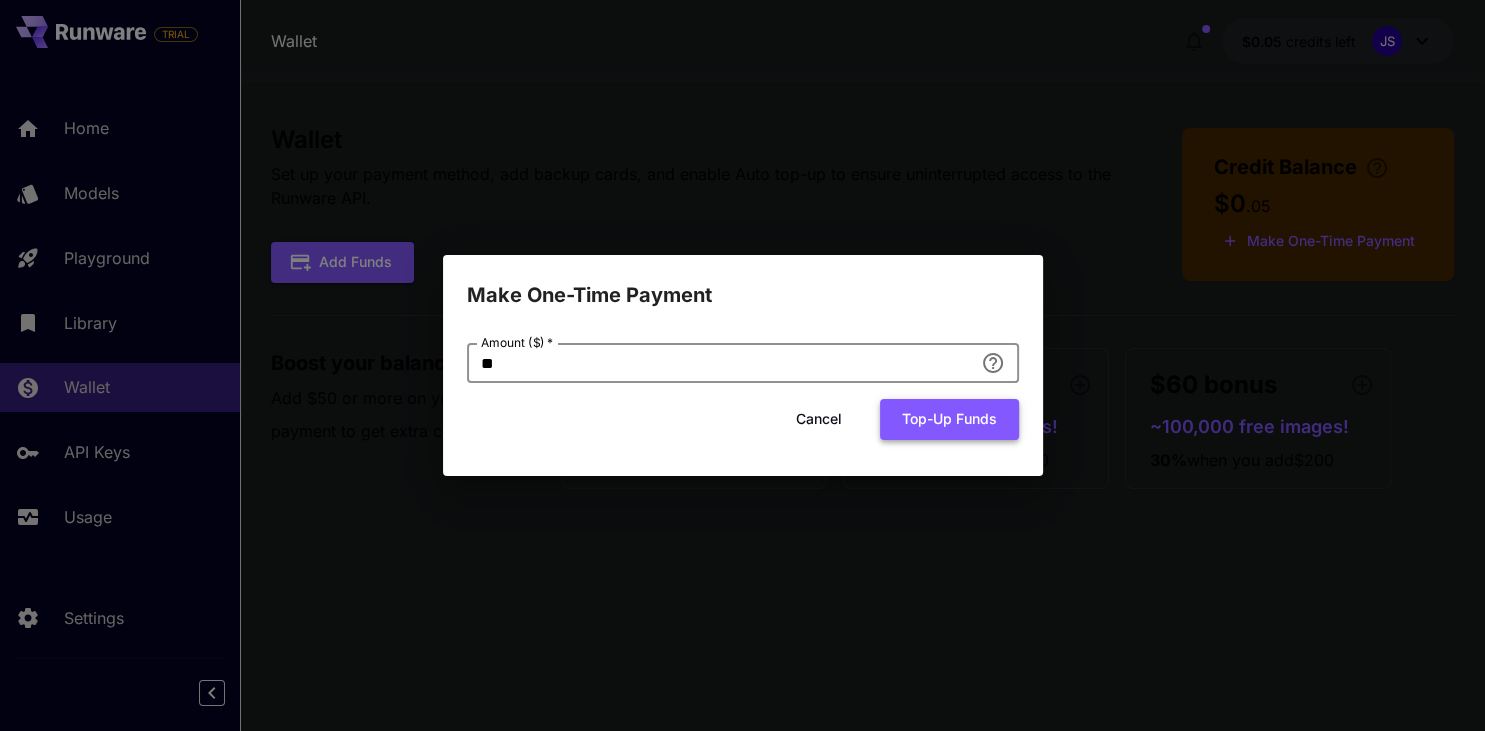 click on "Top-up funds" at bounding box center (949, 419) 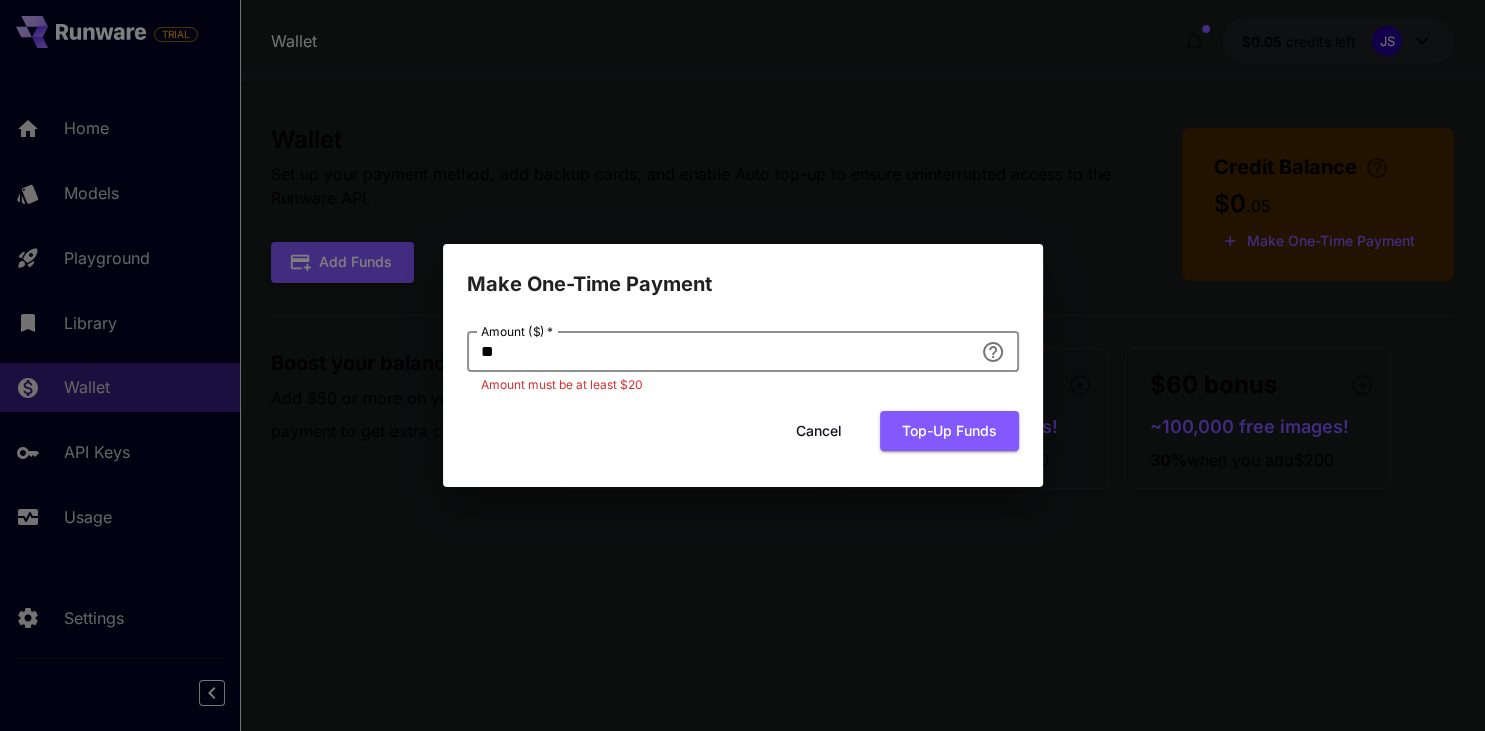 click on "**" at bounding box center (720, 352) 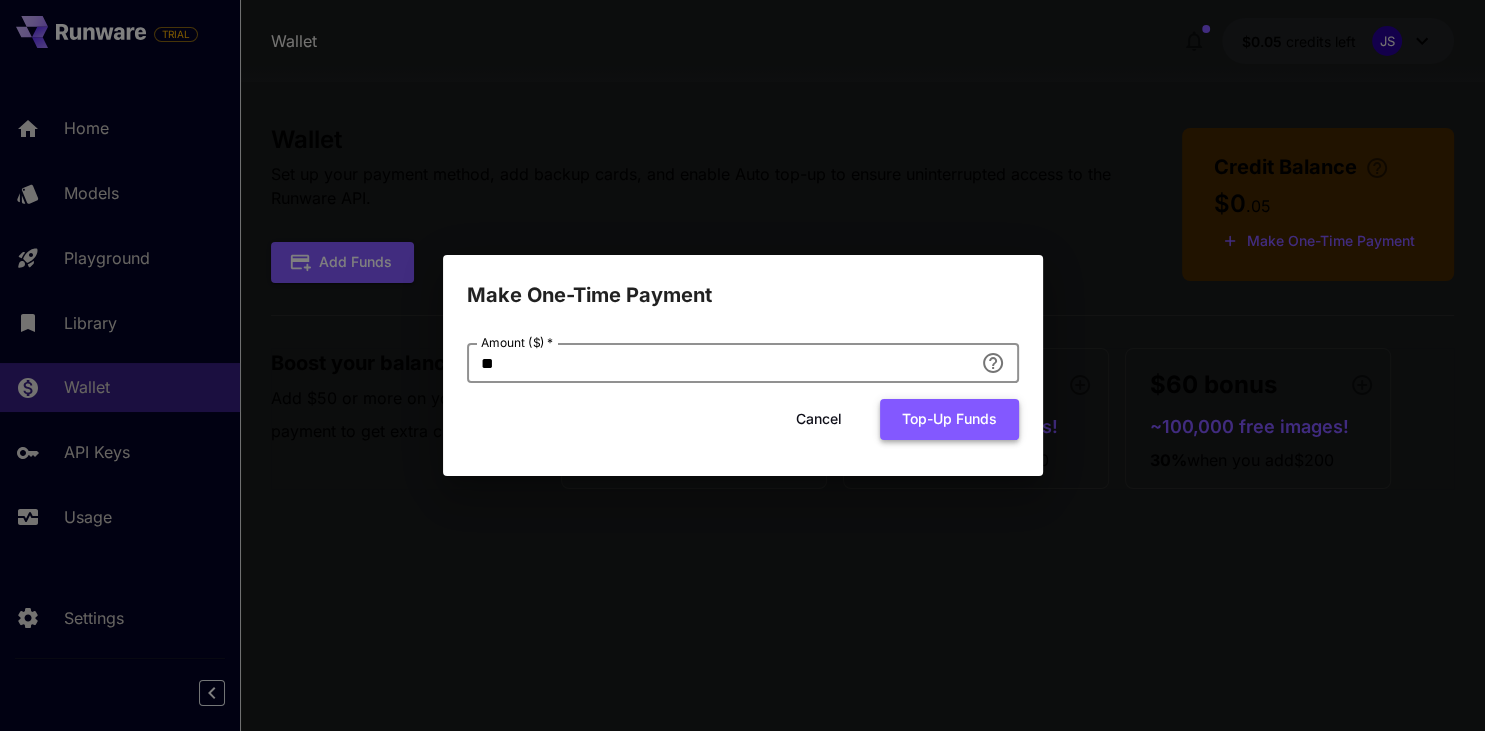 type on "**" 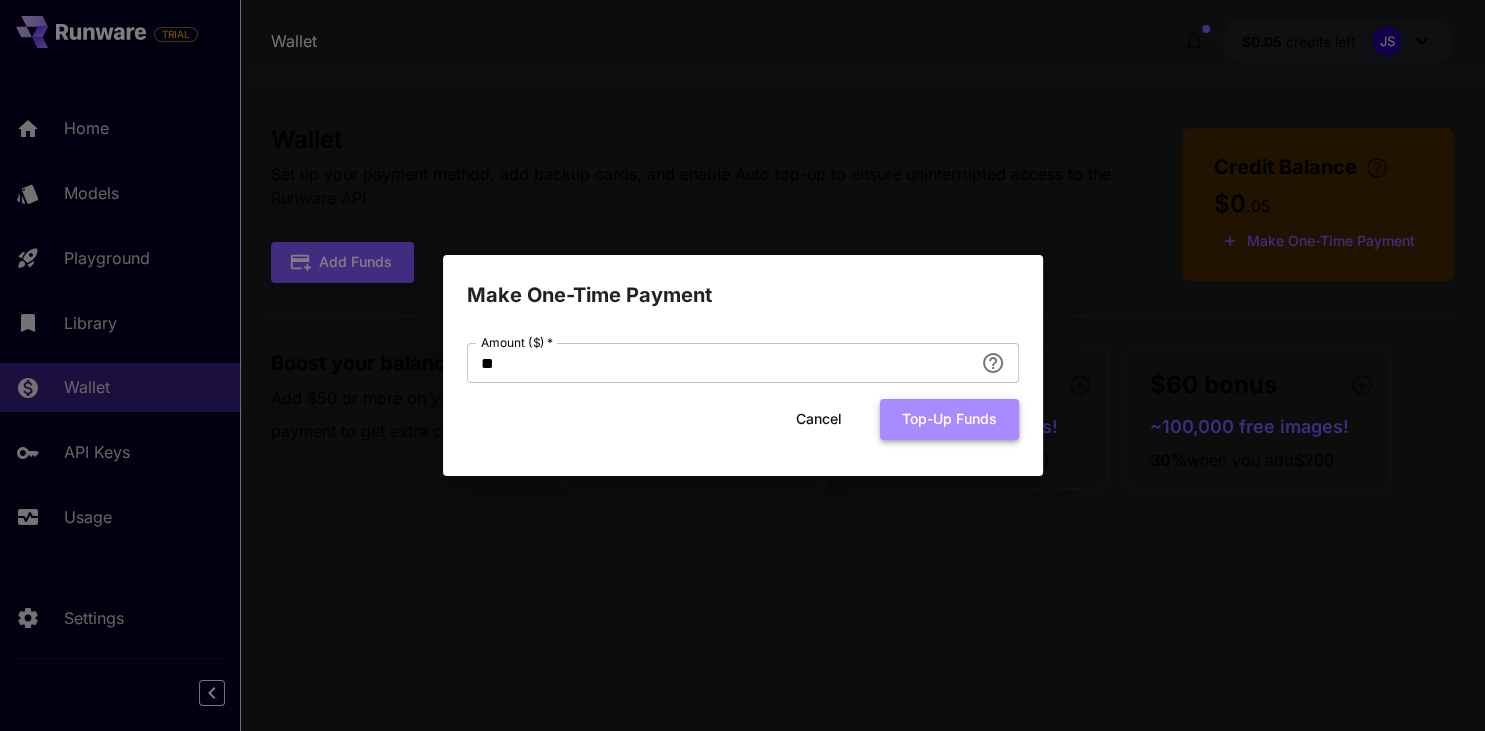click on "Top-up funds" at bounding box center (949, 419) 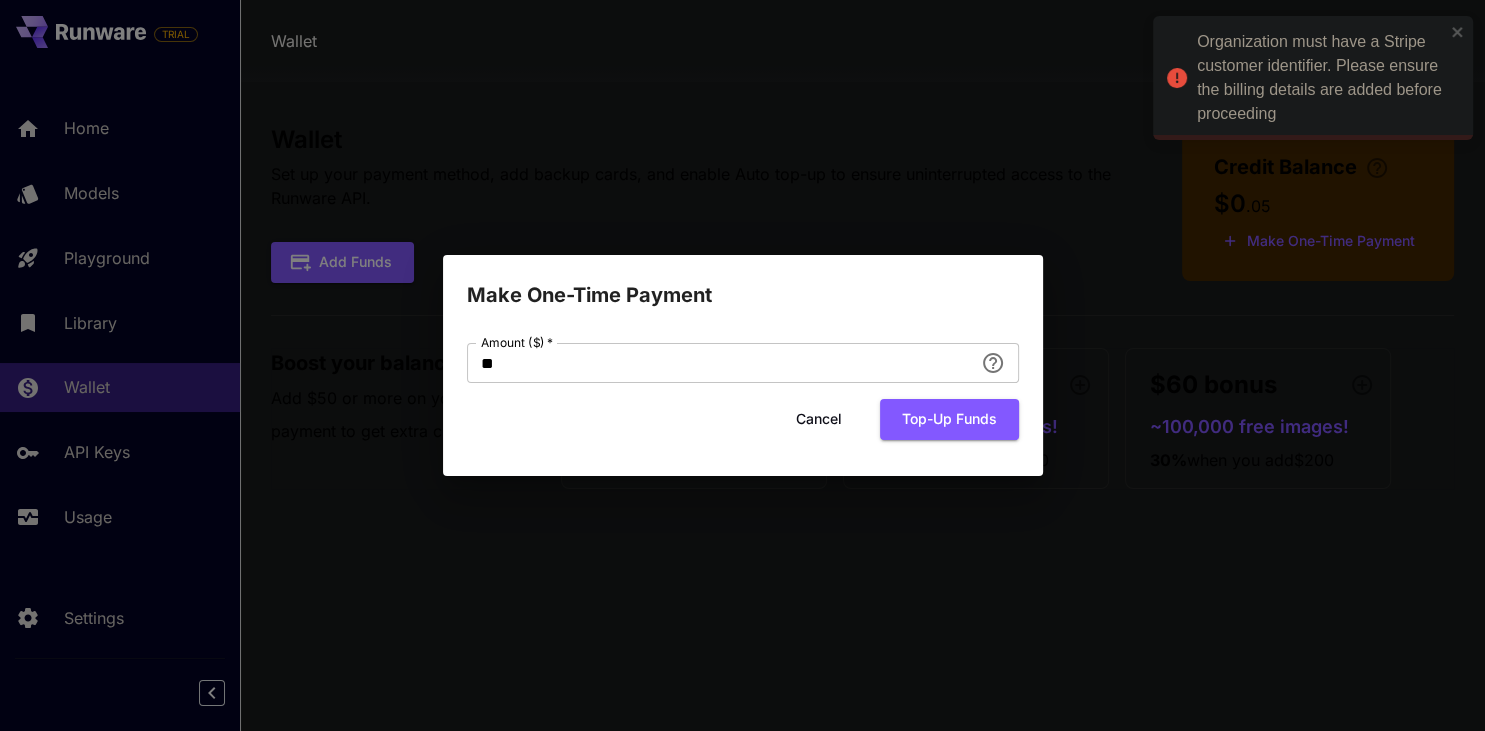 click on "Cancel" at bounding box center (819, 419) 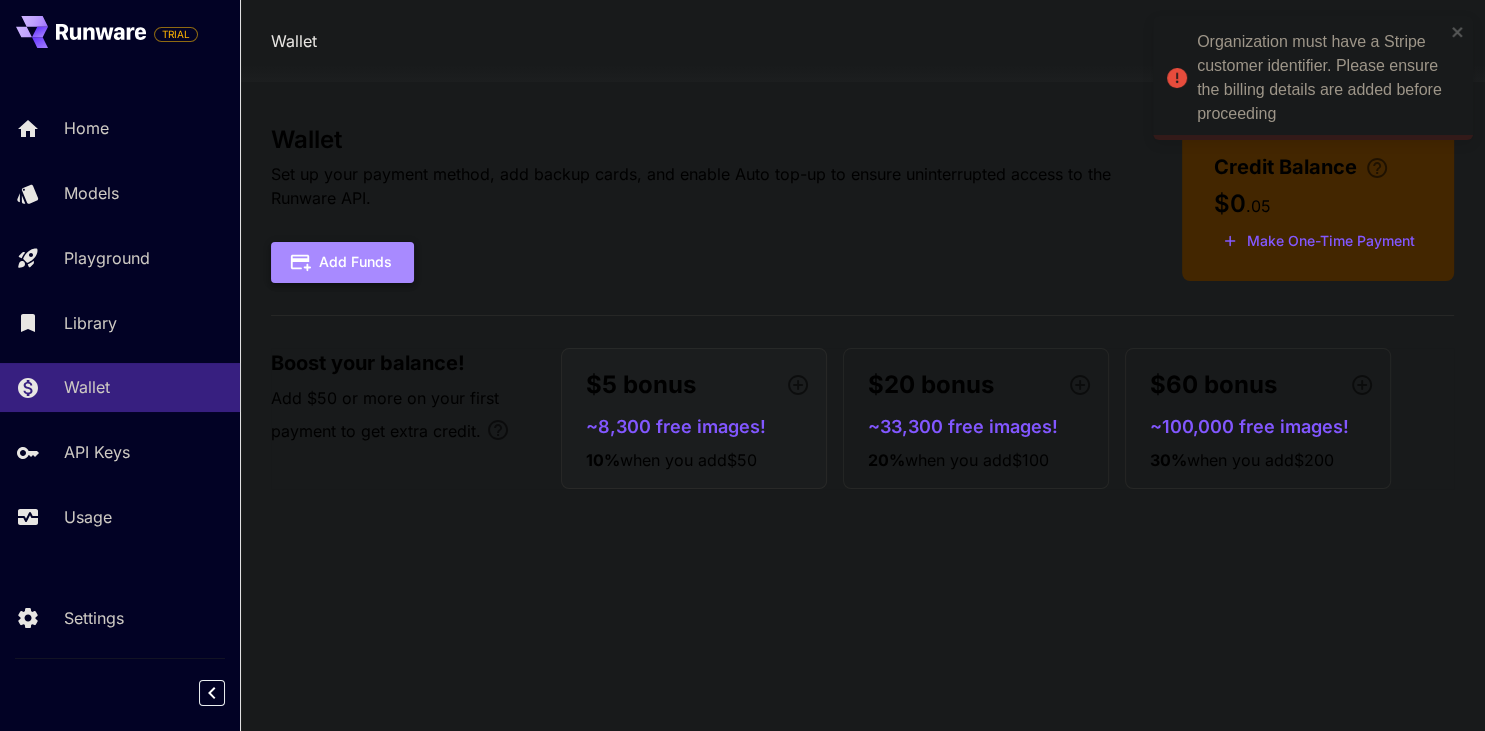 click on "Add Funds" at bounding box center (342, 262) 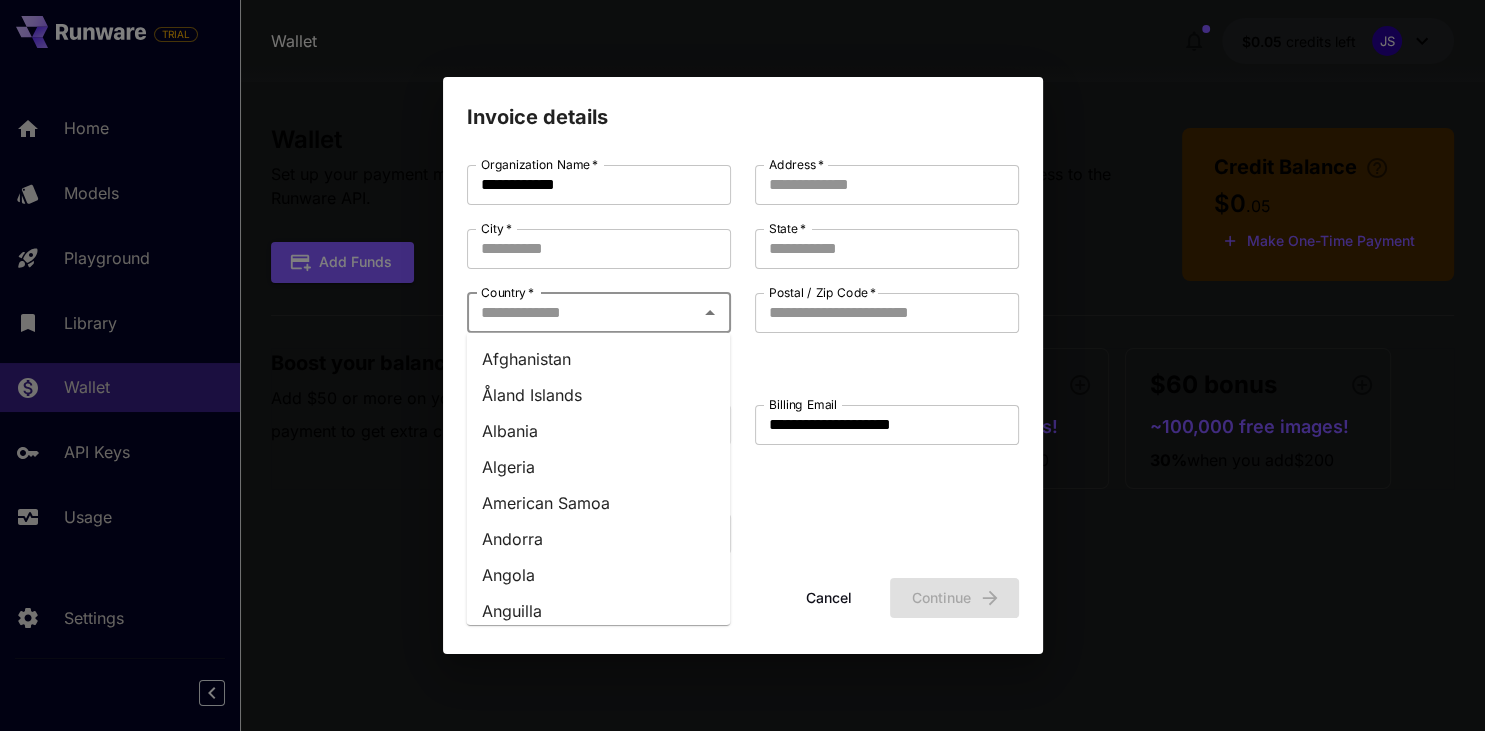 click on "Country   *" at bounding box center (582, 313) 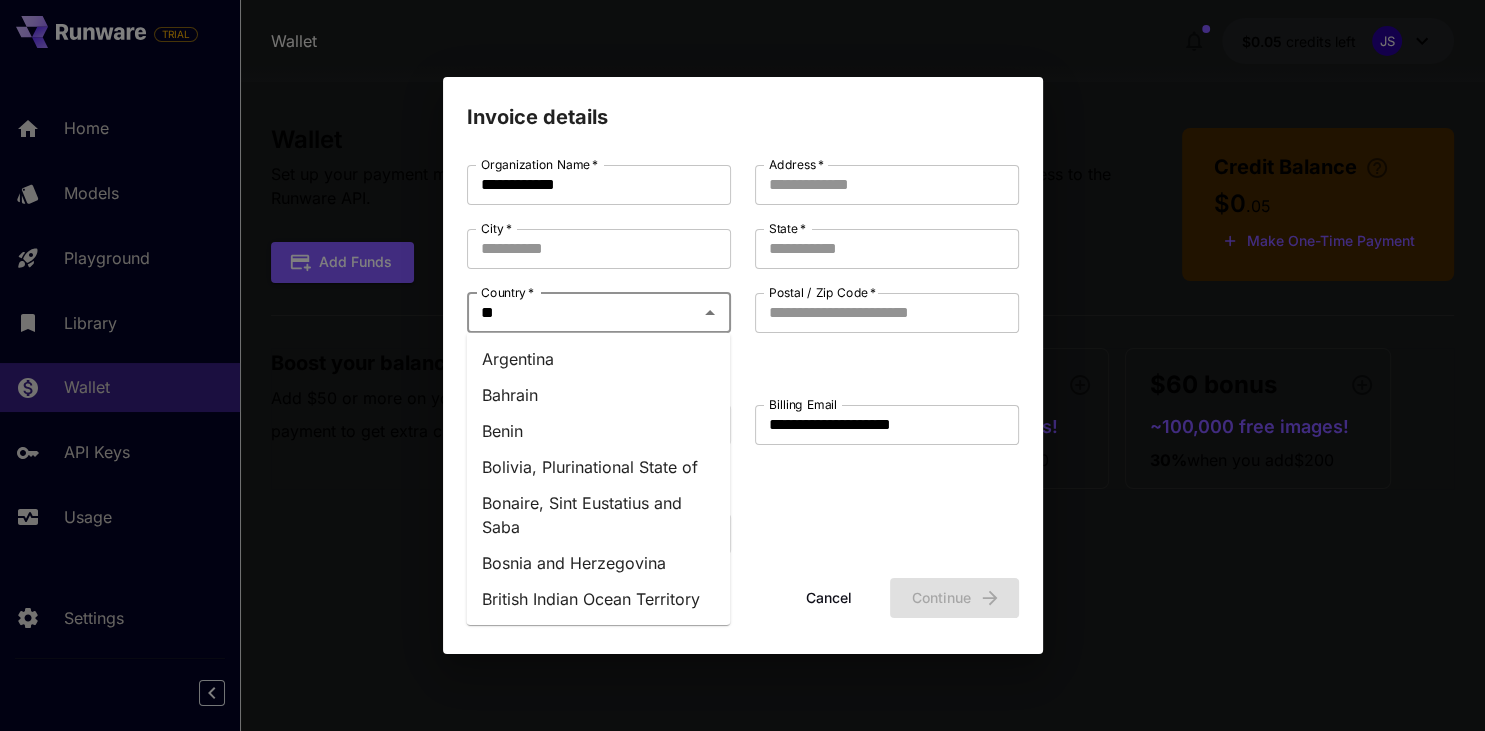 type on "***" 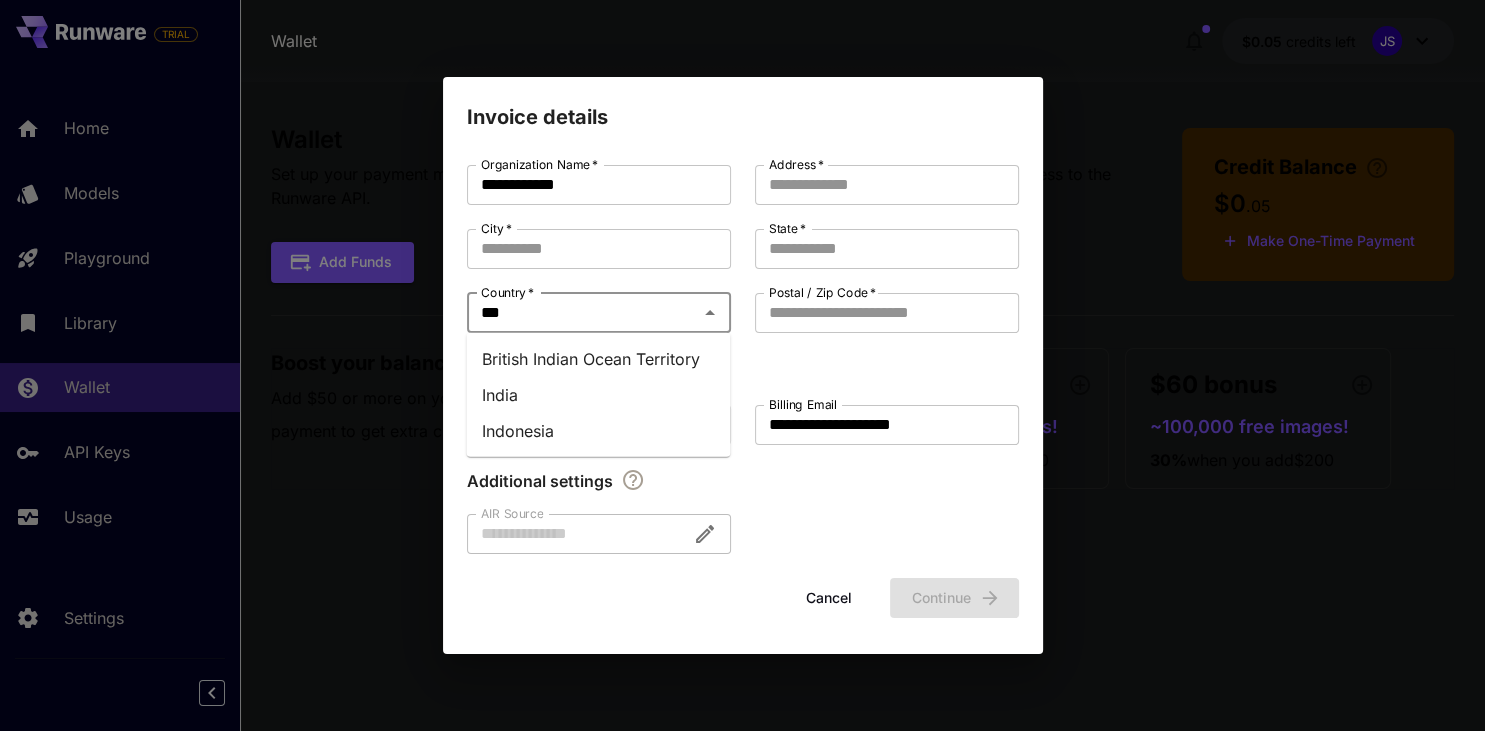 click on "India" at bounding box center (598, 395) 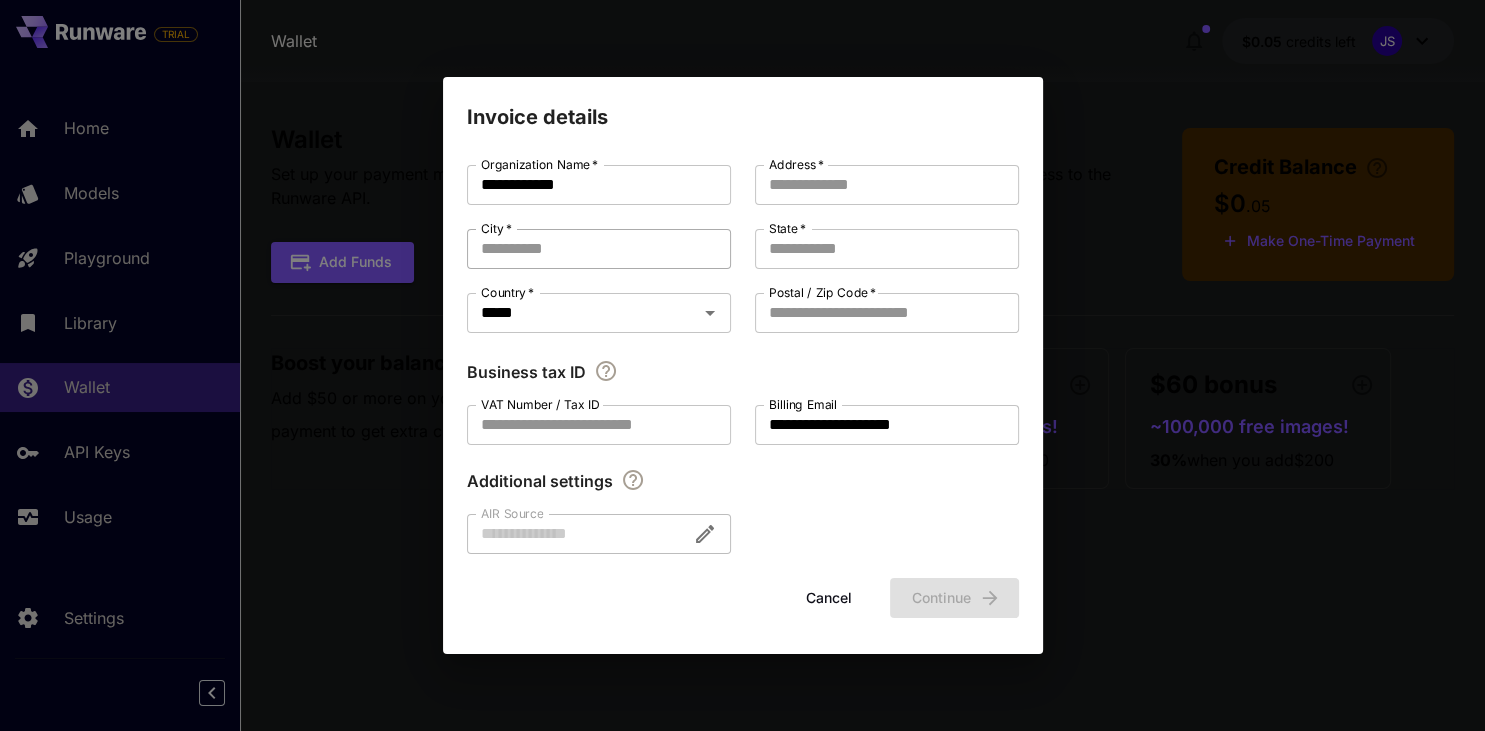 click on "City   *" at bounding box center (599, 249) 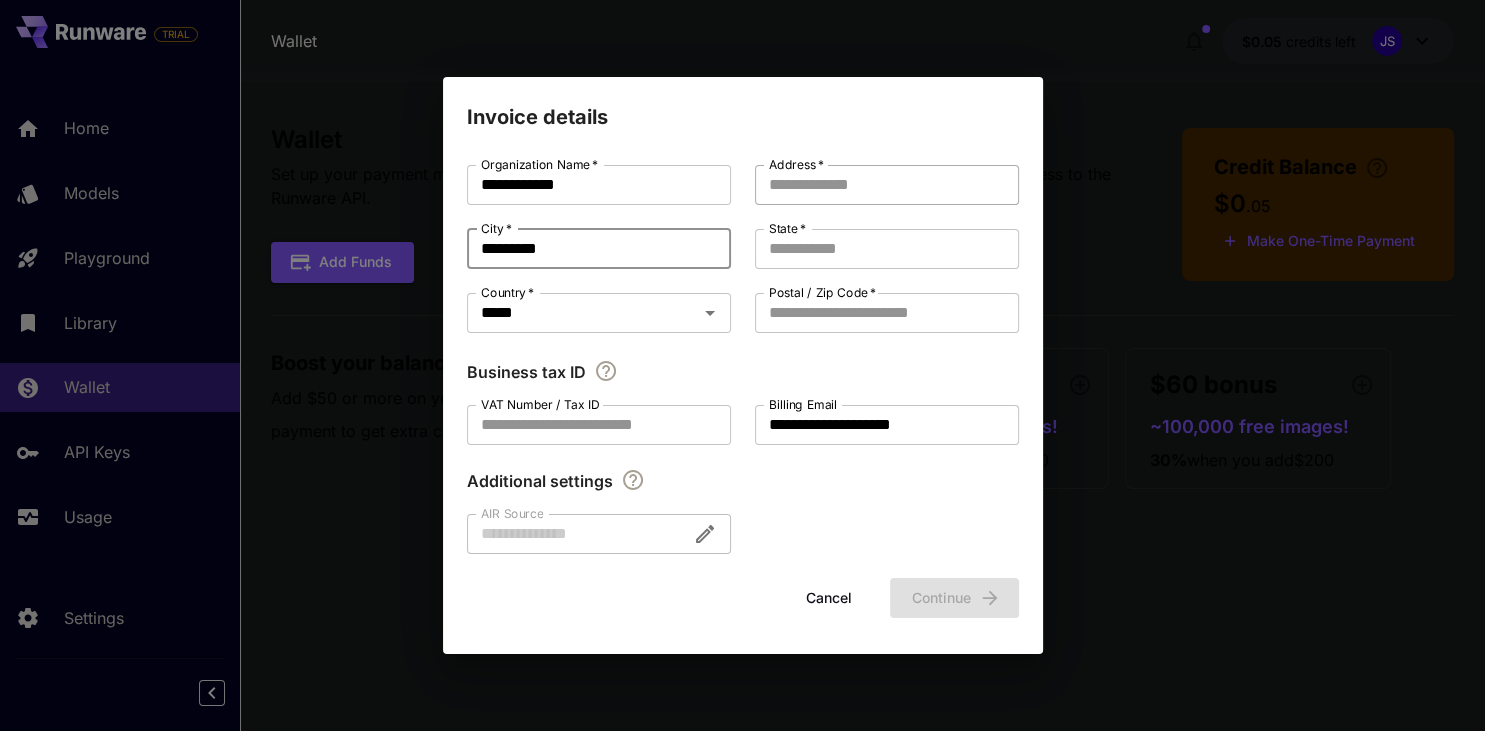 type on "*********" 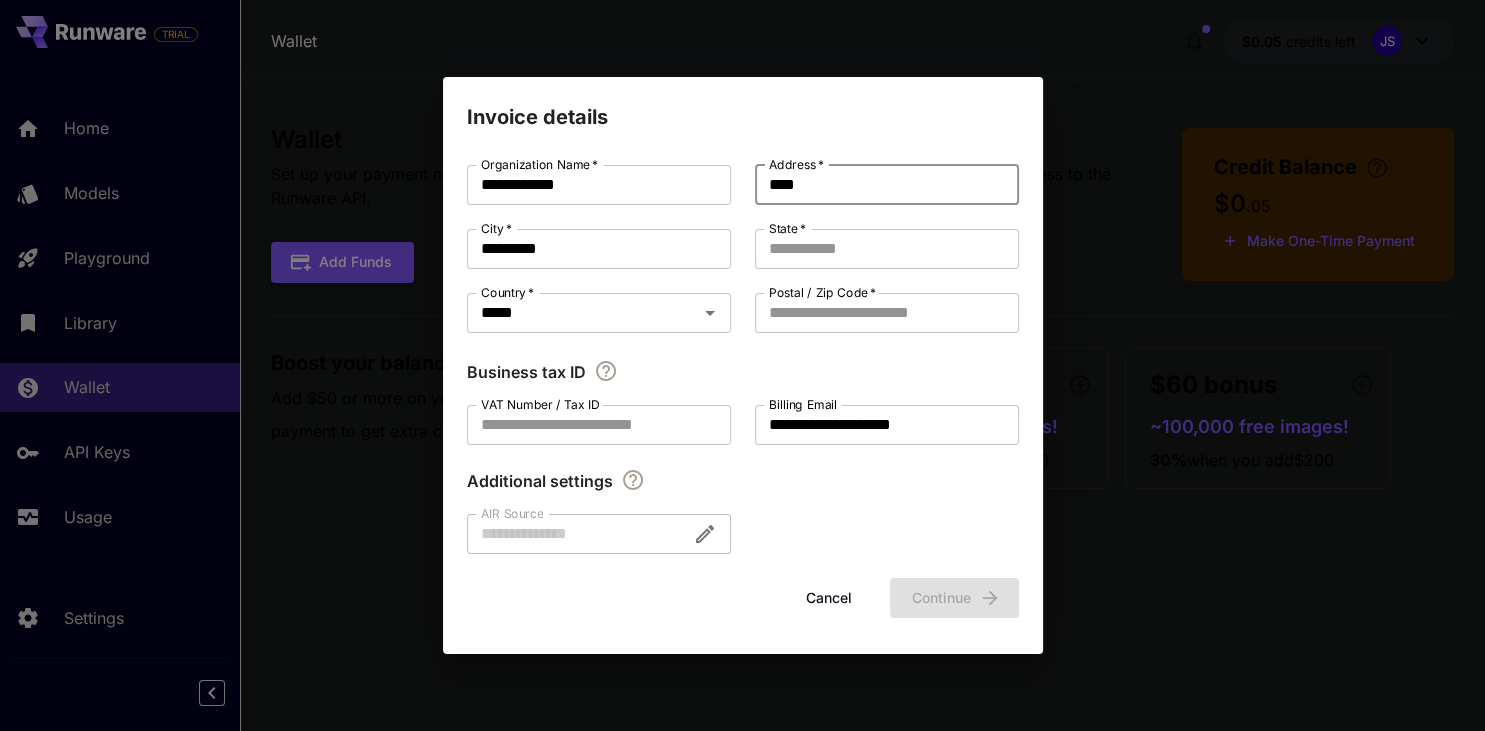 type on "****" 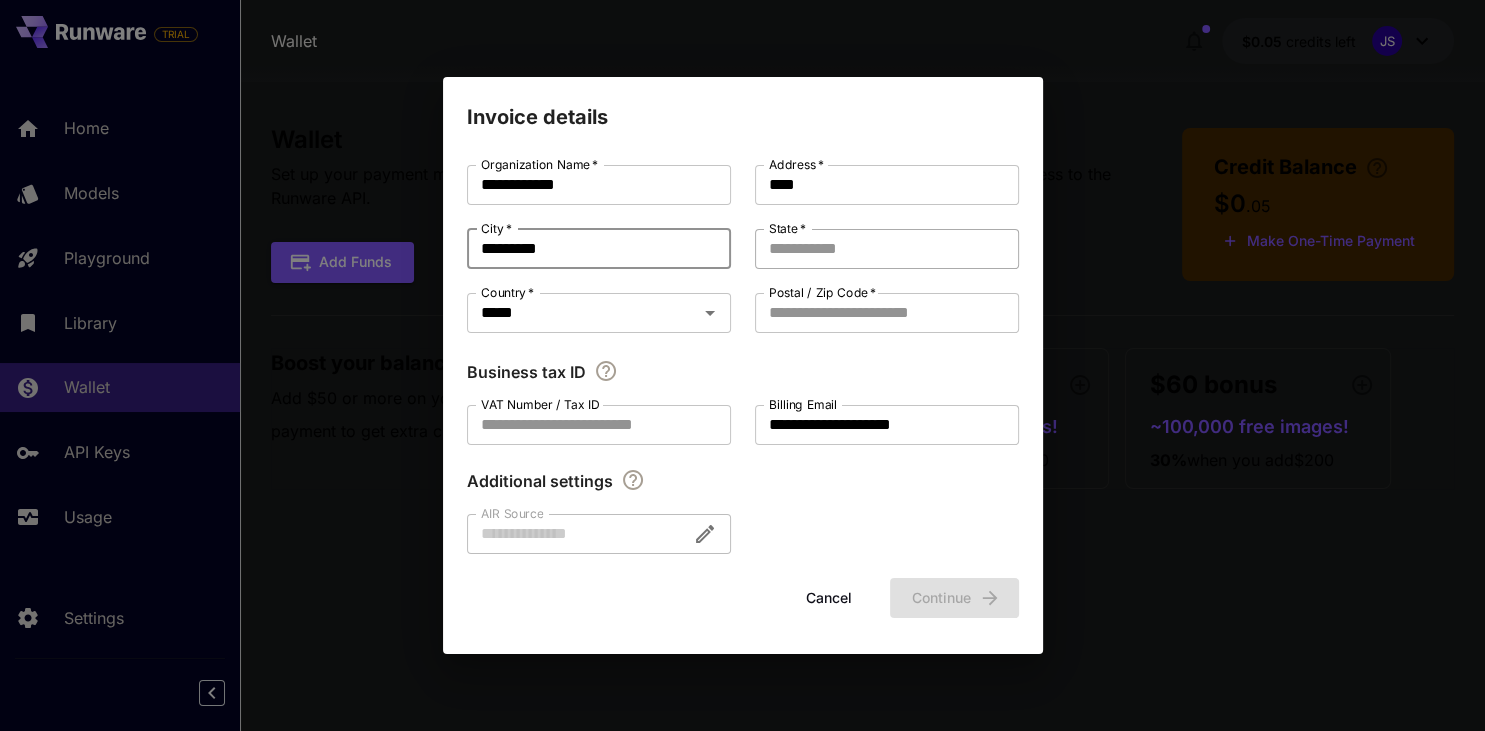 click on "State   *" at bounding box center (887, 249) 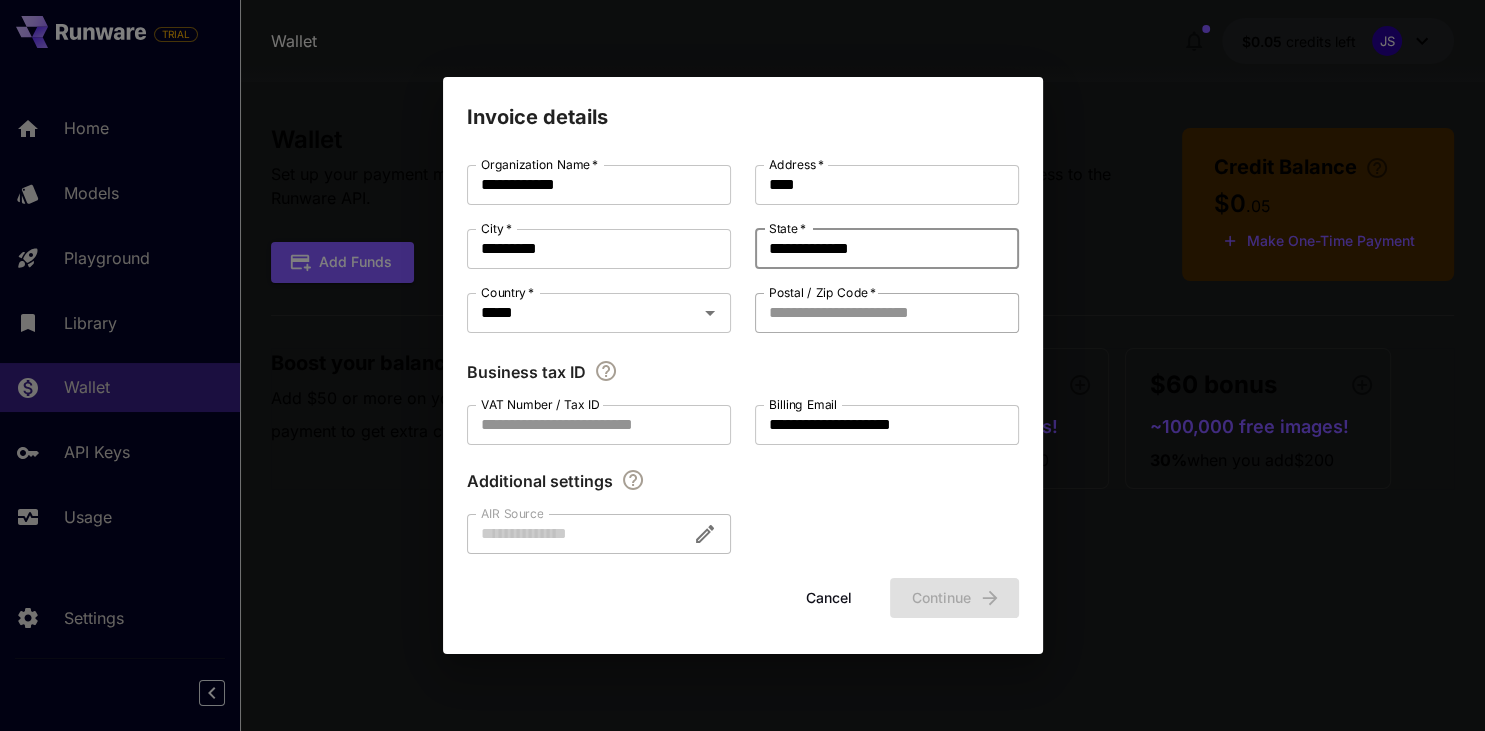 type on "**********" 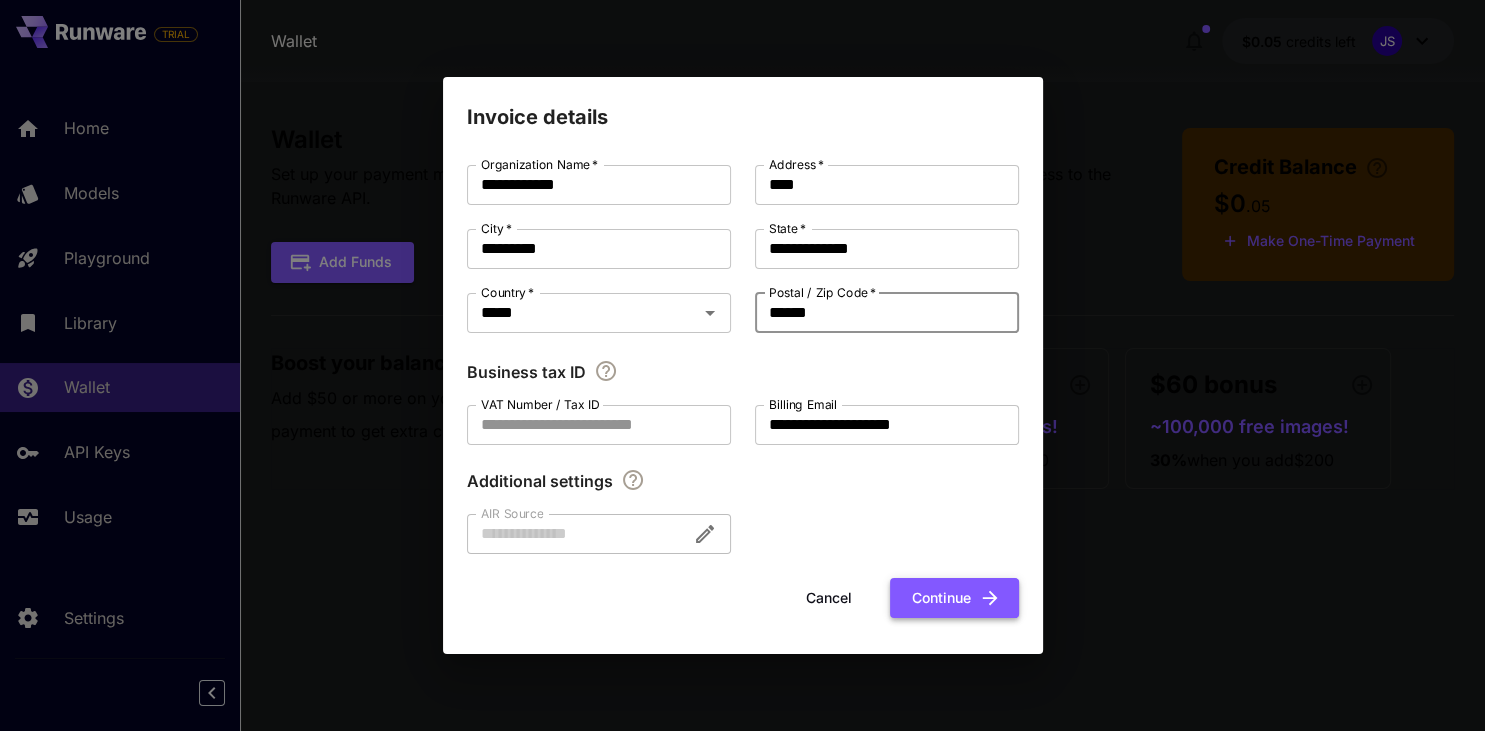 type on "******" 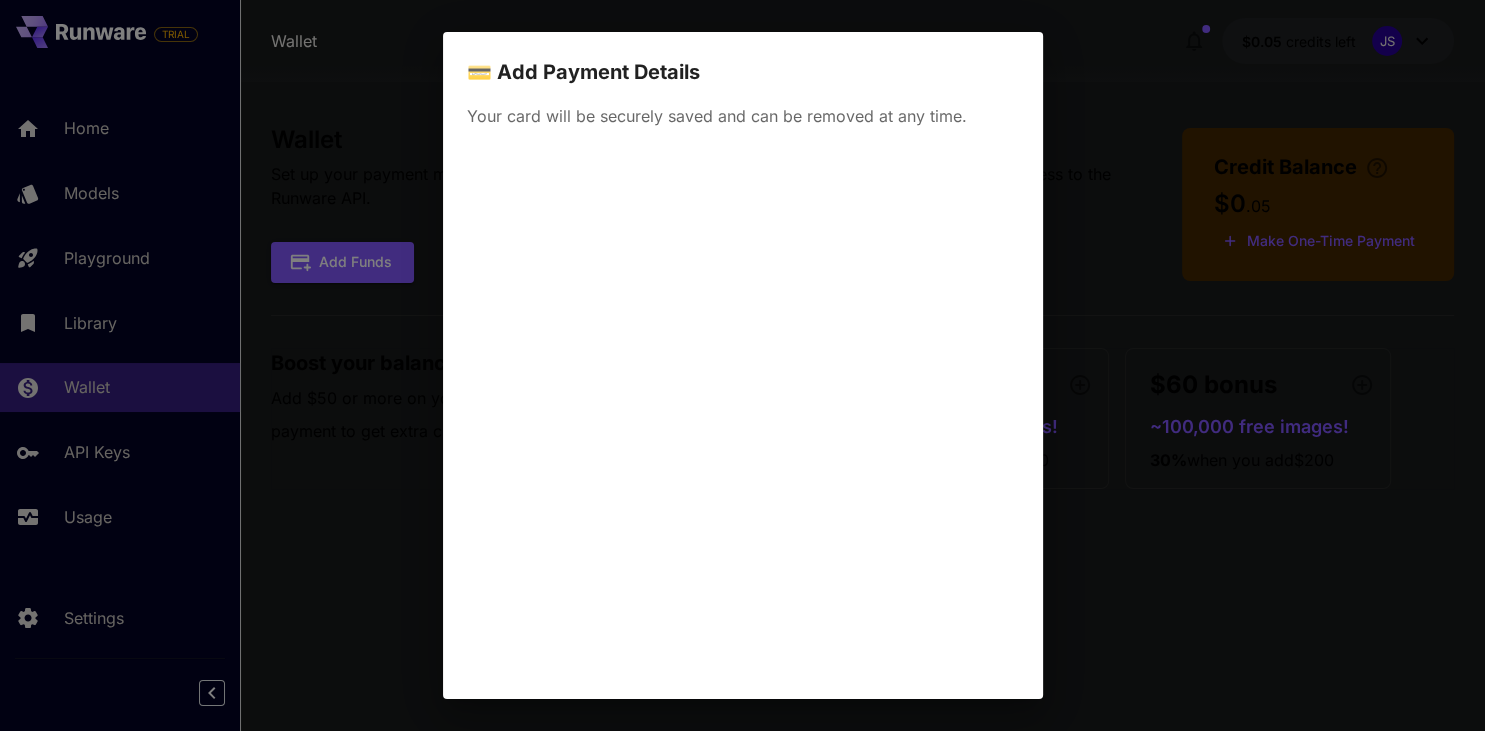 scroll, scrollTop: 208, scrollLeft: 0, axis: vertical 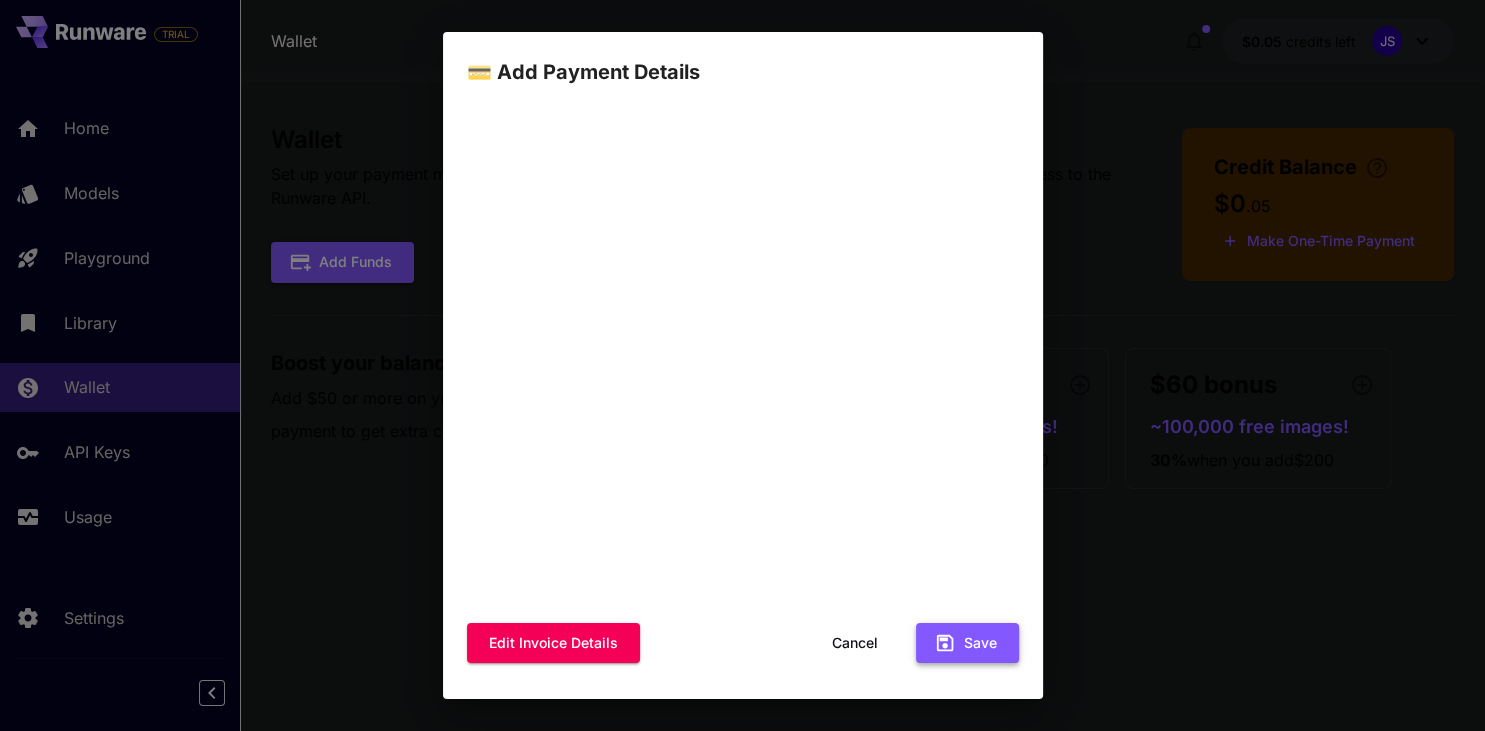 click 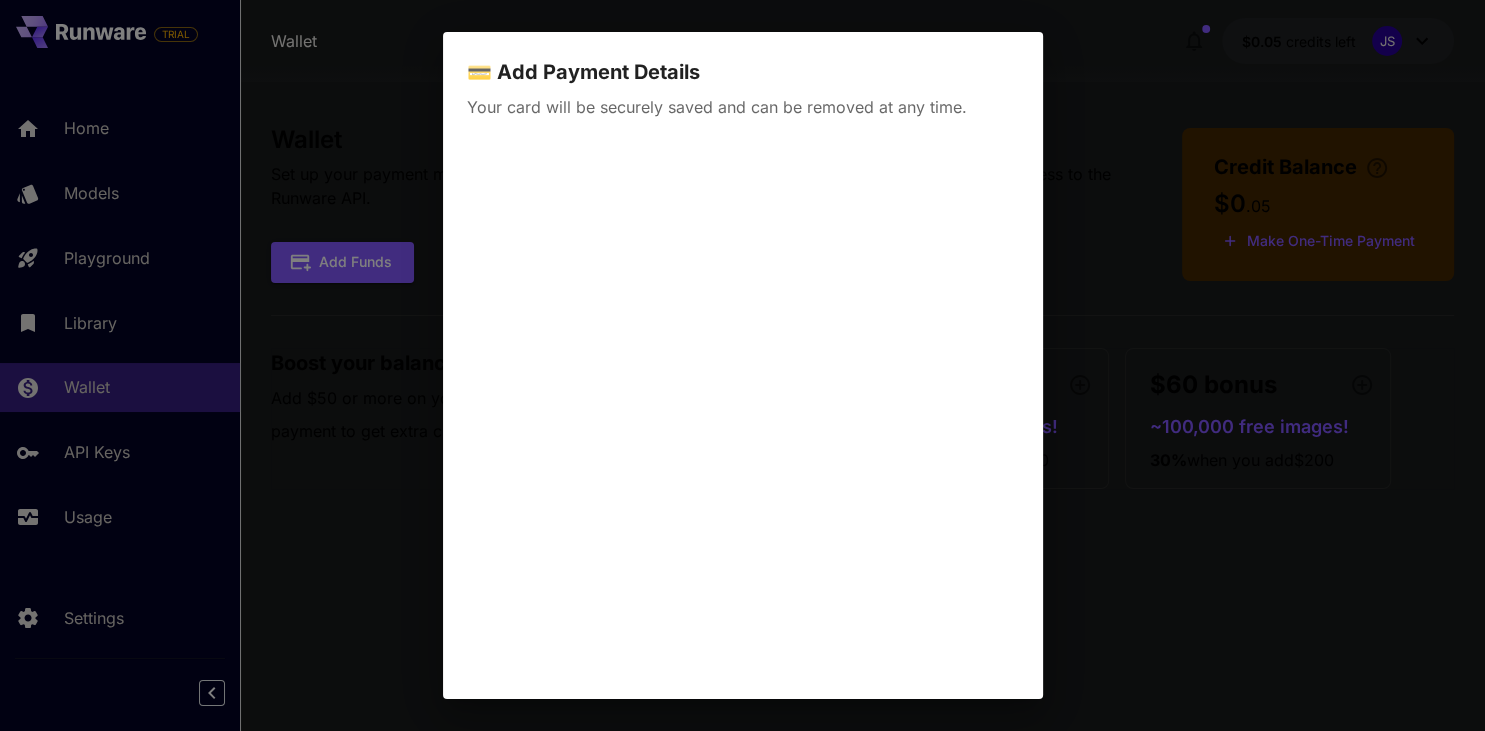 scroll, scrollTop: 0, scrollLeft: 0, axis: both 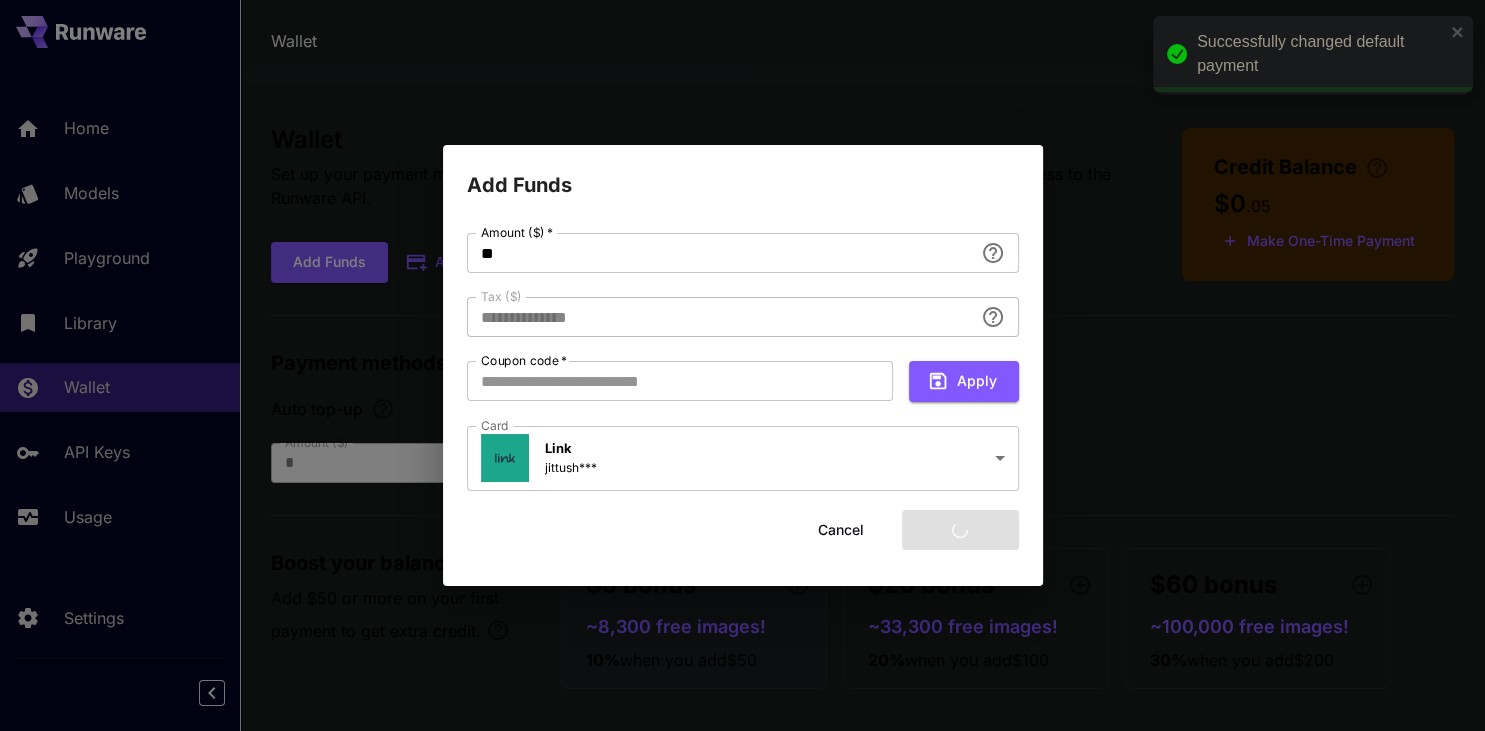 type on "****" 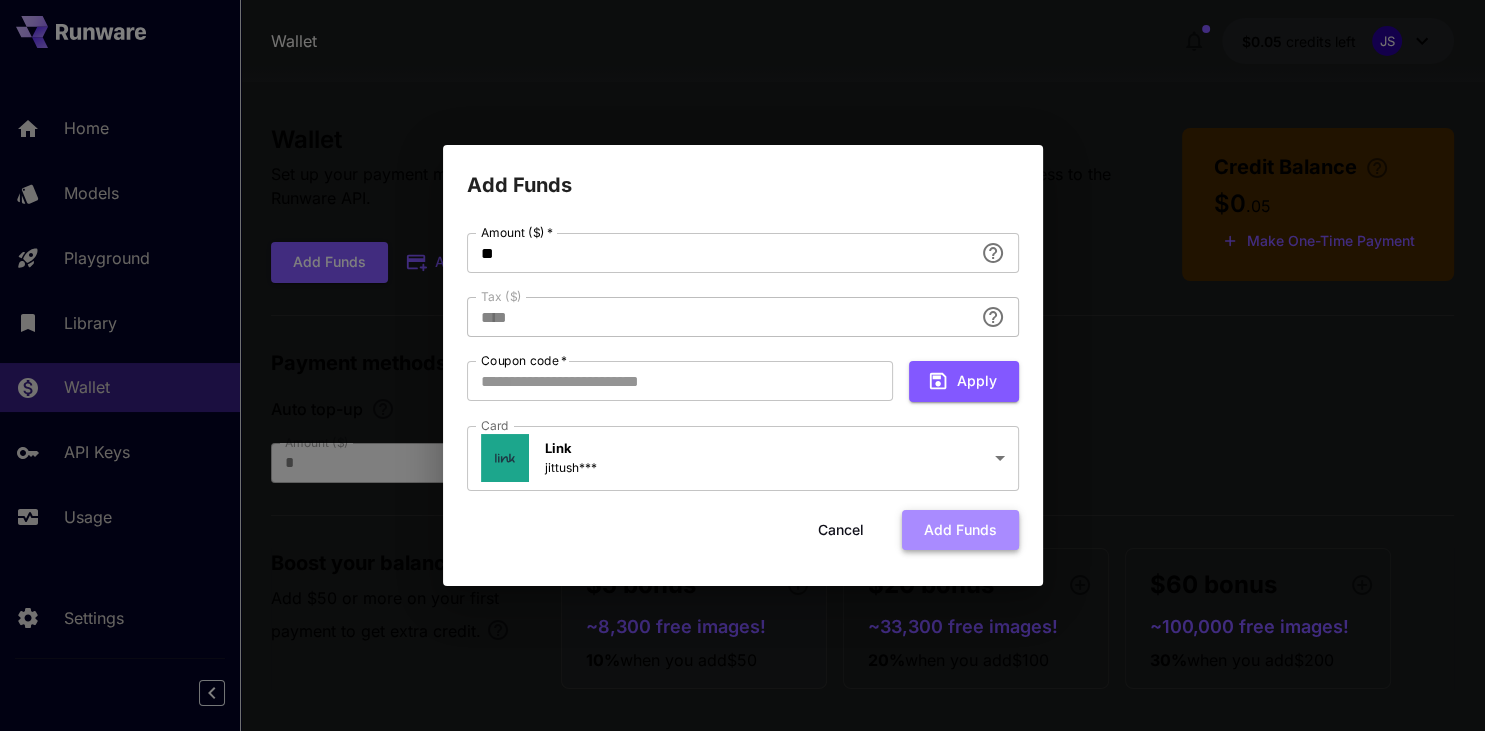 click on "Add funds" at bounding box center [960, 530] 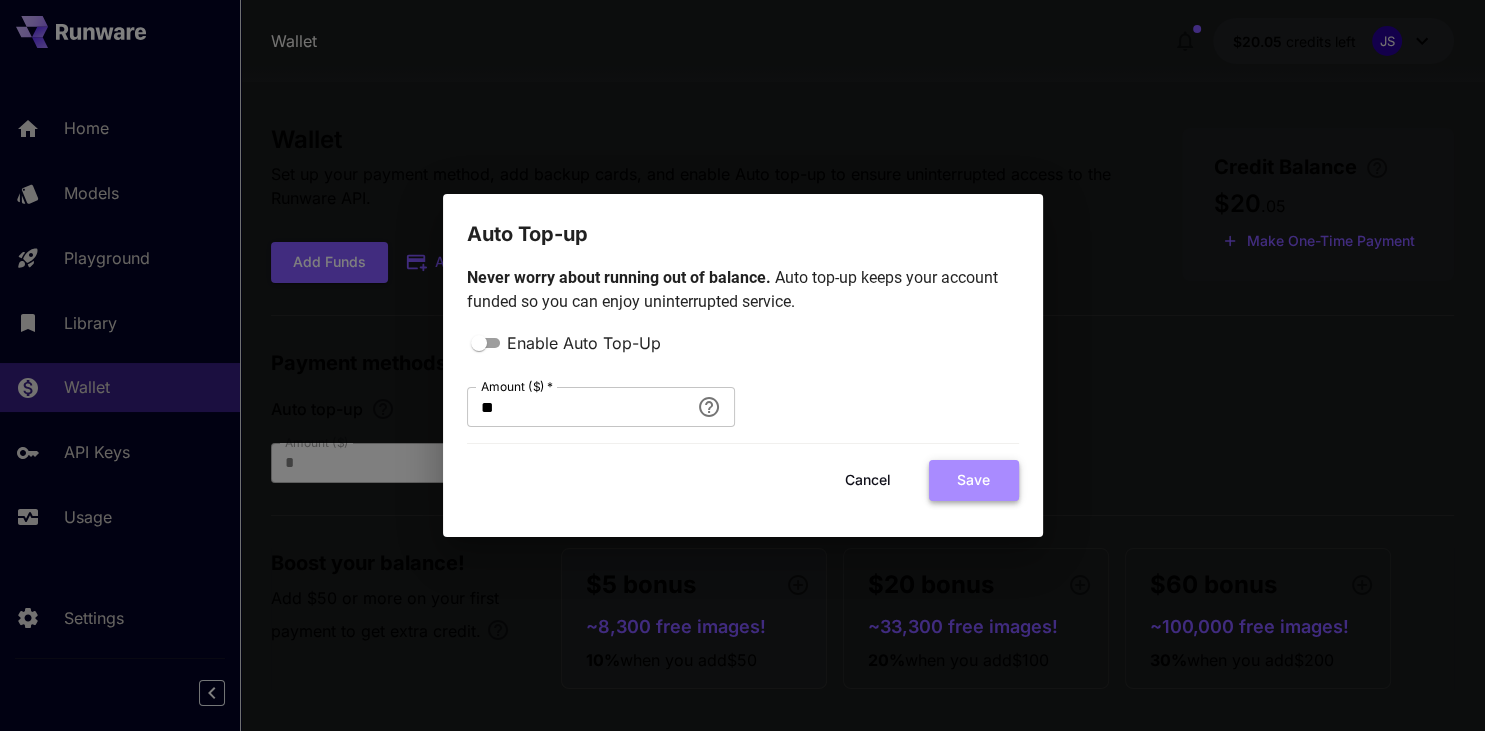 click on "Save" at bounding box center [974, 480] 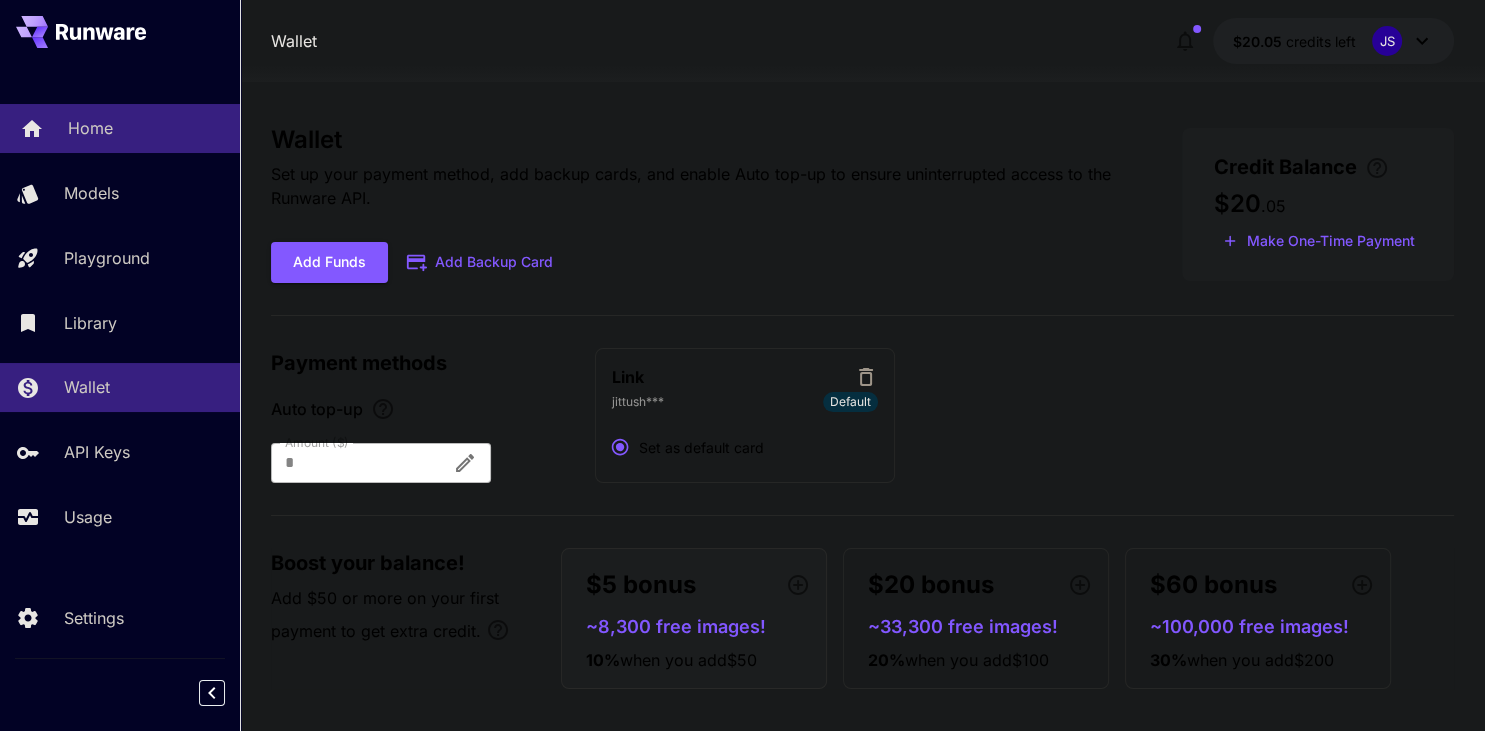 click on "Home" at bounding box center [146, 128] 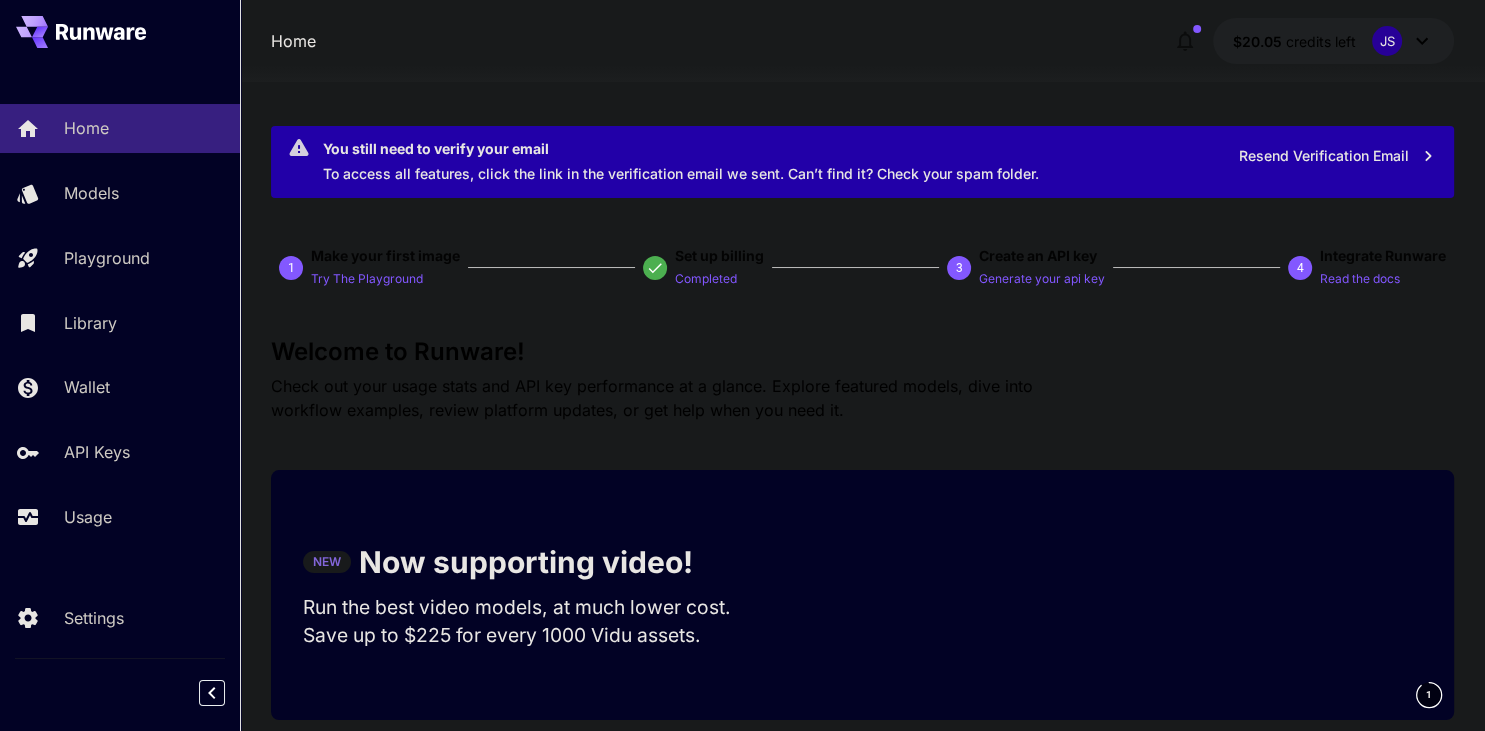 click on "1" at bounding box center (291, 268) 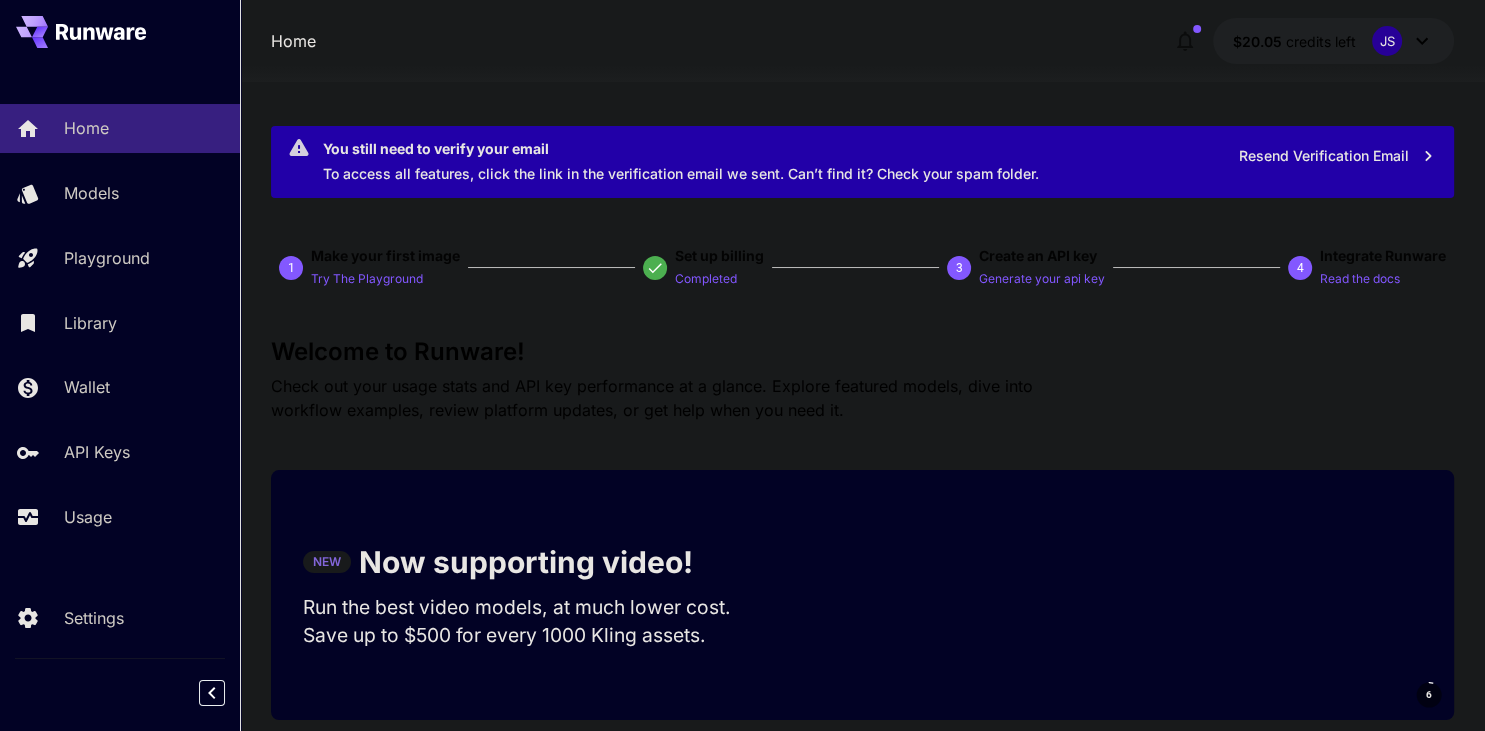 click on "3" at bounding box center [958, 268] 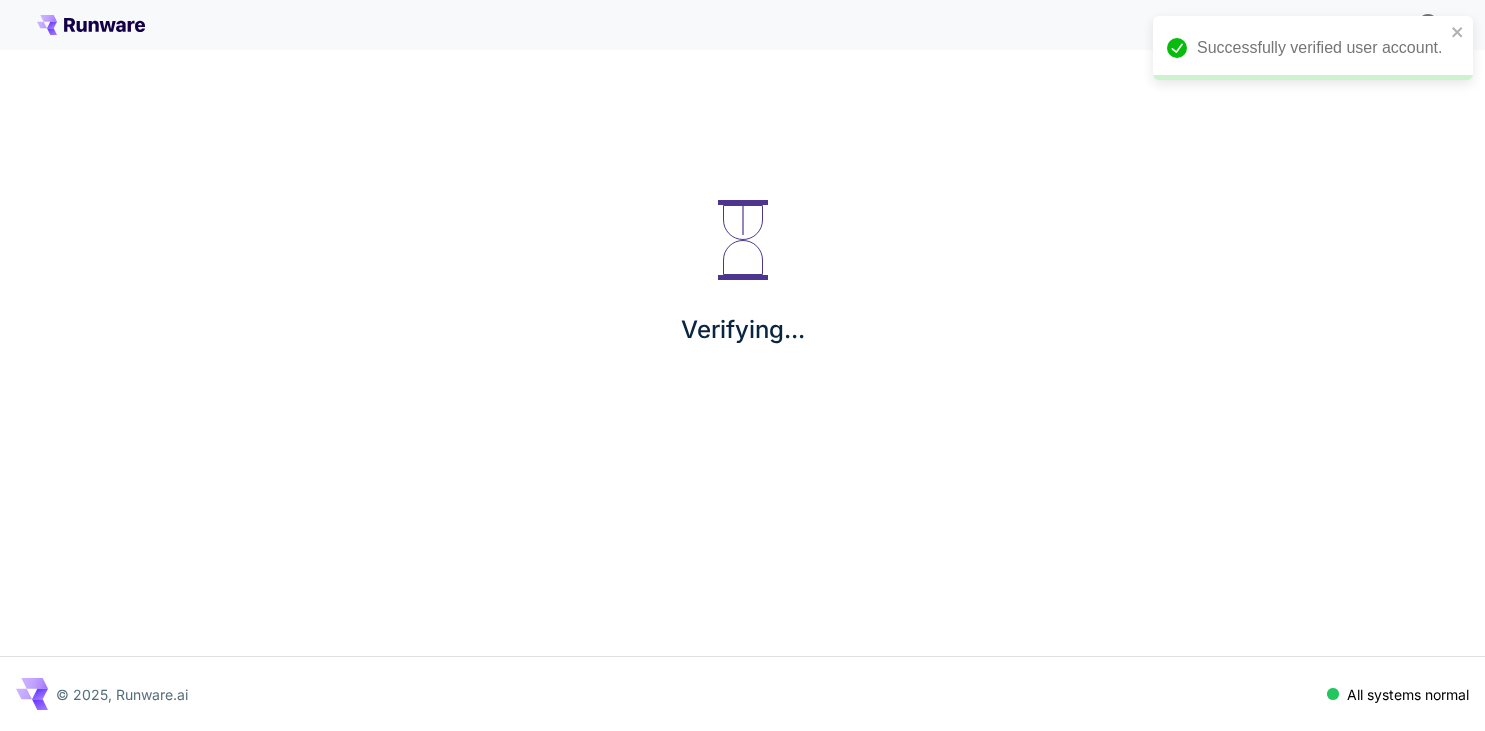 scroll, scrollTop: 0, scrollLeft: 0, axis: both 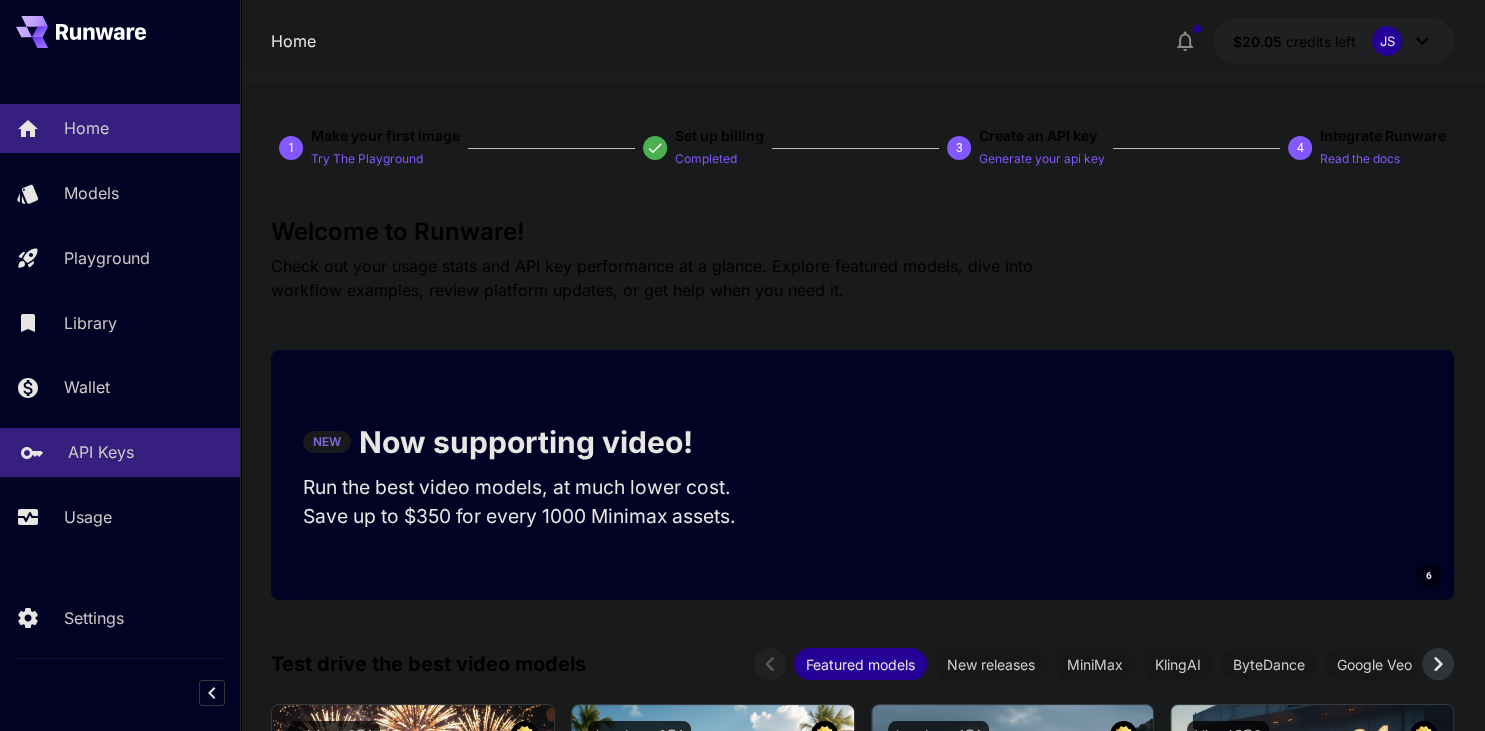 click on "API Keys" at bounding box center (146, 452) 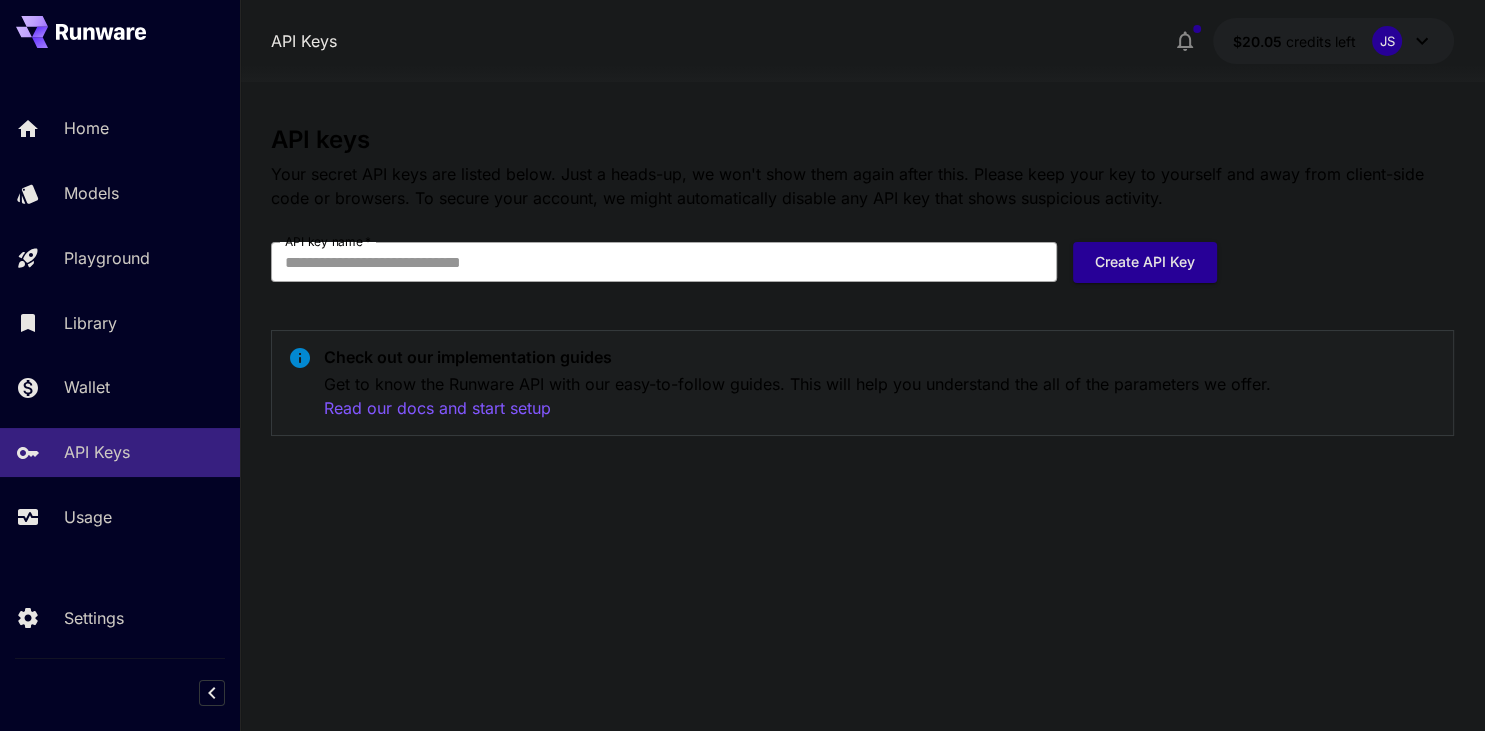 click on "API key name   *" at bounding box center (664, 262) 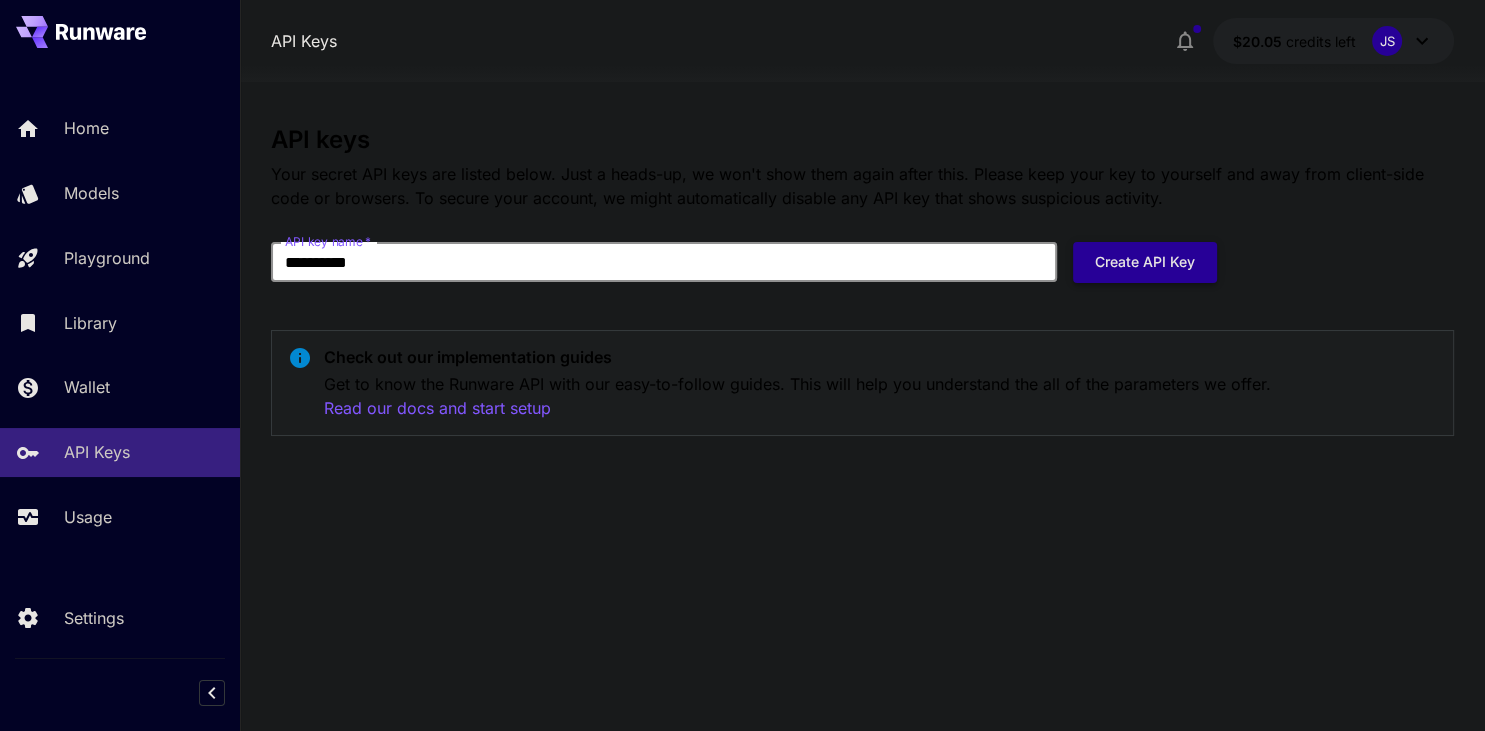 type on "**********" 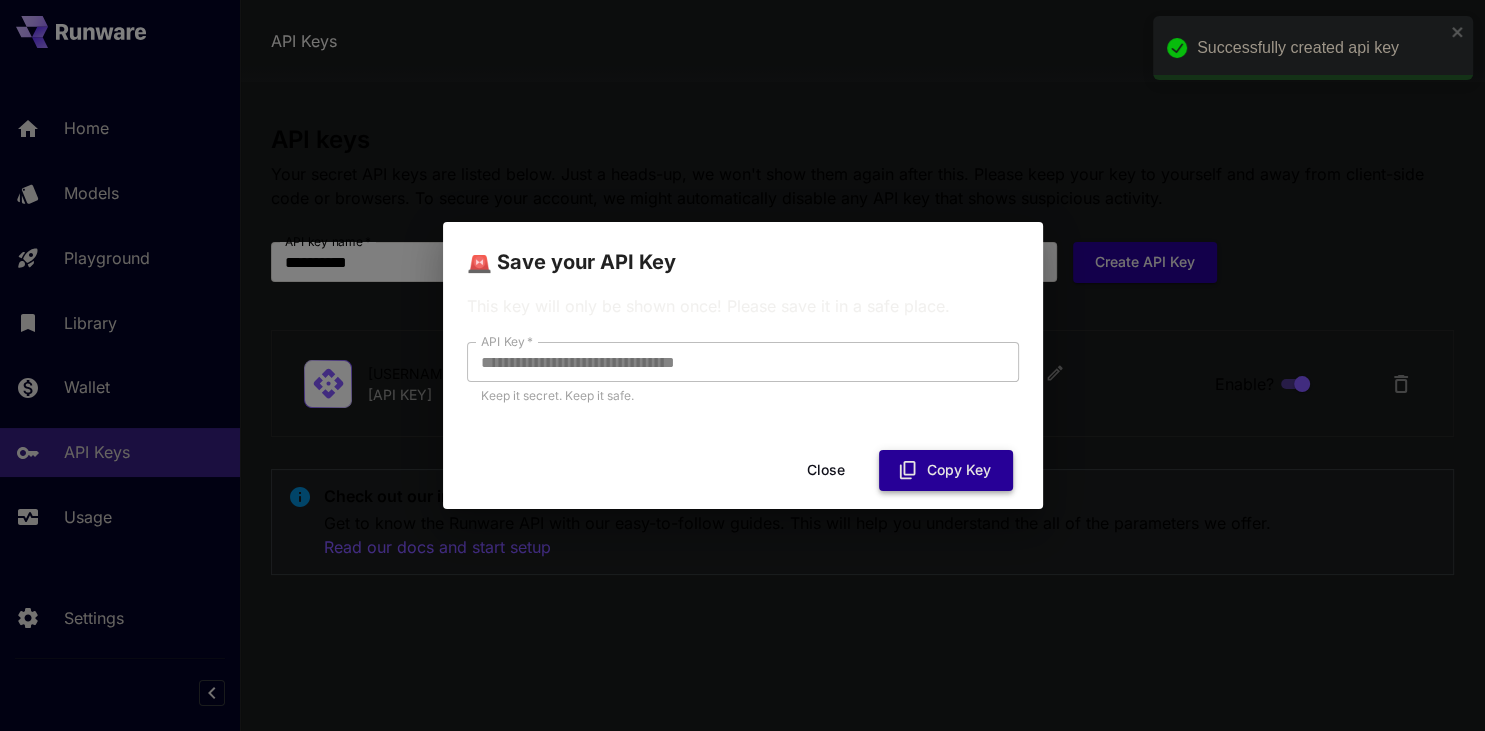 click on "Copy Key" at bounding box center (946, 470) 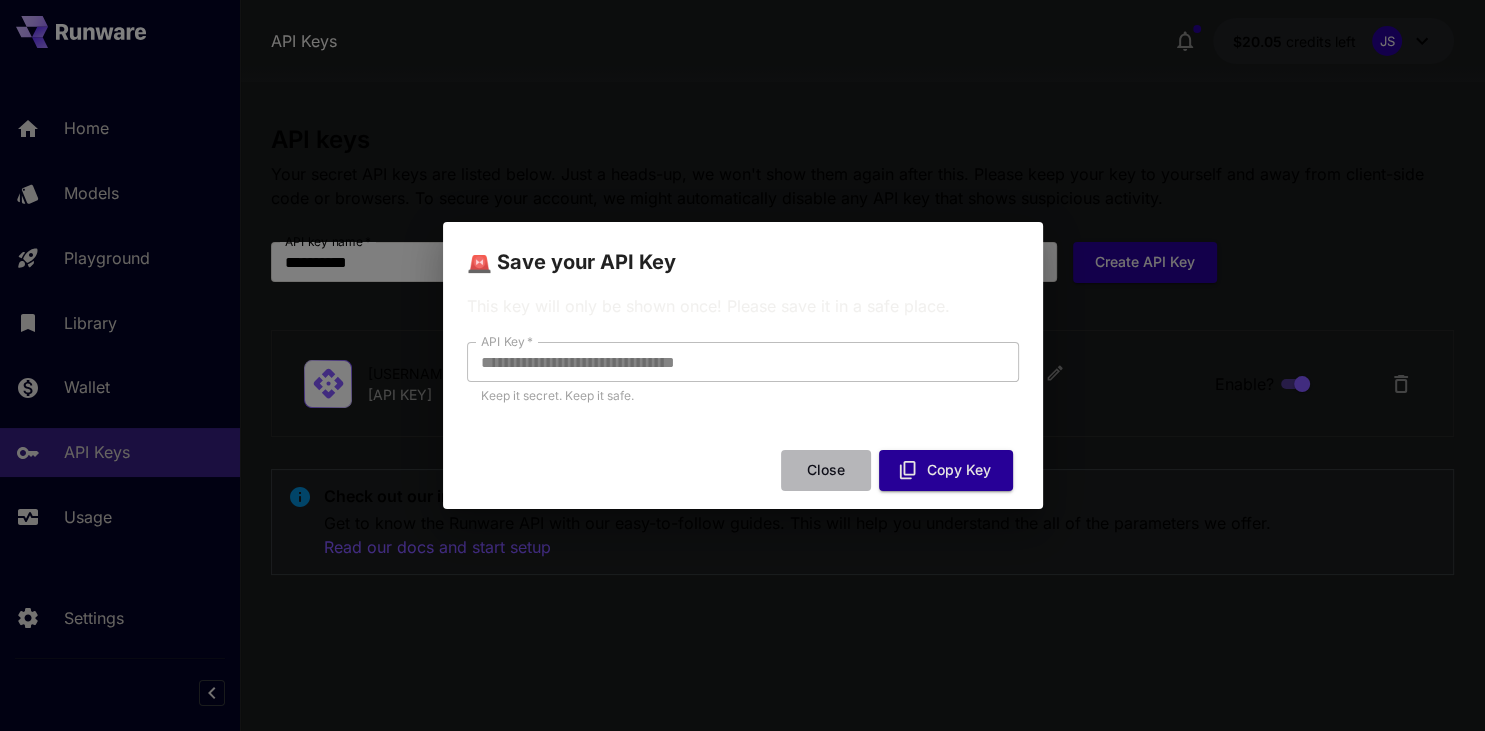 click on "Close" at bounding box center [826, 470] 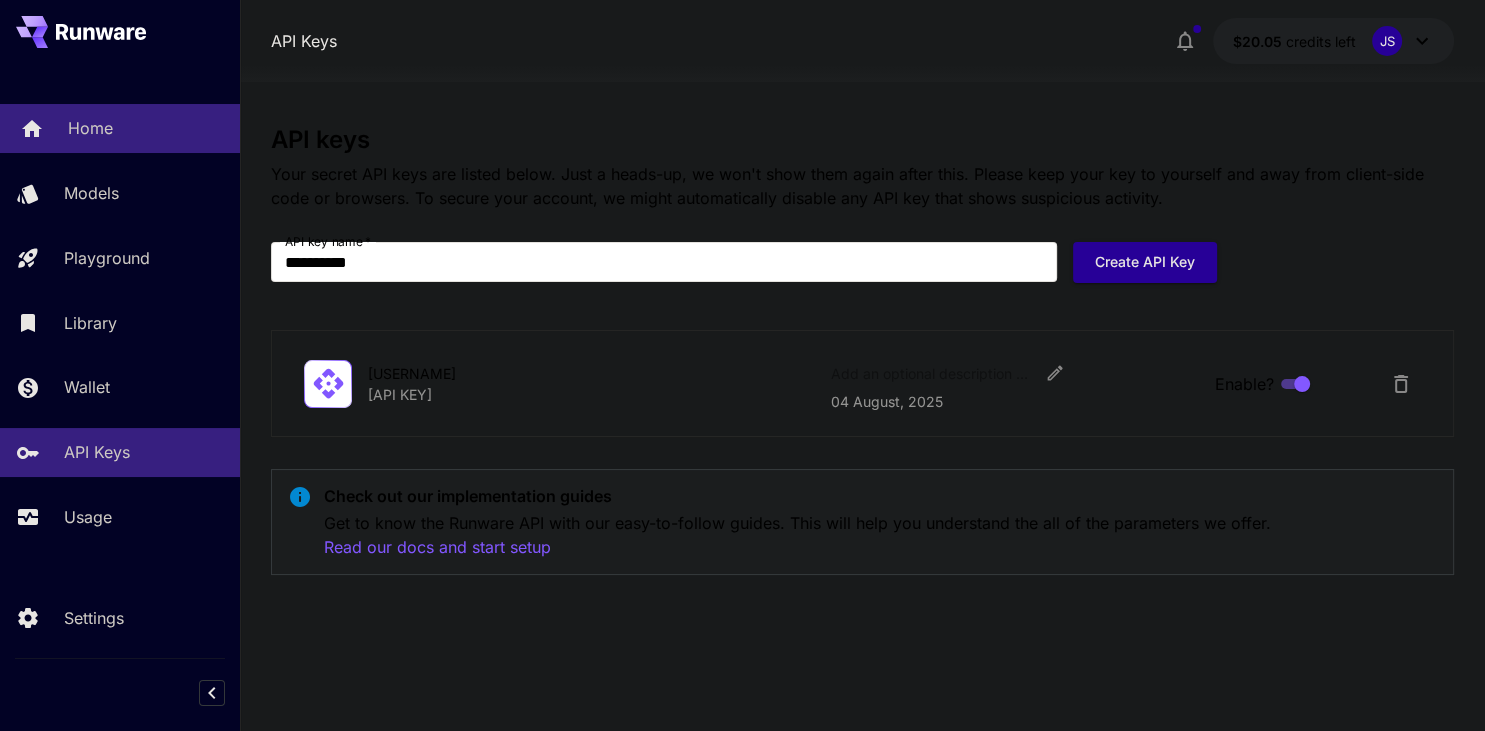 click on "Home" at bounding box center [120, 128] 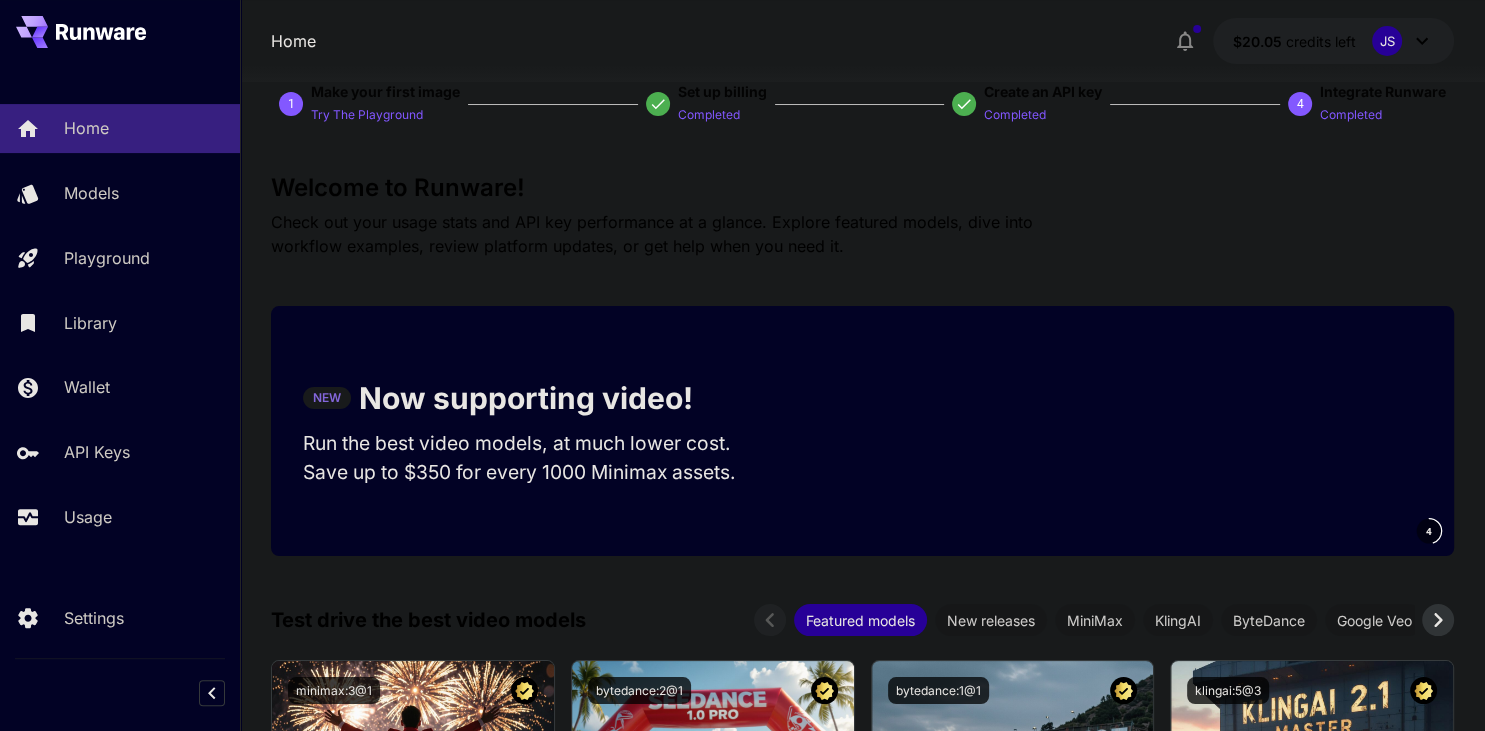 scroll, scrollTop: 0, scrollLeft: 0, axis: both 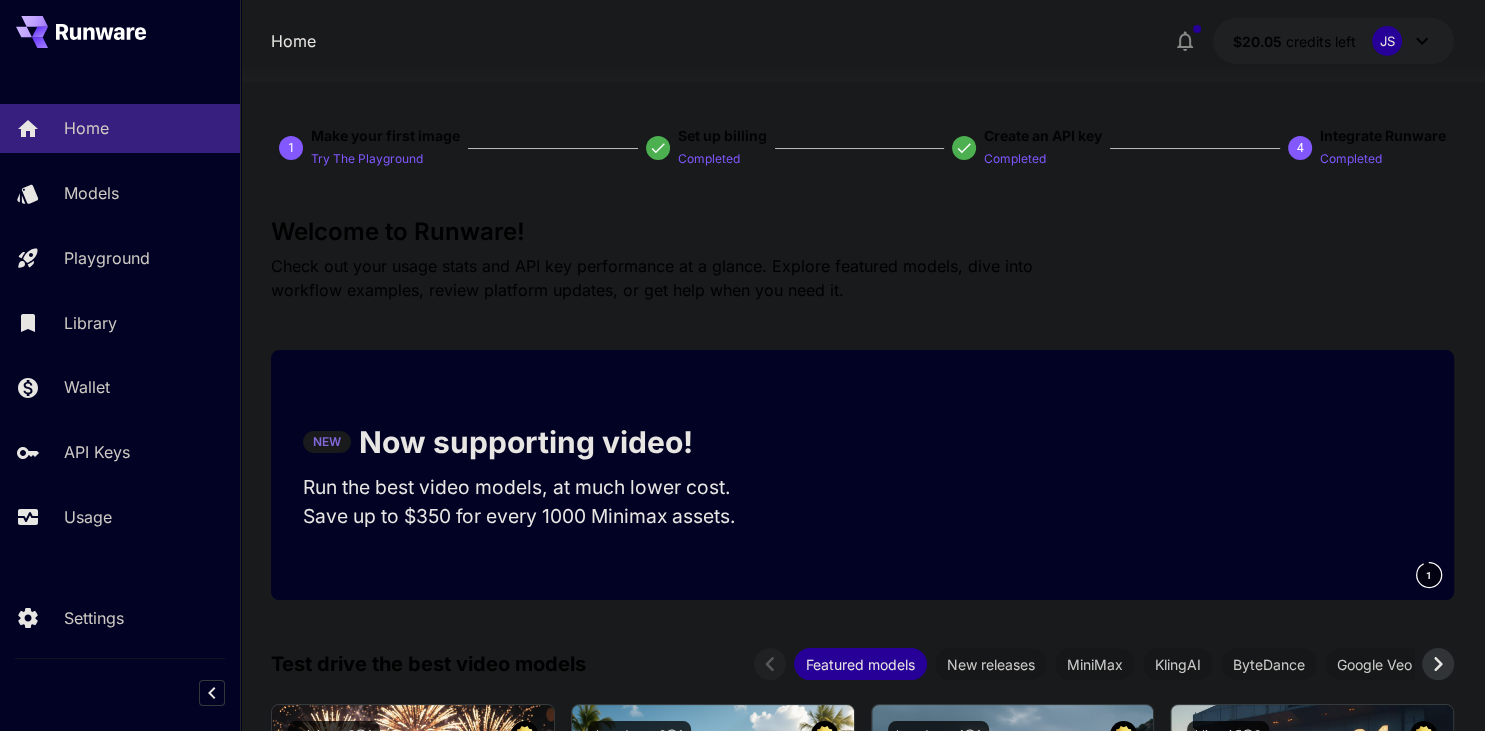click on "4" at bounding box center (1300, 148) 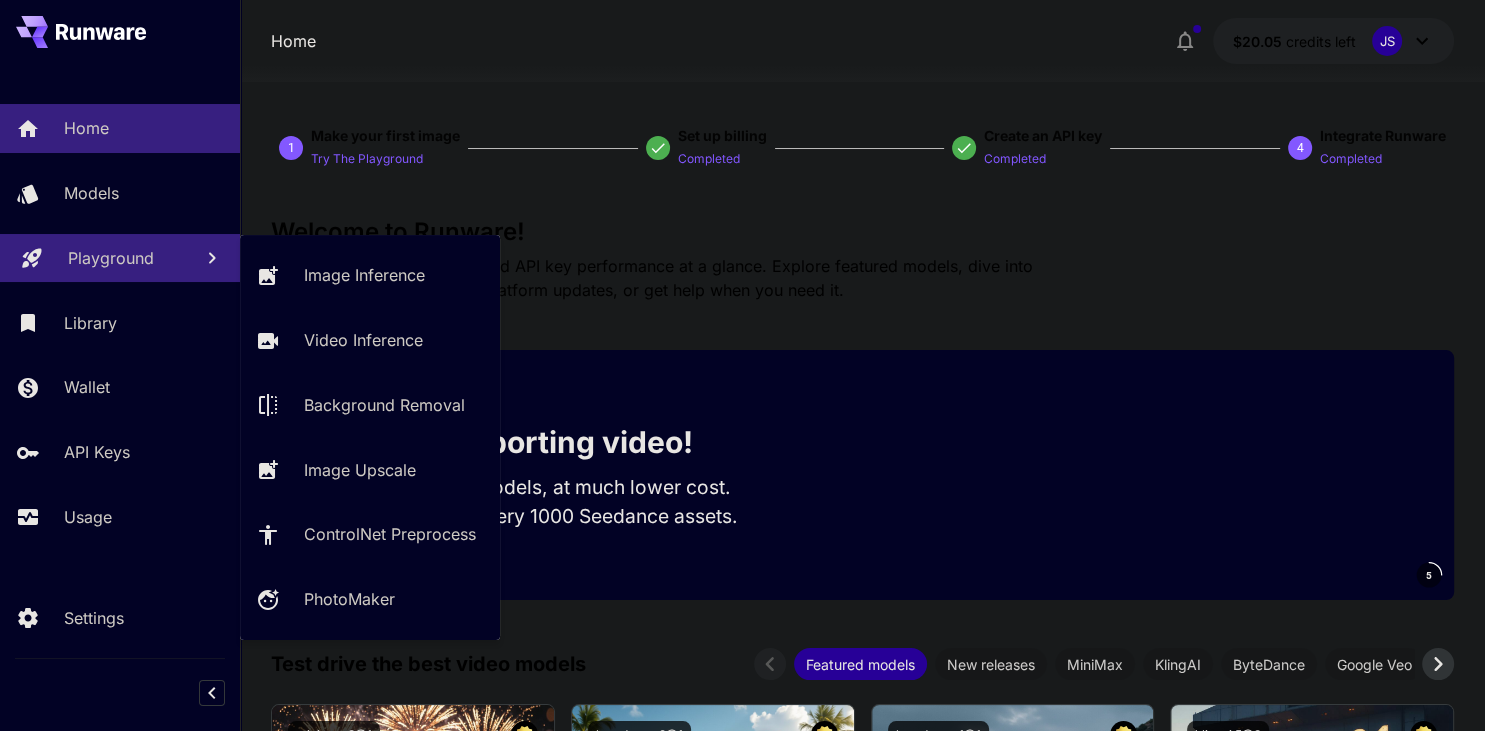 click on "Playground" at bounding box center [122, 258] 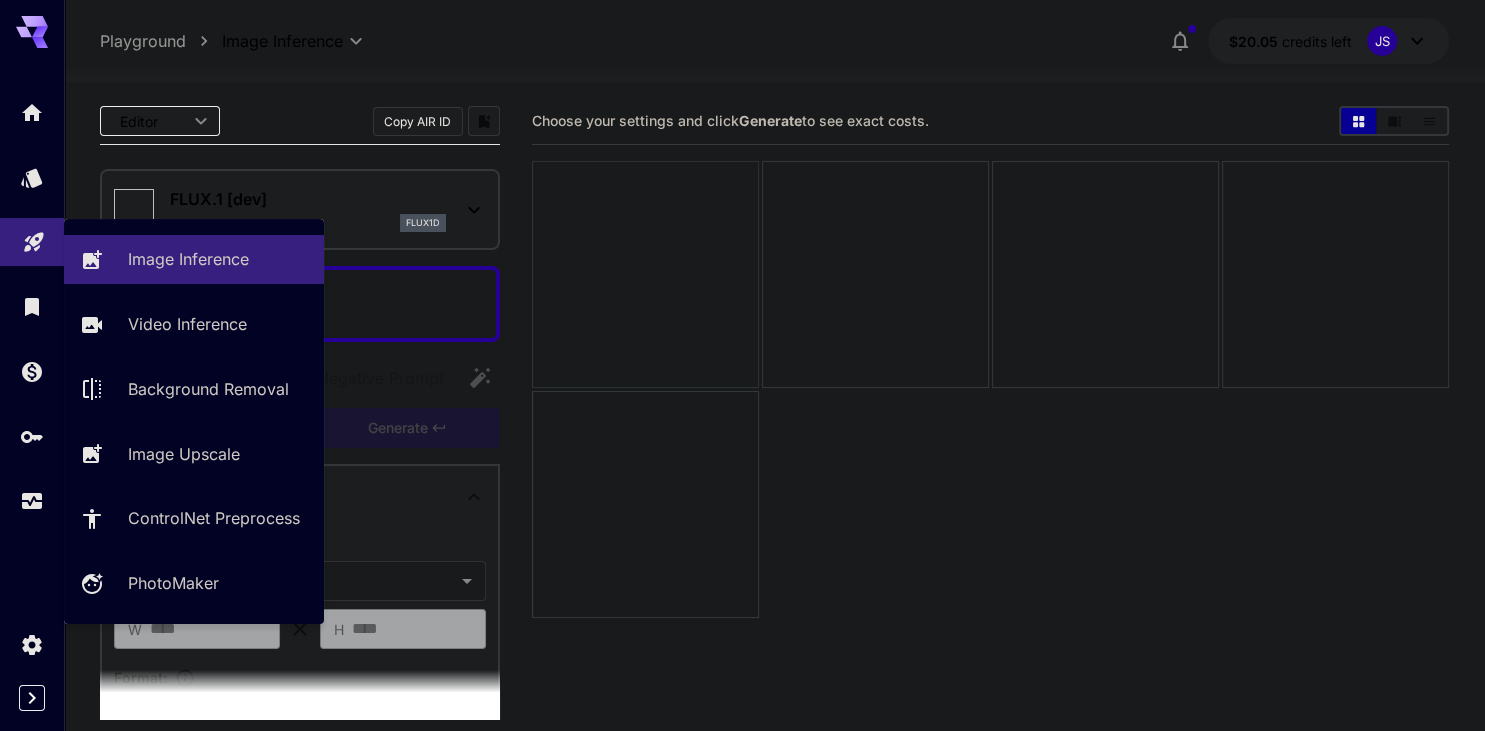 type on "**********" 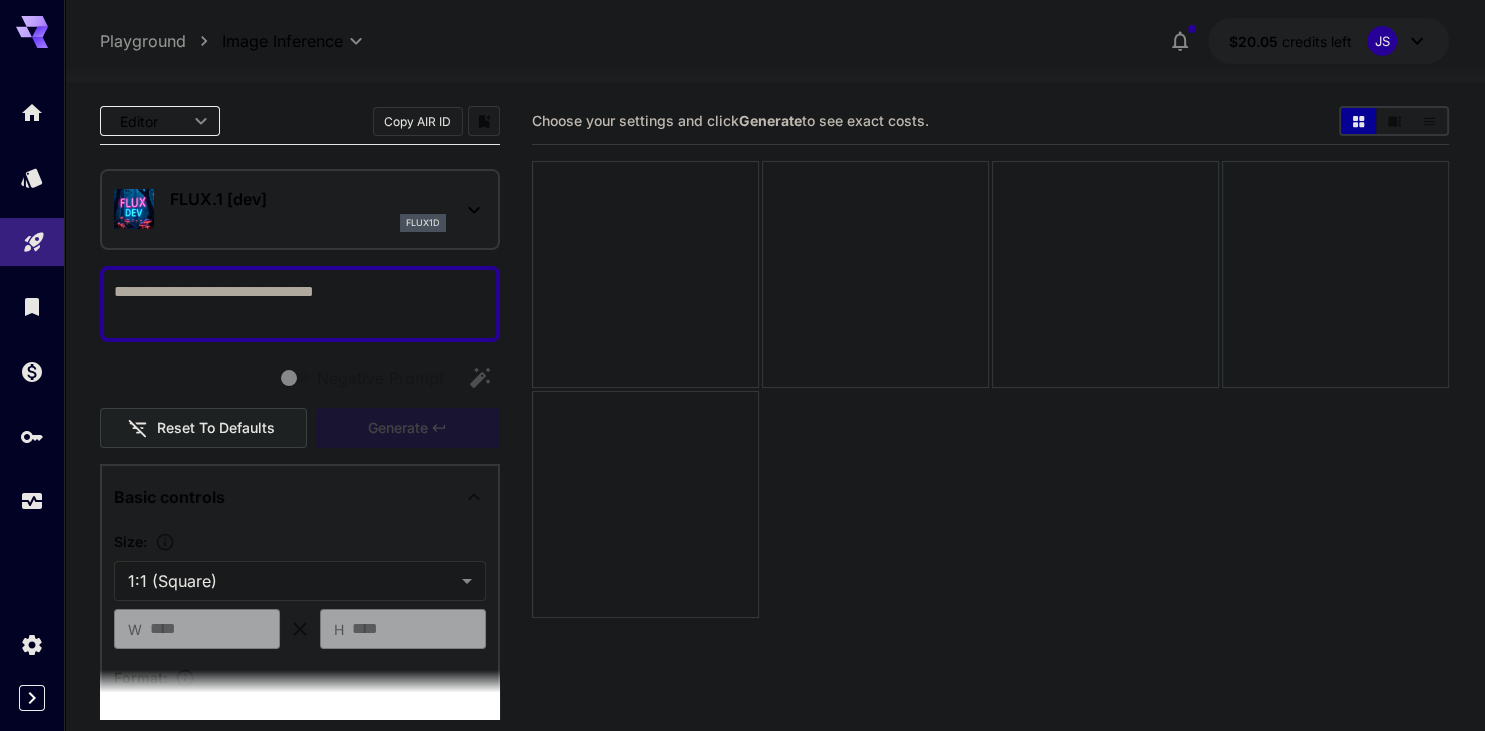 click on "FLUX.1 [dev] flux1d" at bounding box center [308, 209] 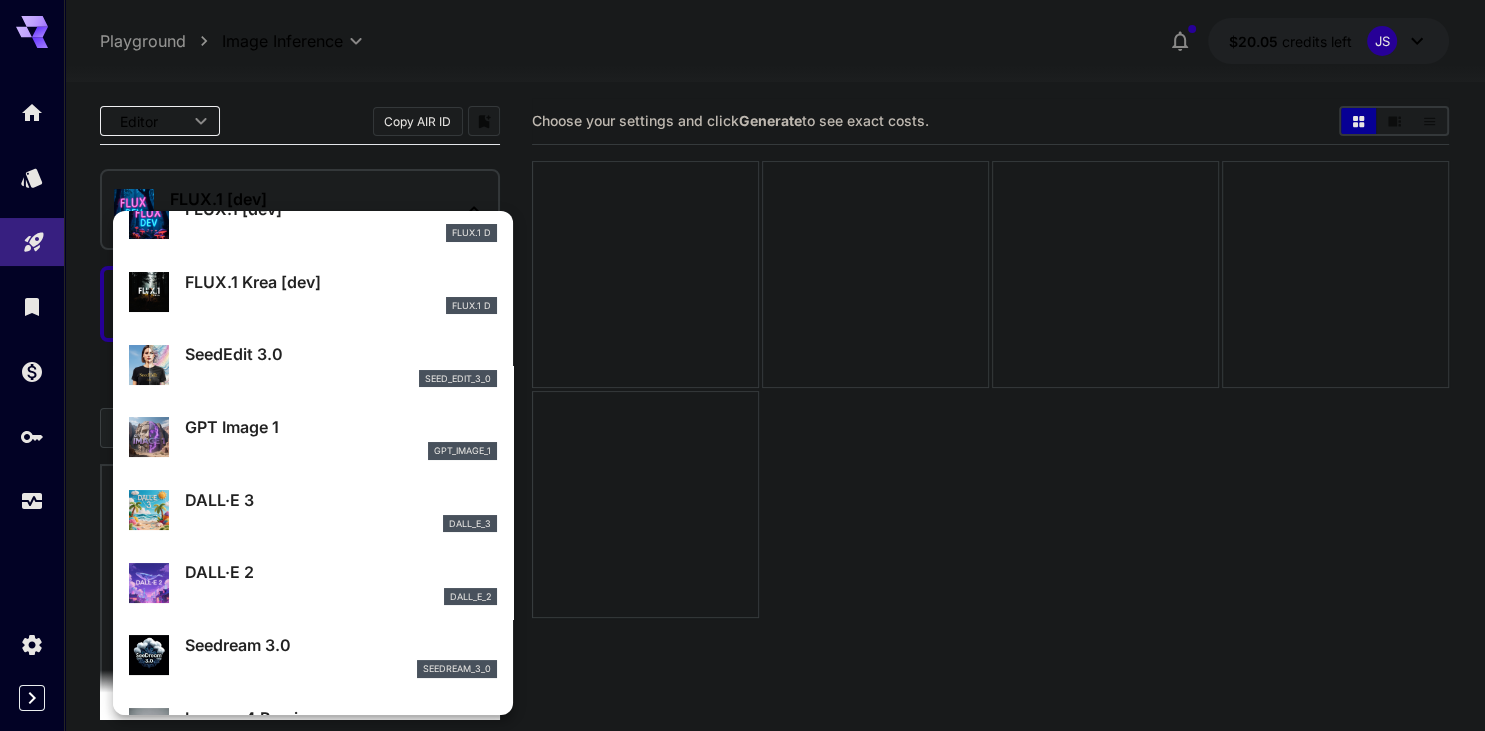 scroll, scrollTop: 0, scrollLeft: 0, axis: both 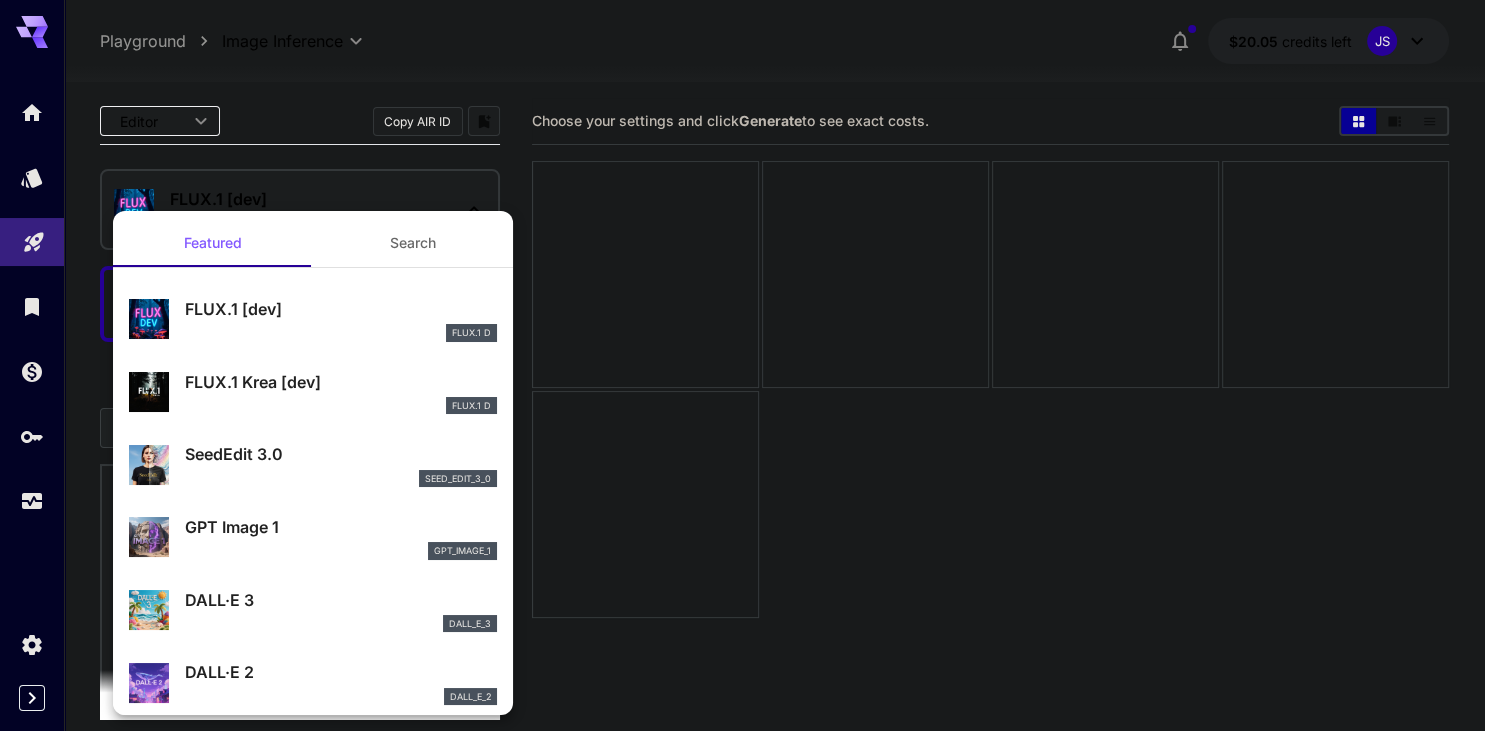 click on "SeedEdit 3.0" at bounding box center [341, 454] 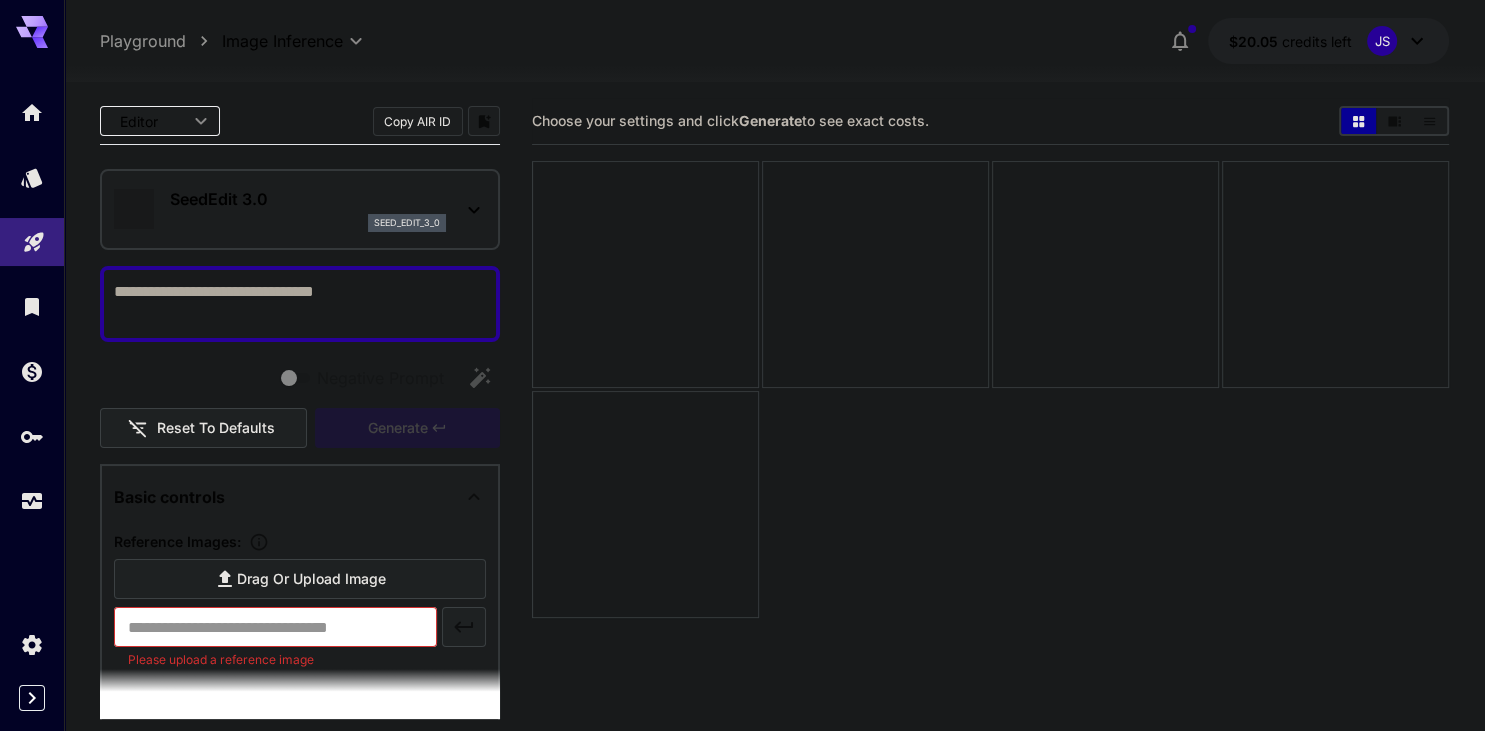 type on "***" 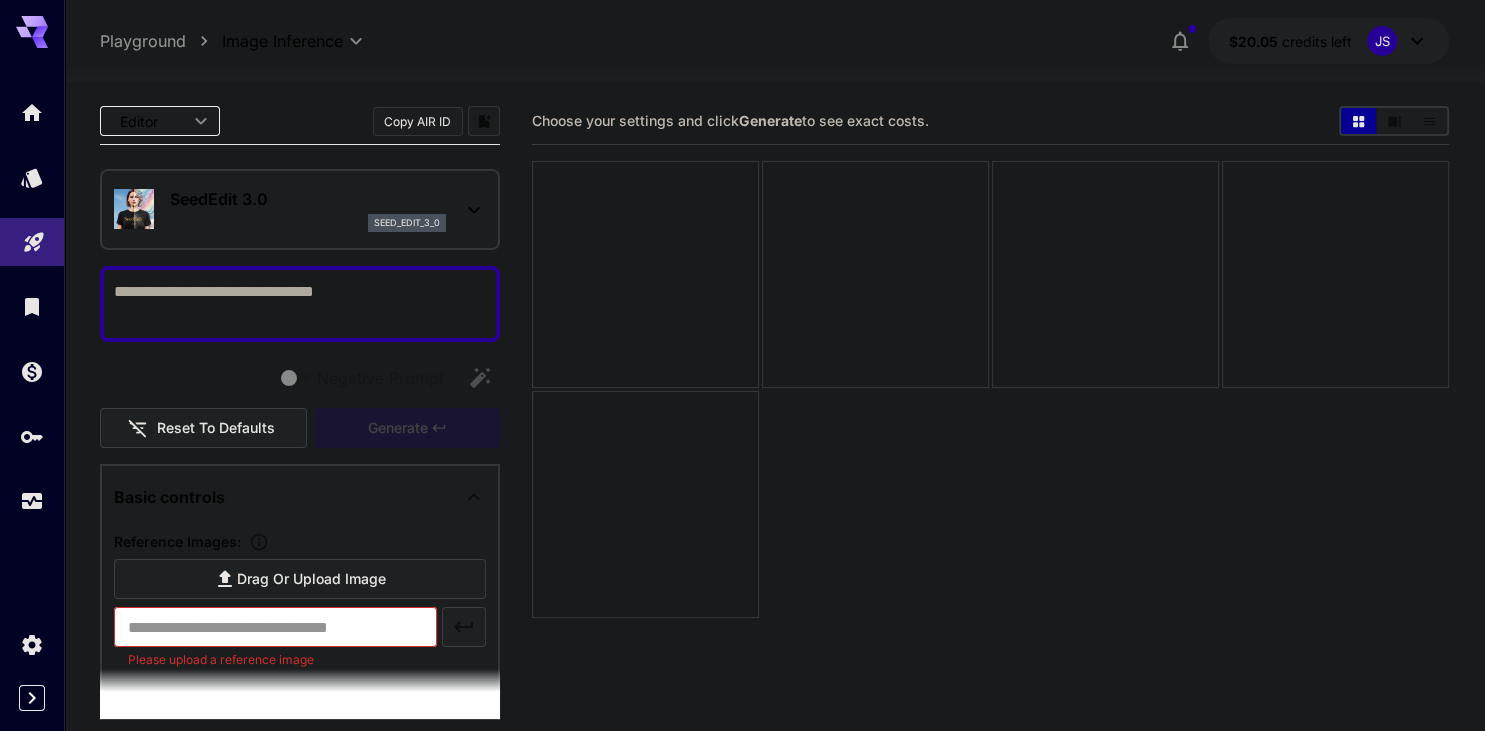 click on "Negative Prompt" at bounding box center [300, 304] 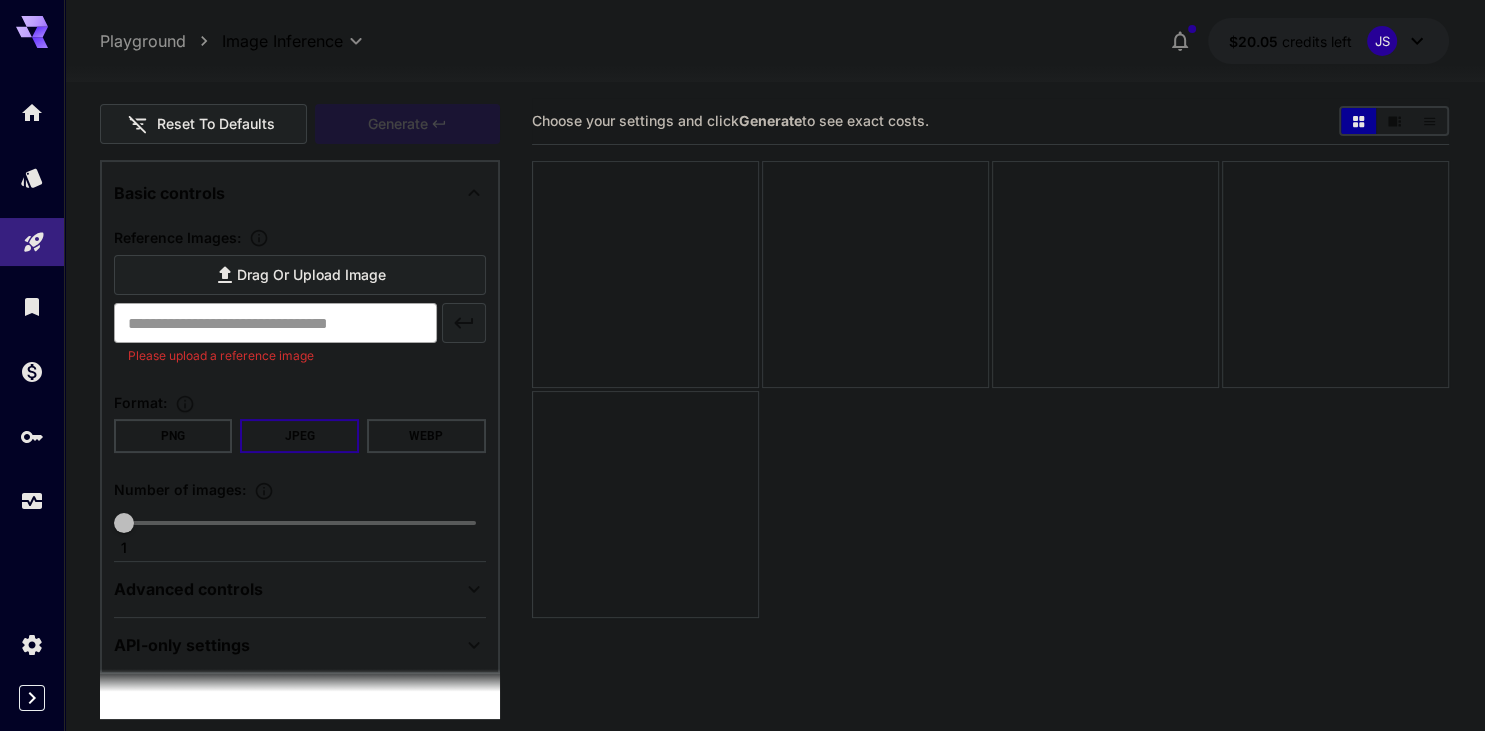 scroll, scrollTop: 0, scrollLeft: 0, axis: both 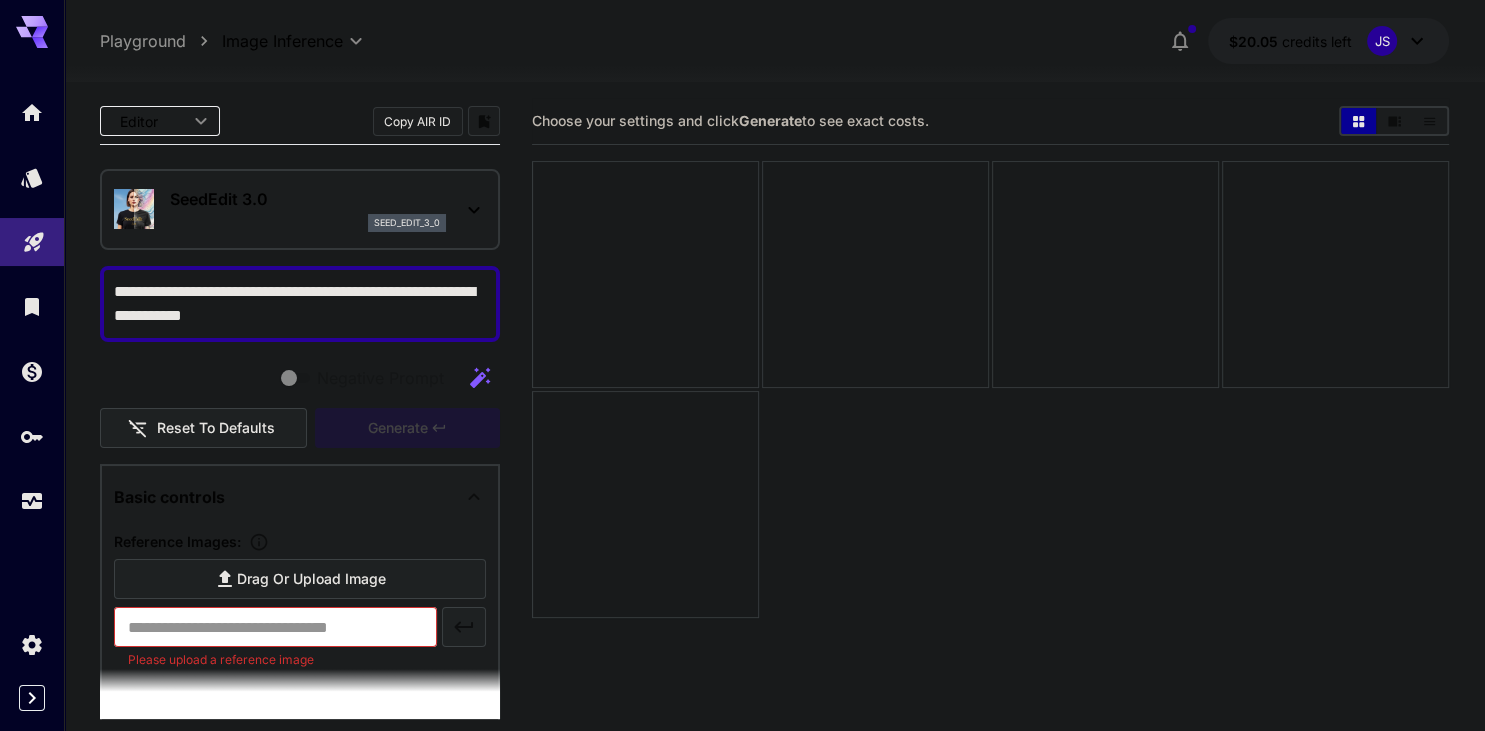 type on "**********" 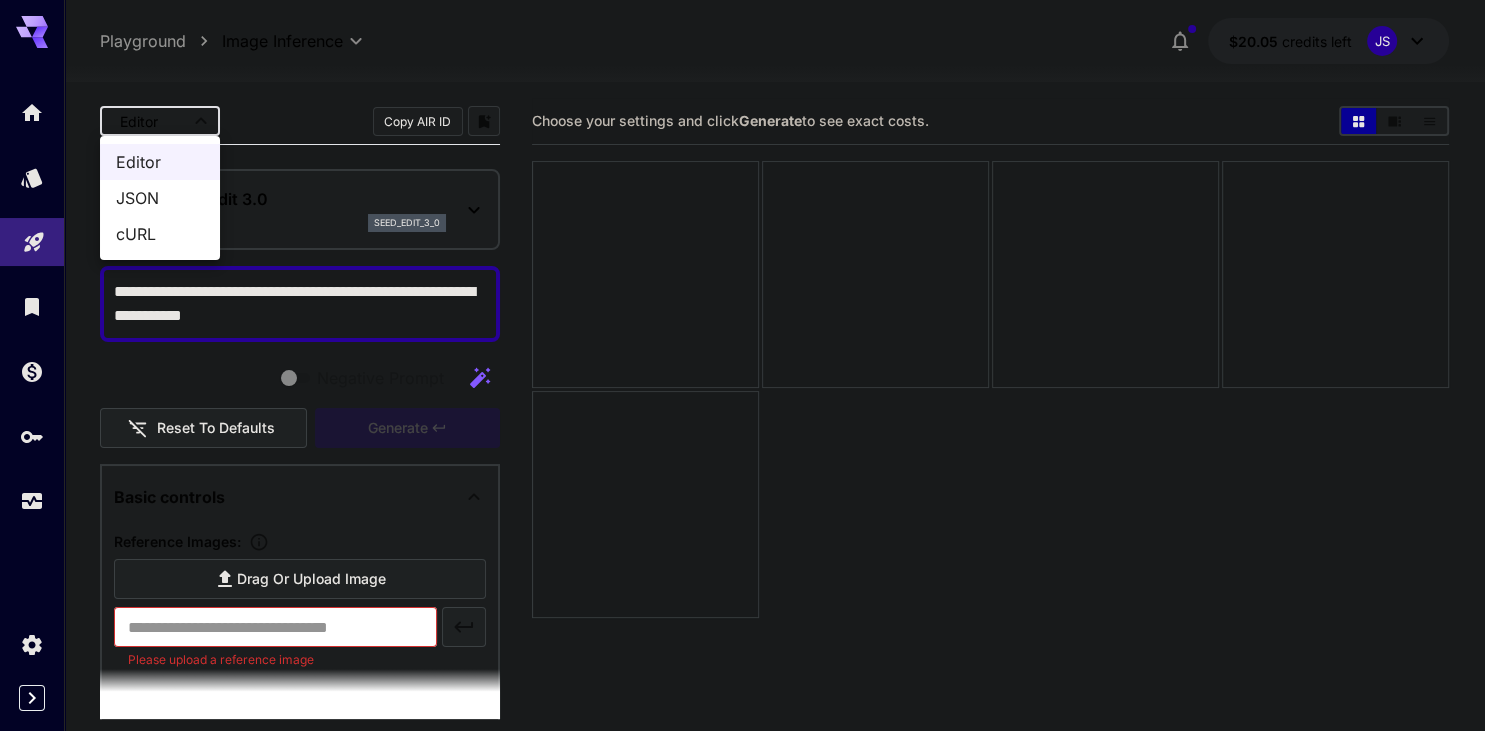 click at bounding box center (742, 365) 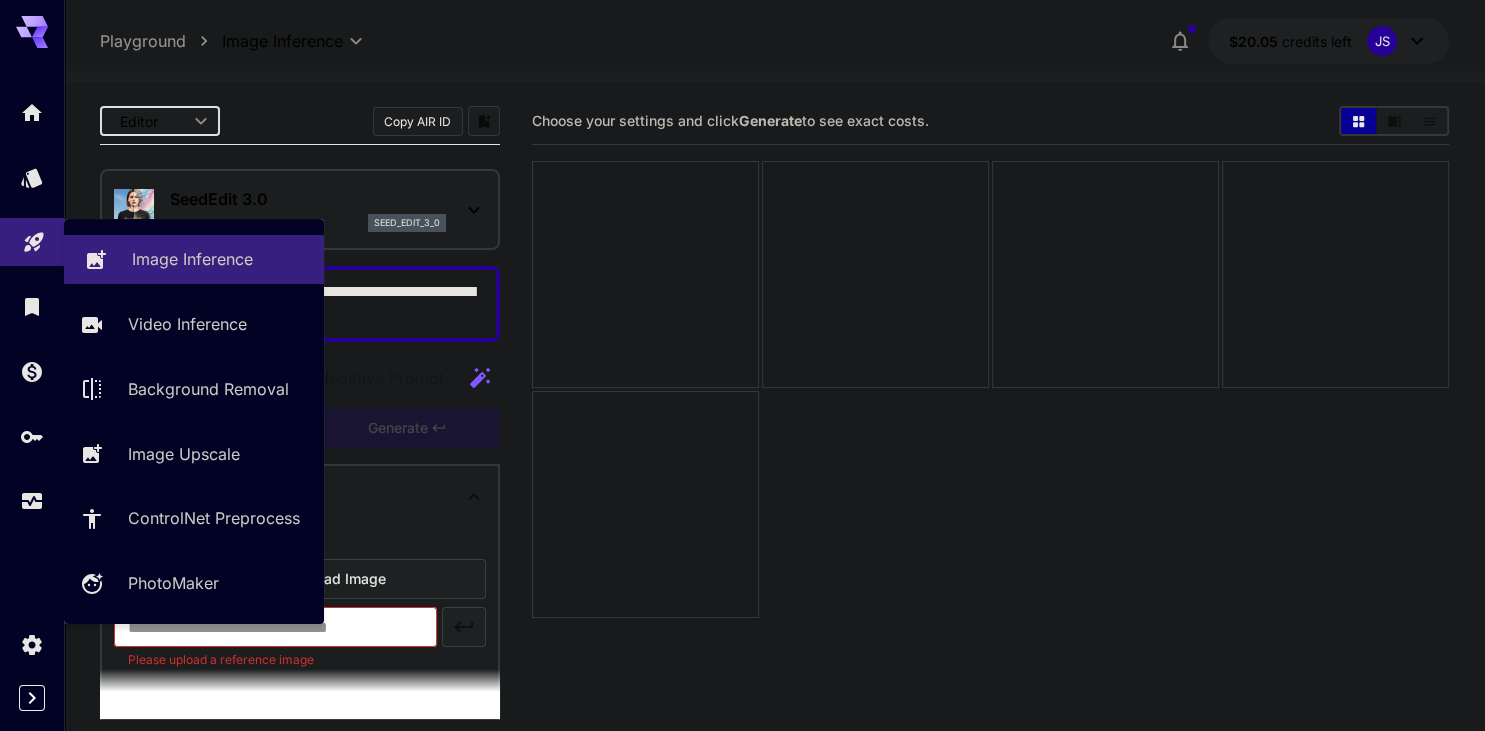 click on "Image Inference" at bounding box center (194, 259) 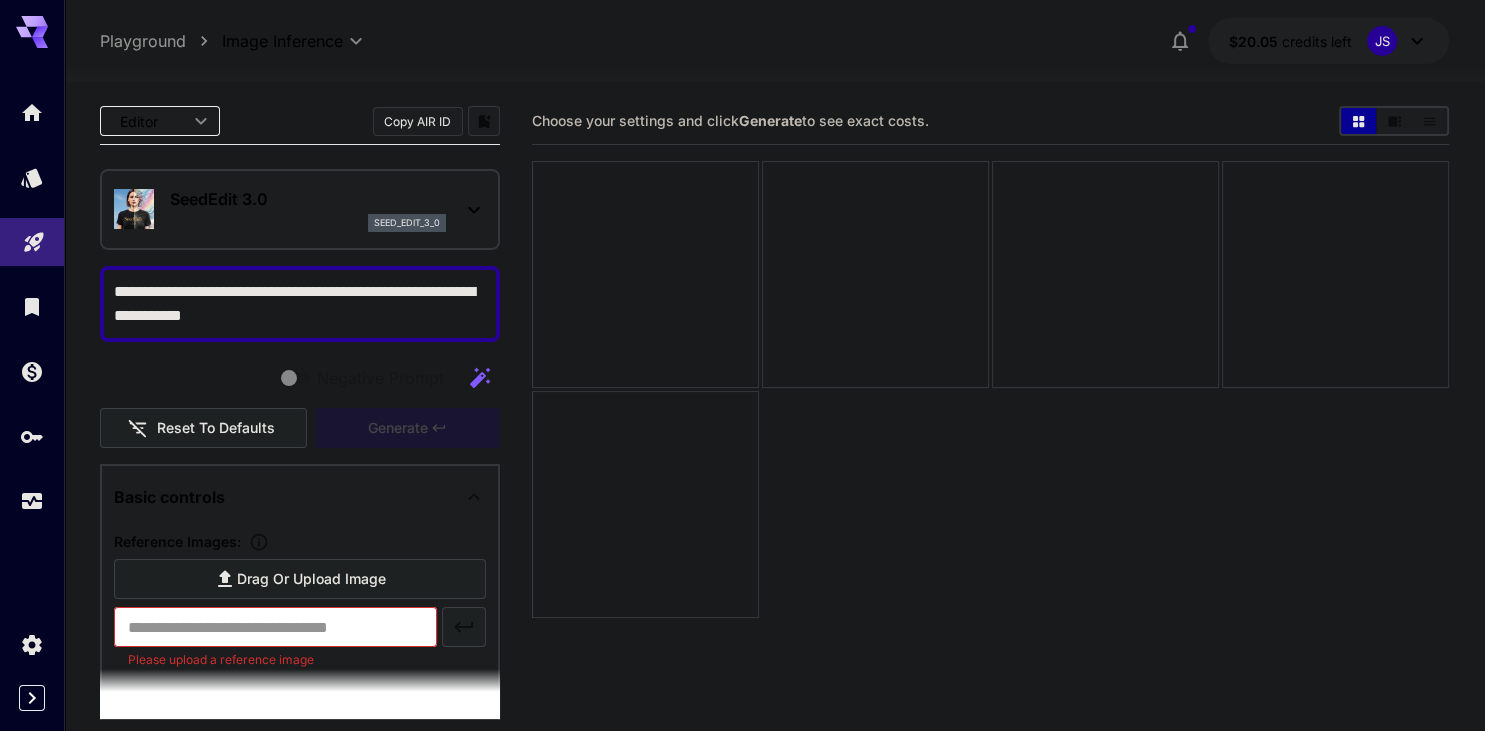 click on "**********" at bounding box center [775, 41] 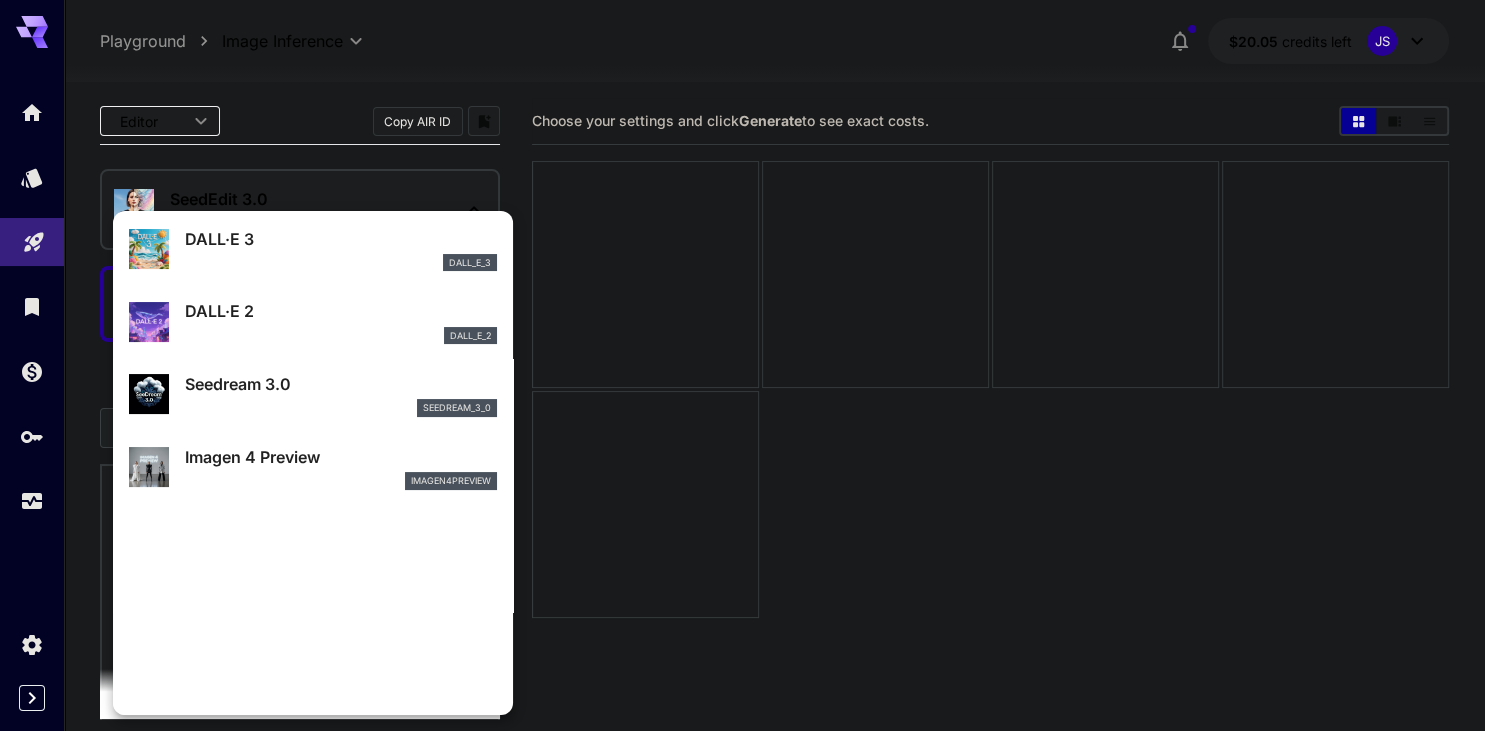 scroll, scrollTop: 377, scrollLeft: 0, axis: vertical 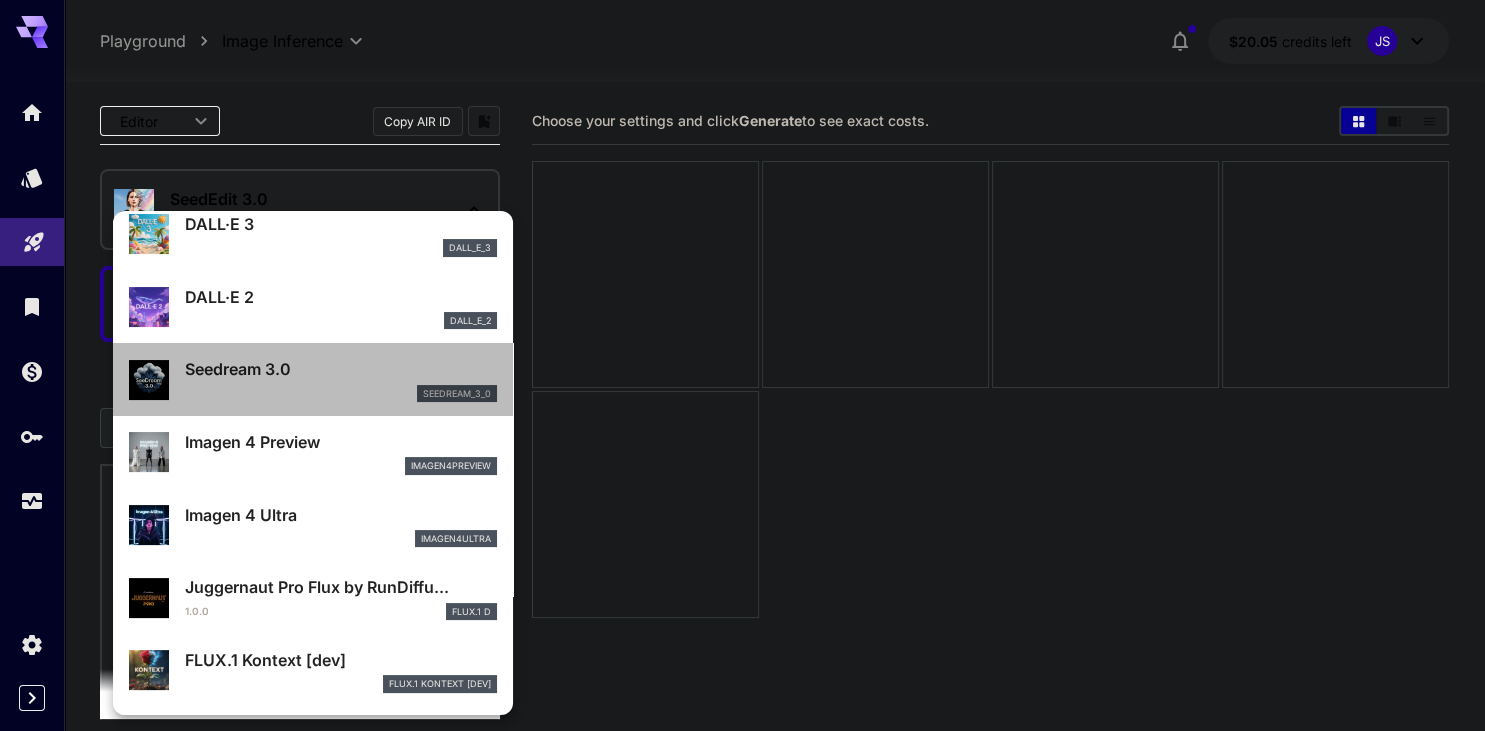 click on "Seedream 3.0" at bounding box center (341, 369) 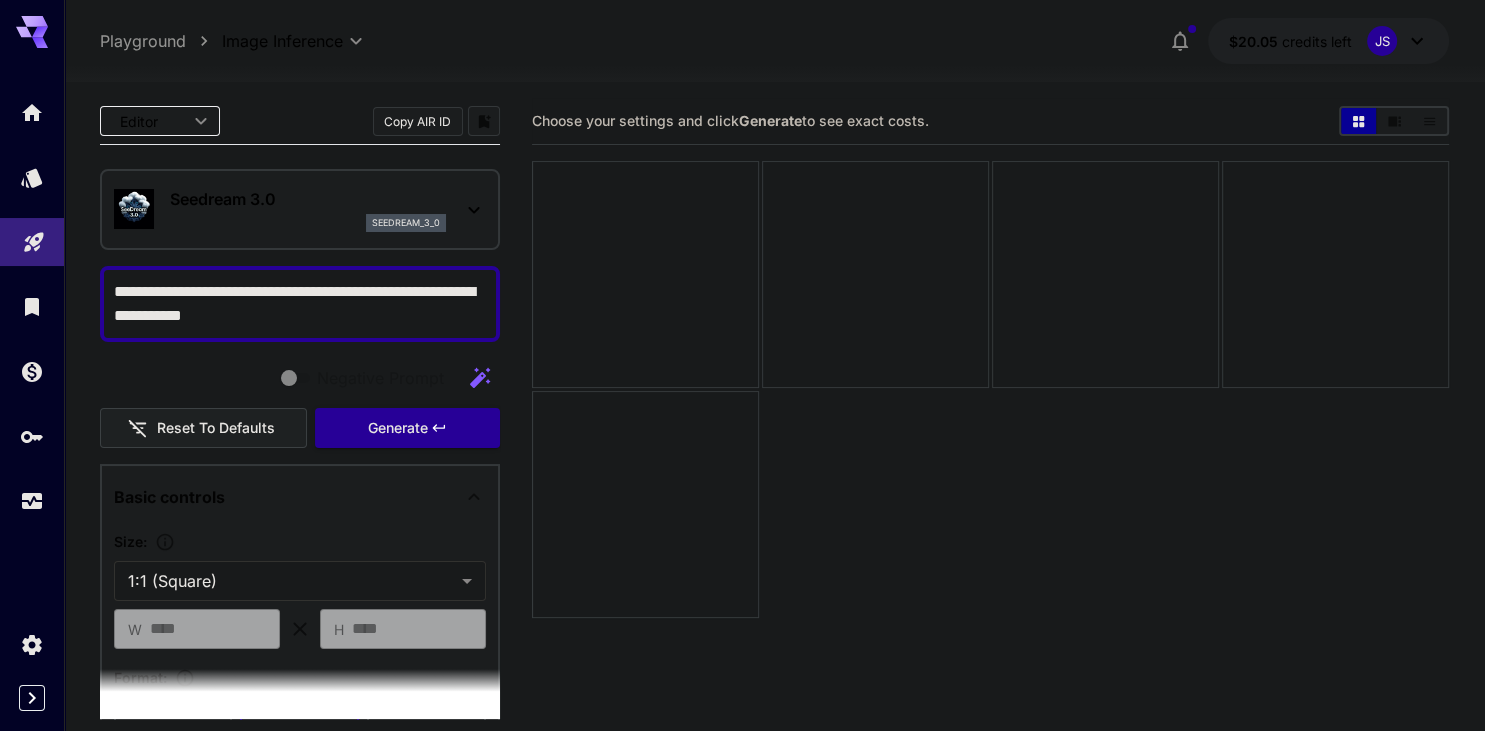 type on "***" 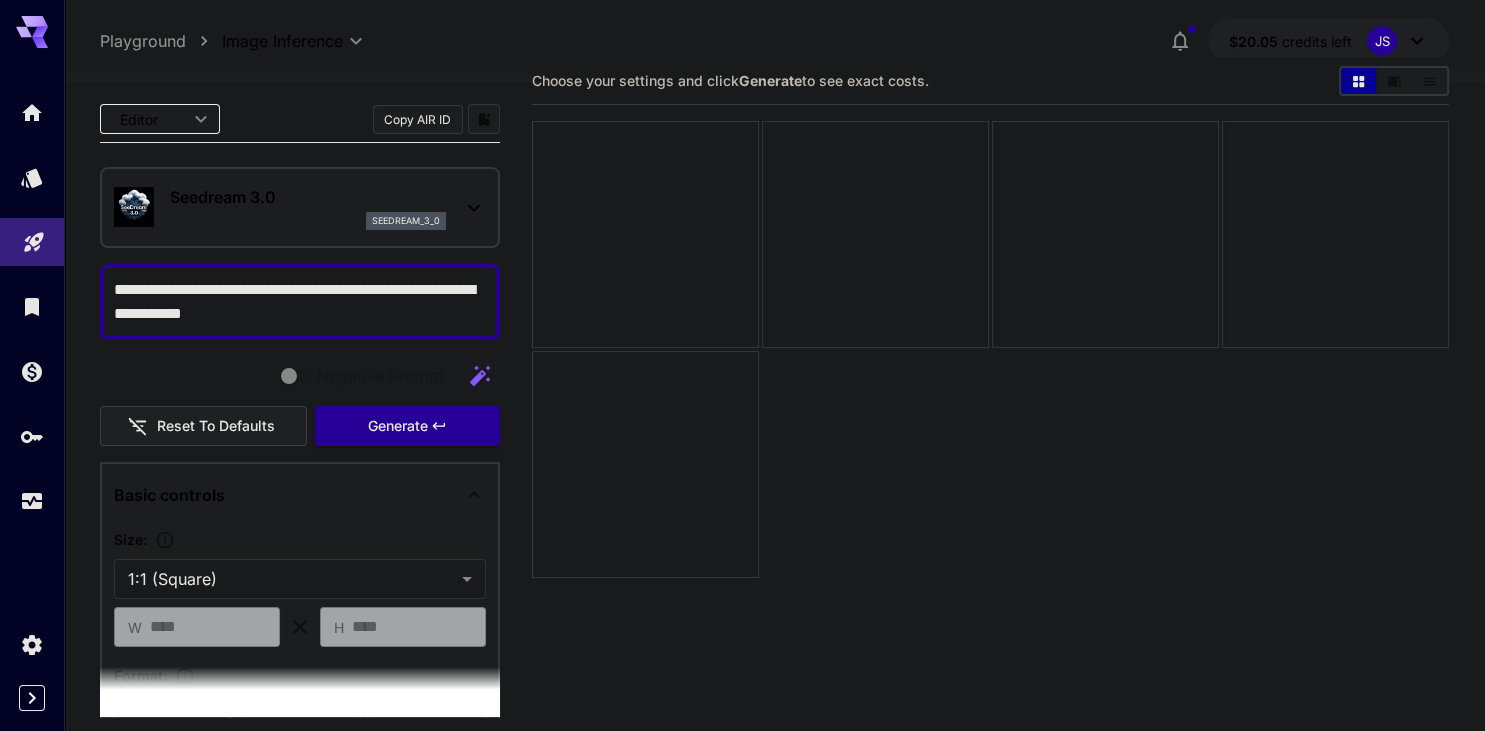 scroll, scrollTop: 22, scrollLeft: 0, axis: vertical 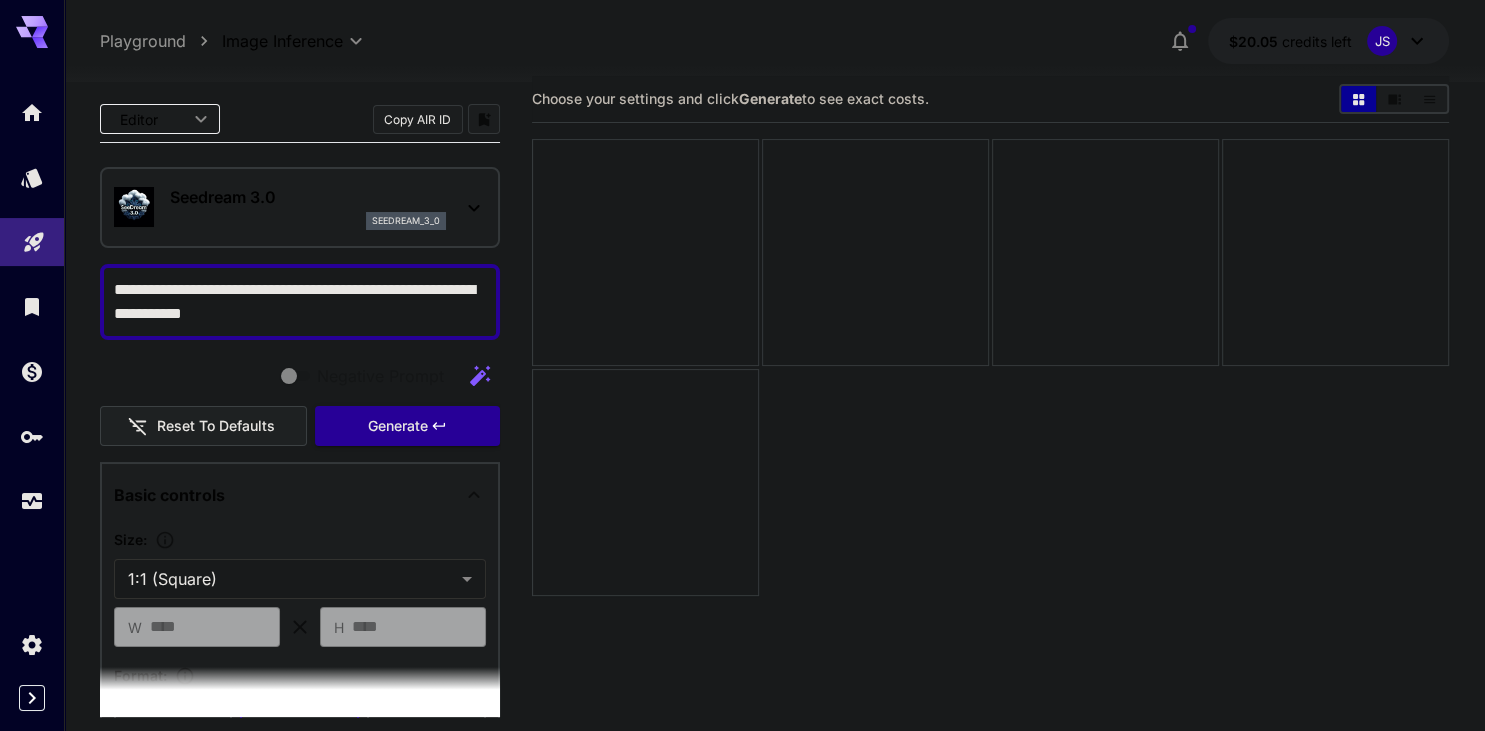 click on "**********" at bounding box center (300, 302) 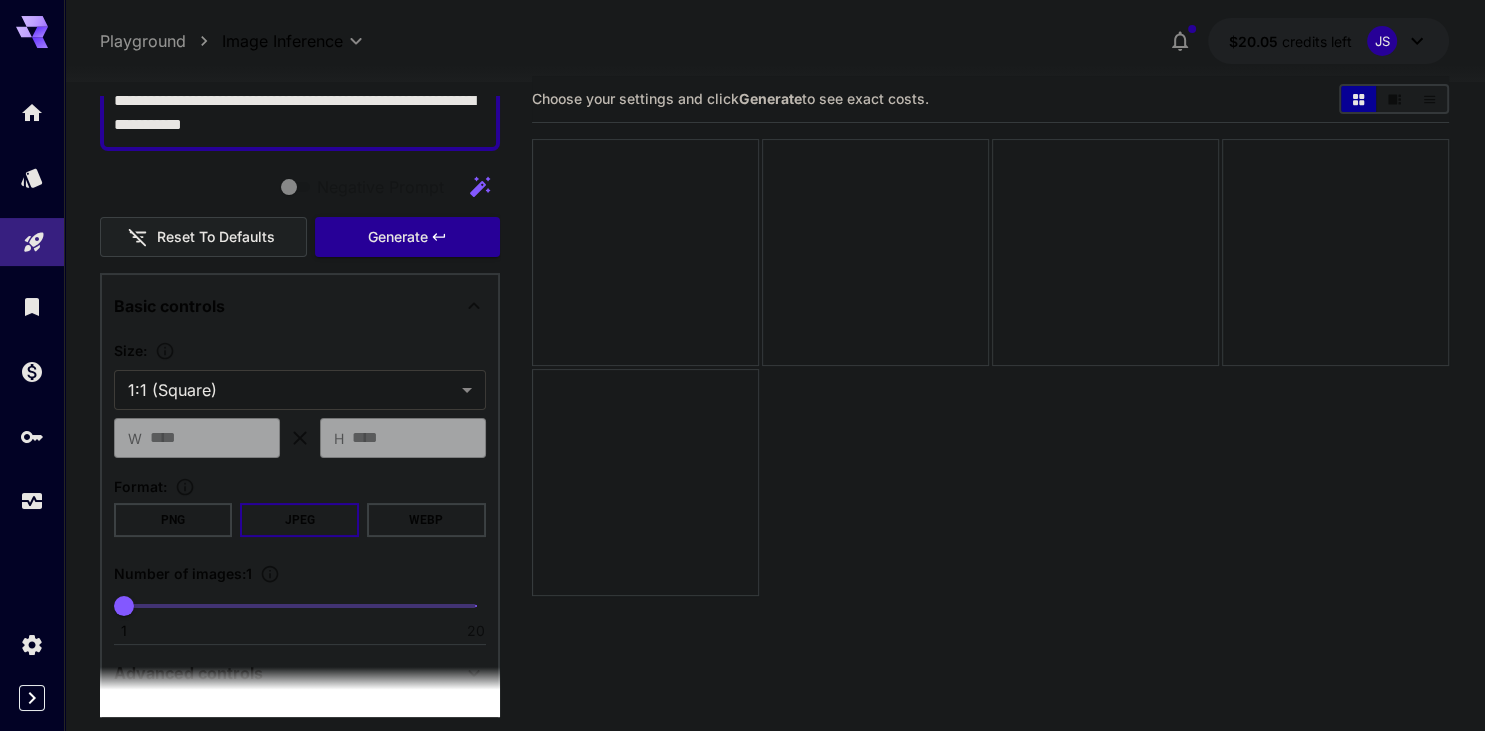 scroll, scrollTop: 175, scrollLeft: 0, axis: vertical 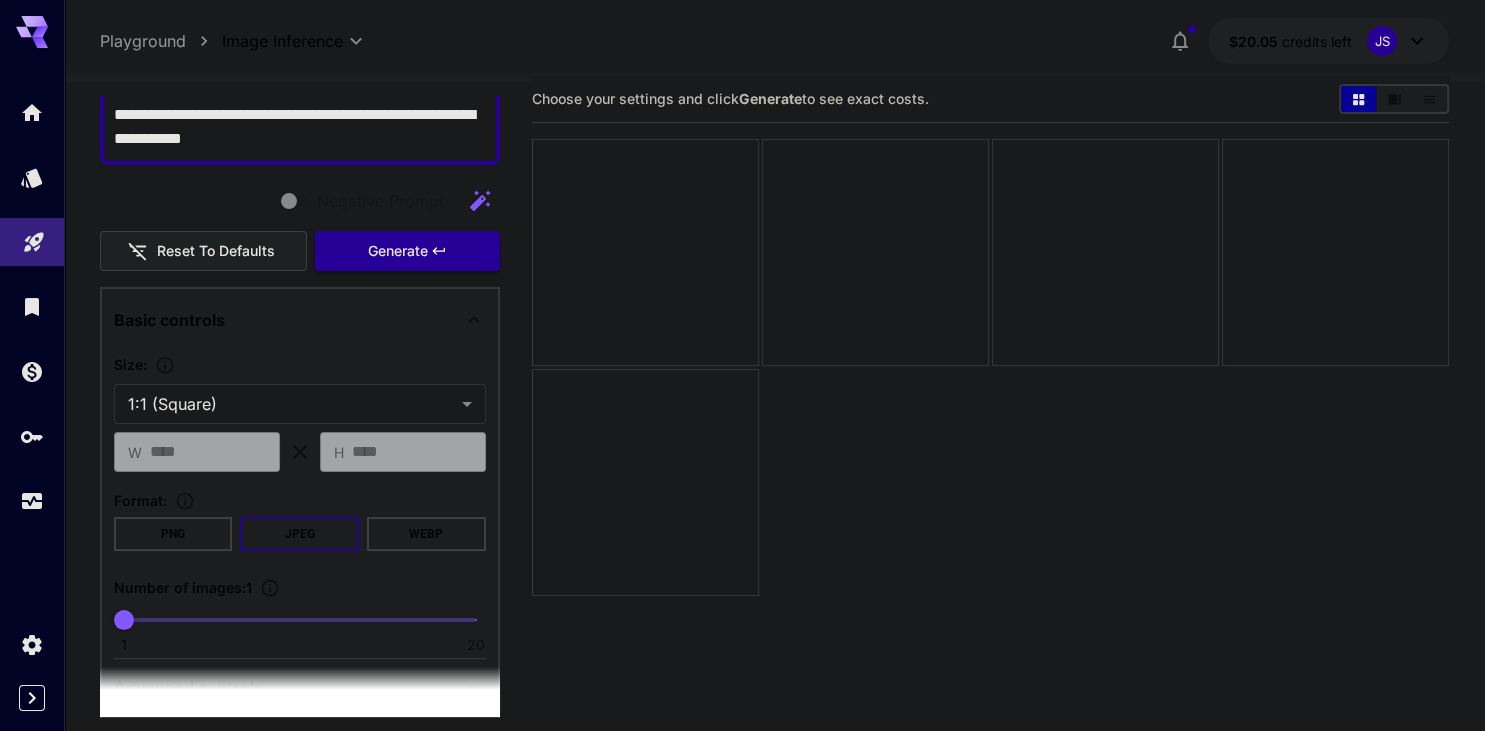 click on "Generate" at bounding box center [397, 251] 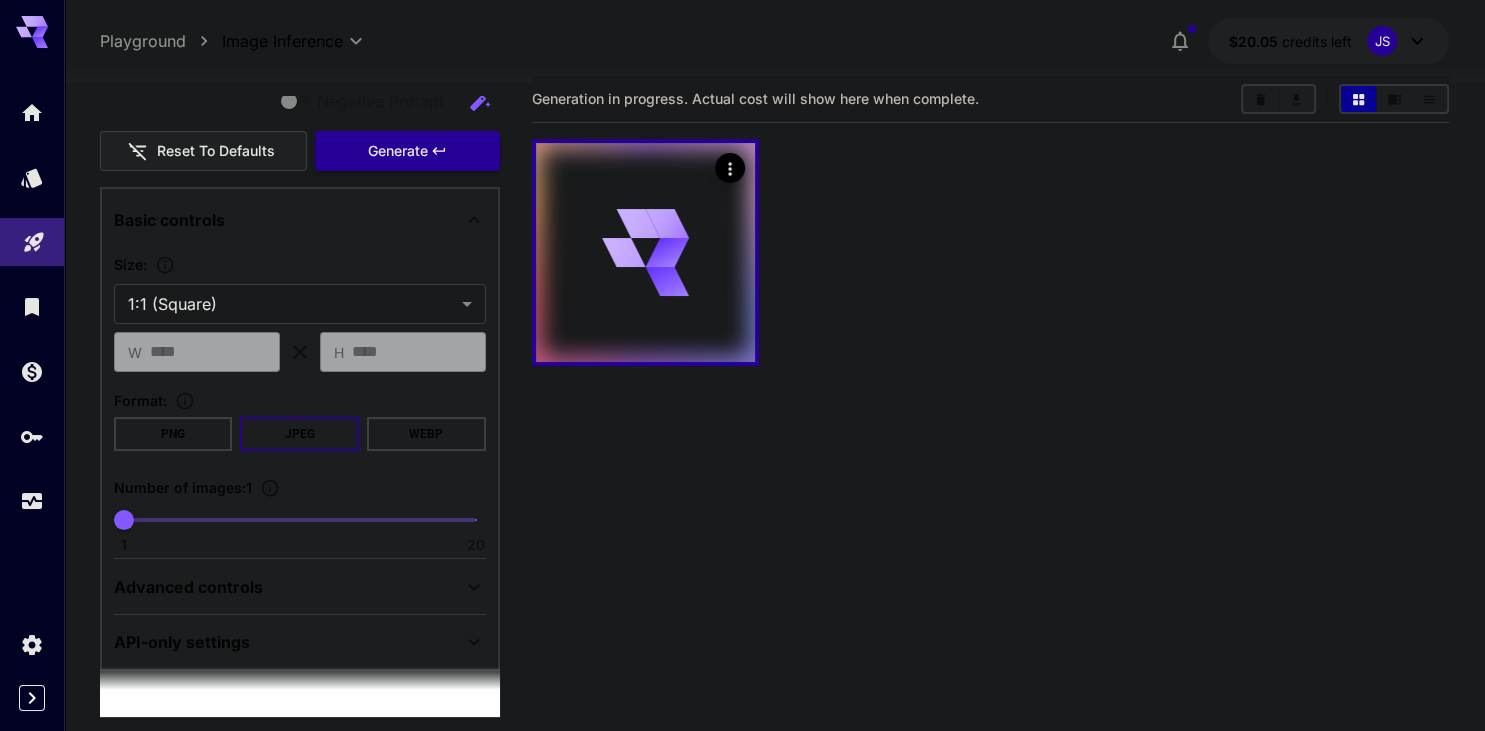 scroll, scrollTop: 0, scrollLeft: 0, axis: both 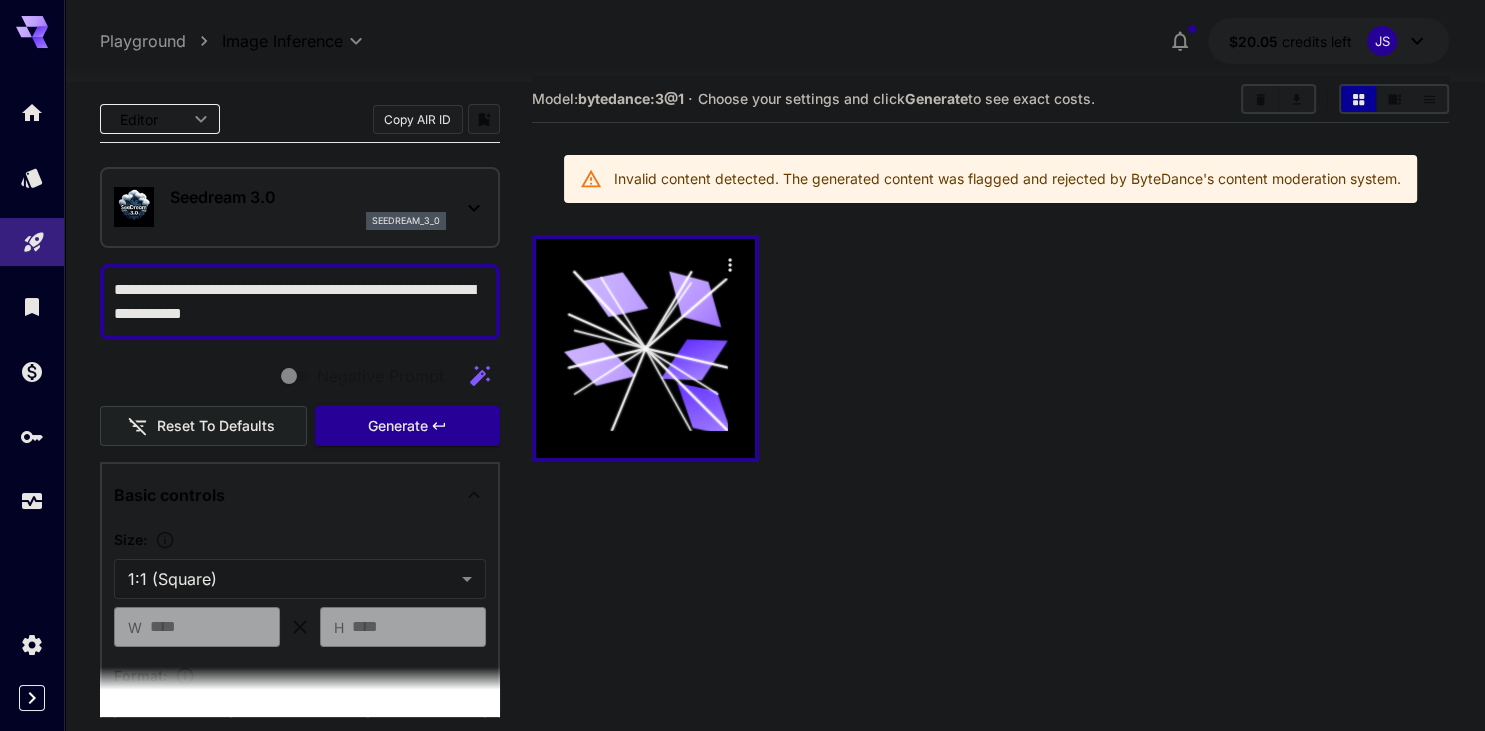 drag, startPoint x: 342, startPoint y: 310, endPoint x: 181, endPoint y: 255, distance: 170.13524 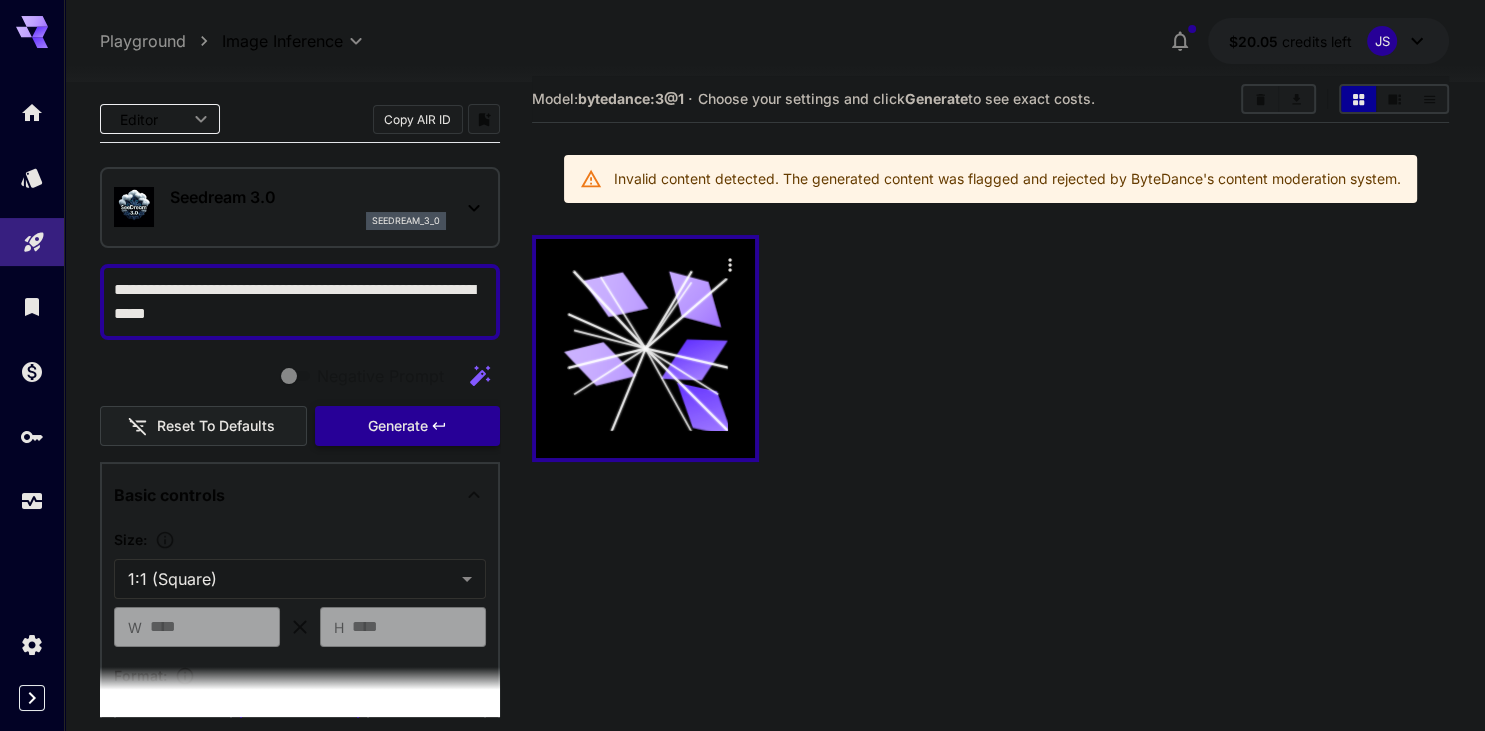 type on "**********" 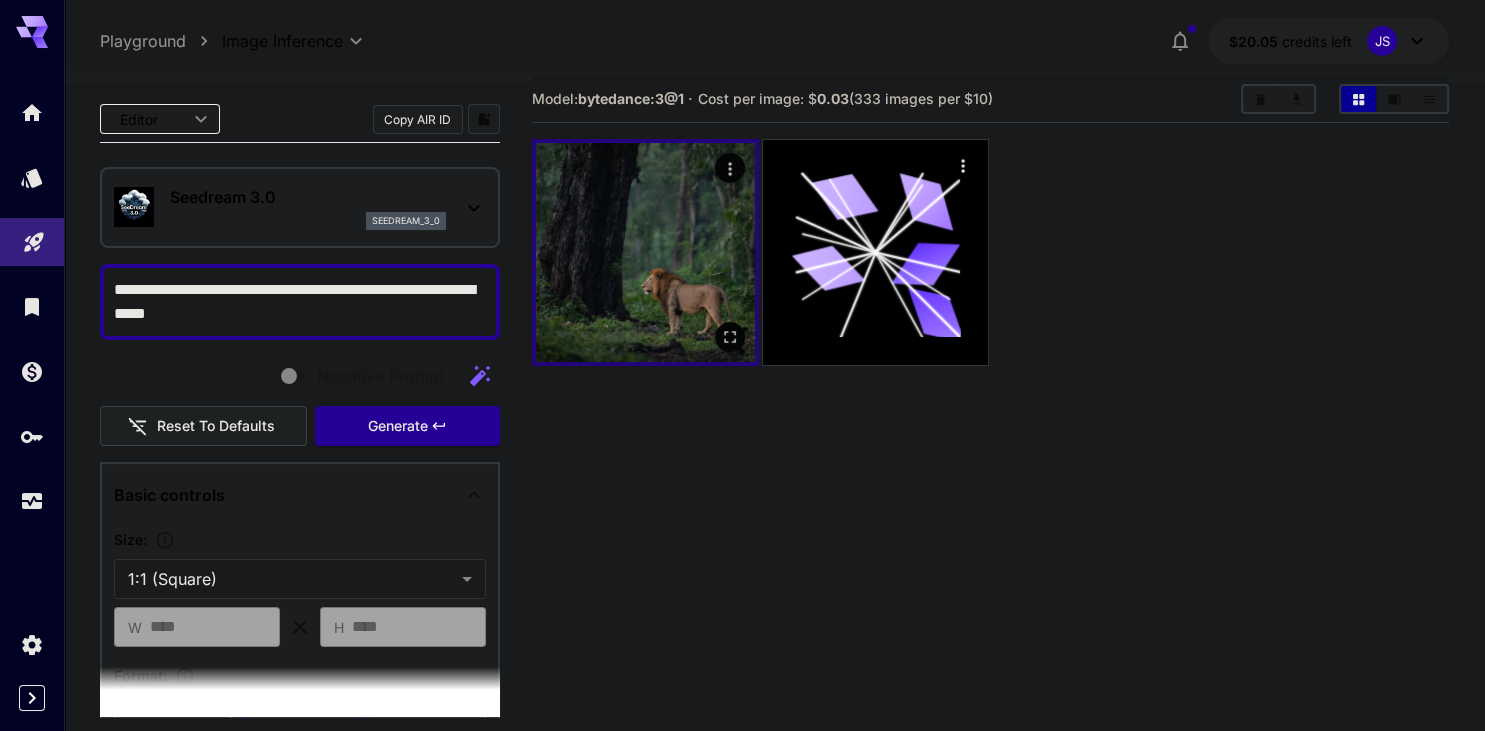 click at bounding box center [645, 252] 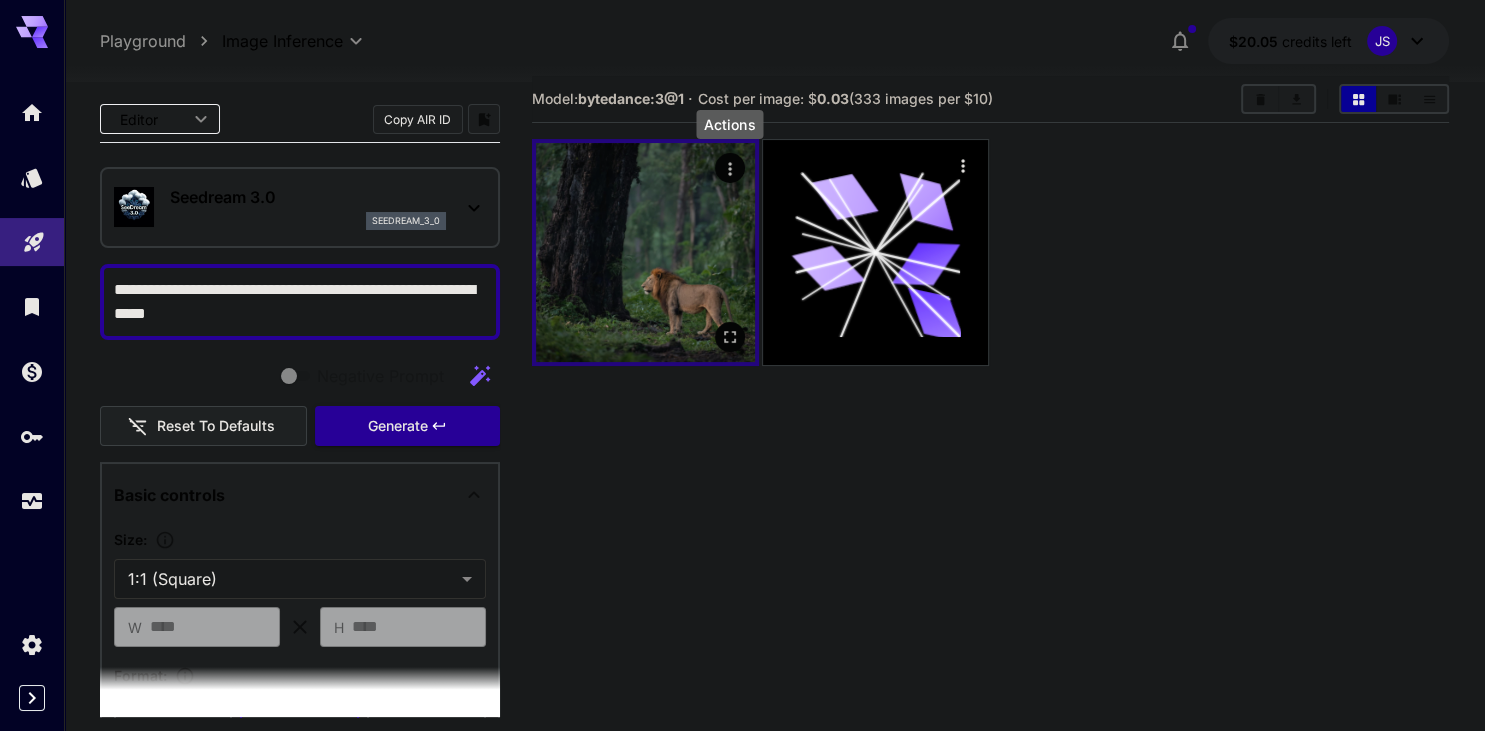 click 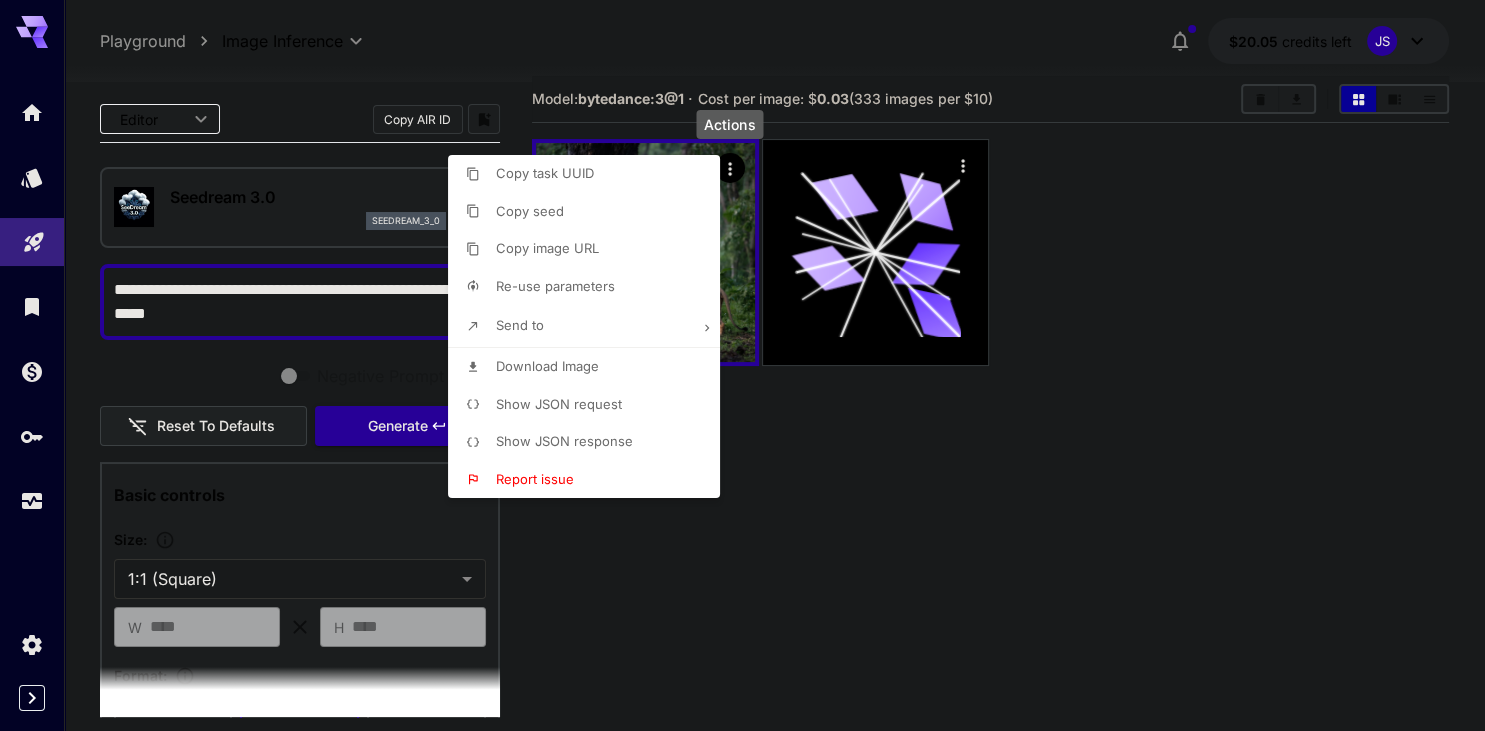 click on "Download Image" at bounding box center (547, 366) 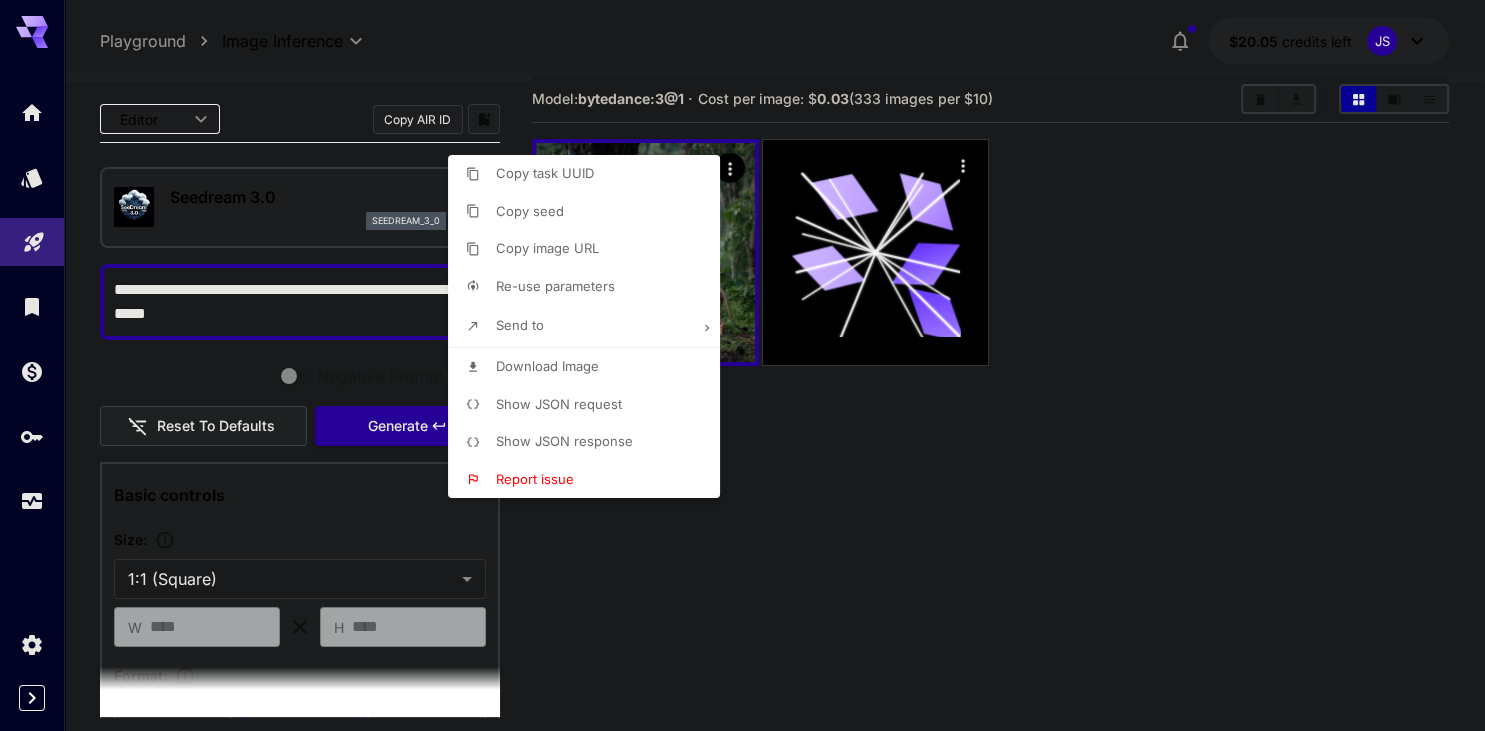 click at bounding box center [742, 365] 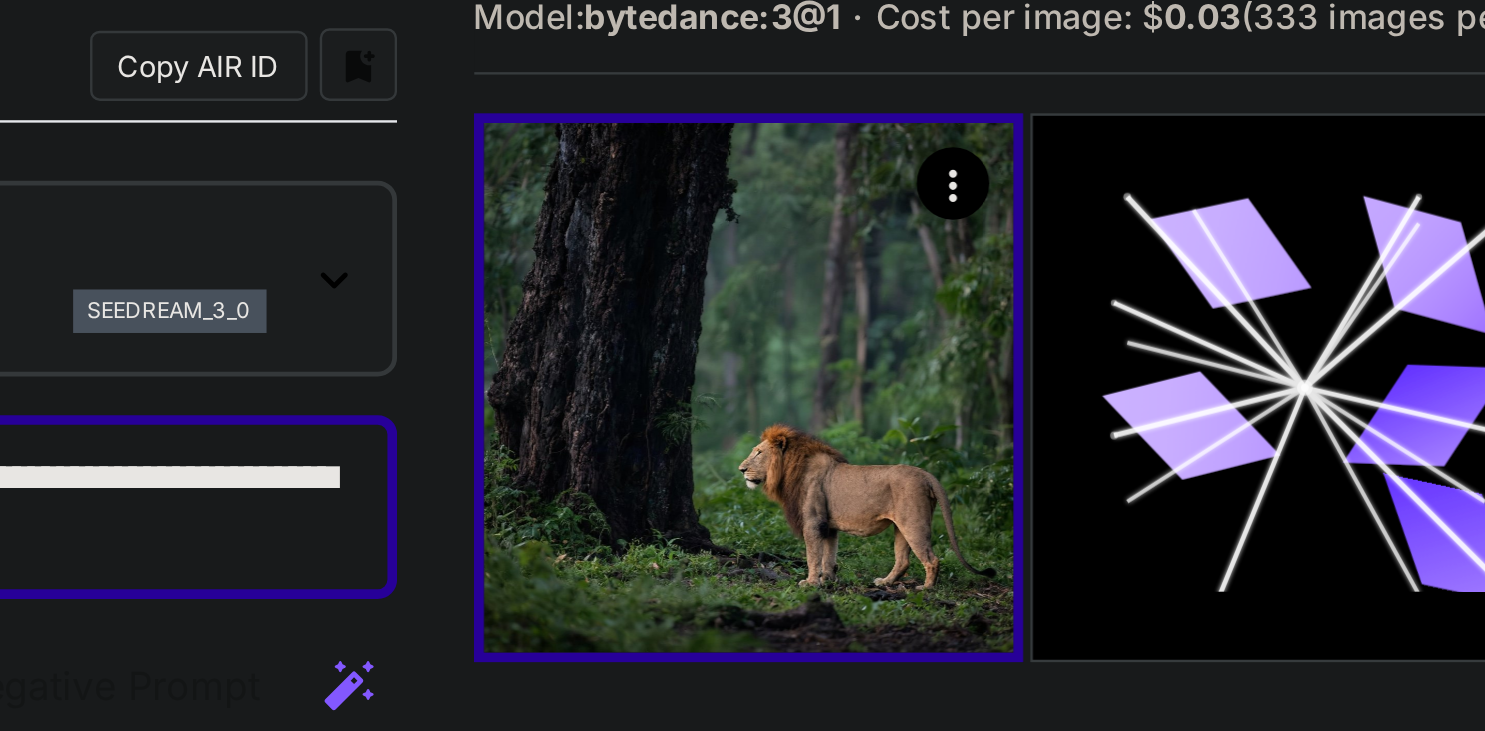 scroll, scrollTop: 0, scrollLeft: 0, axis: both 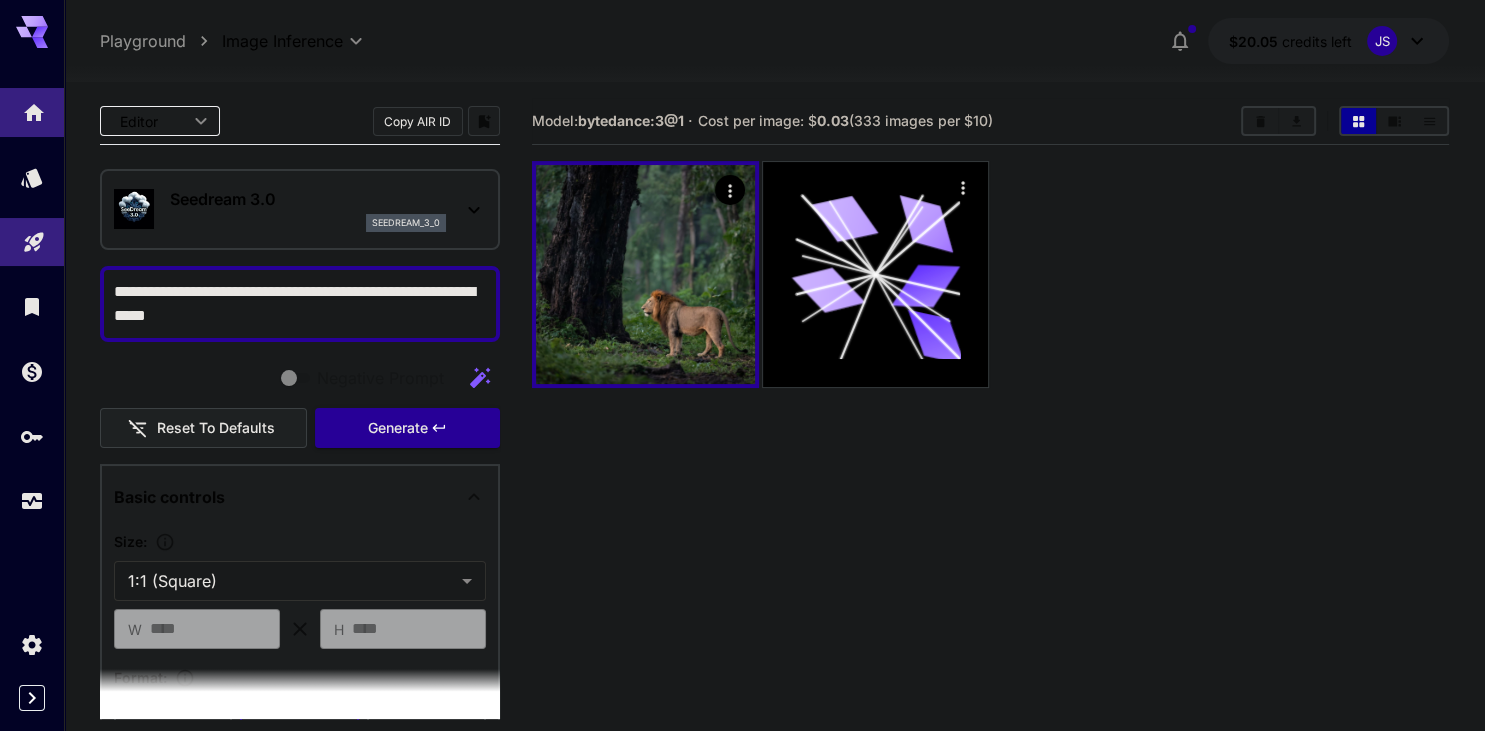 click 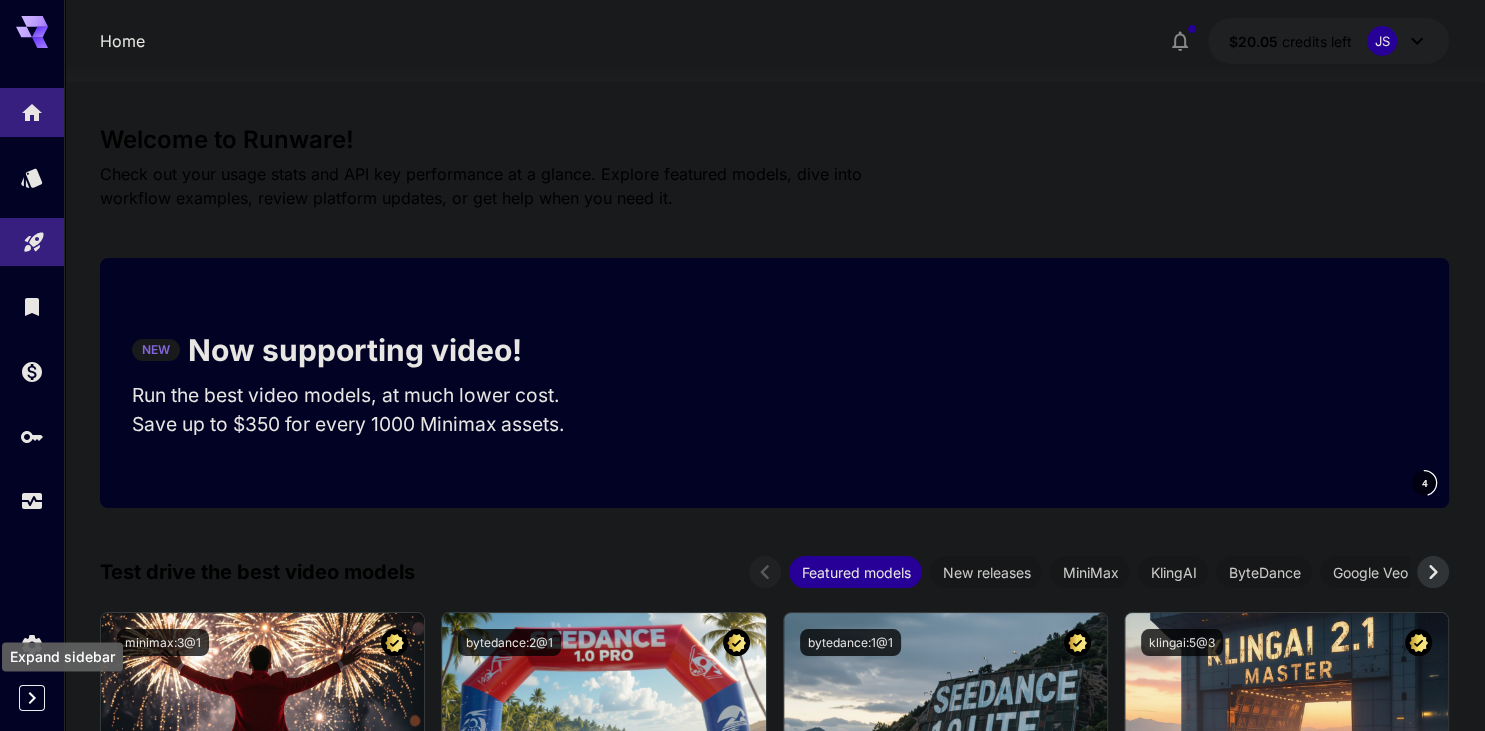 click 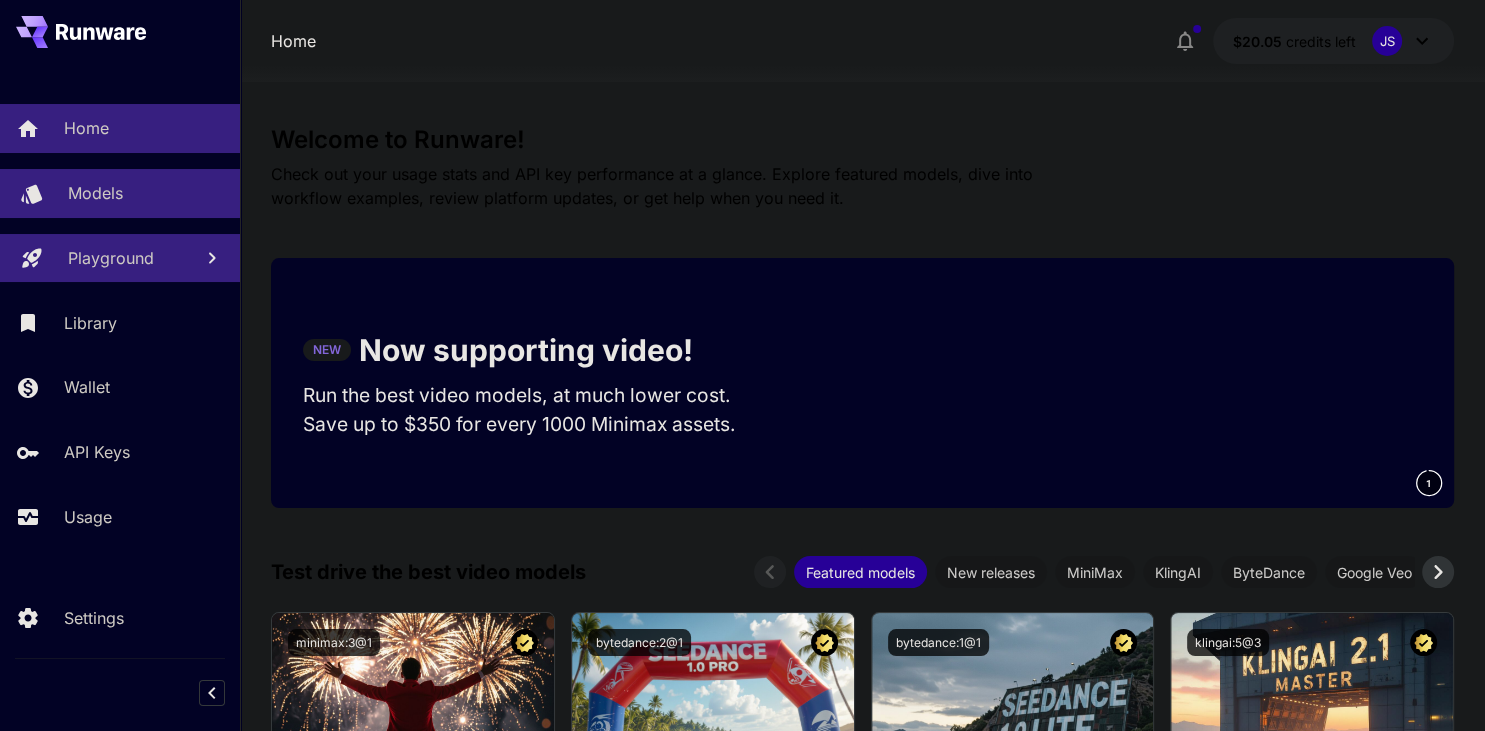 click on "Models" at bounding box center (146, 193) 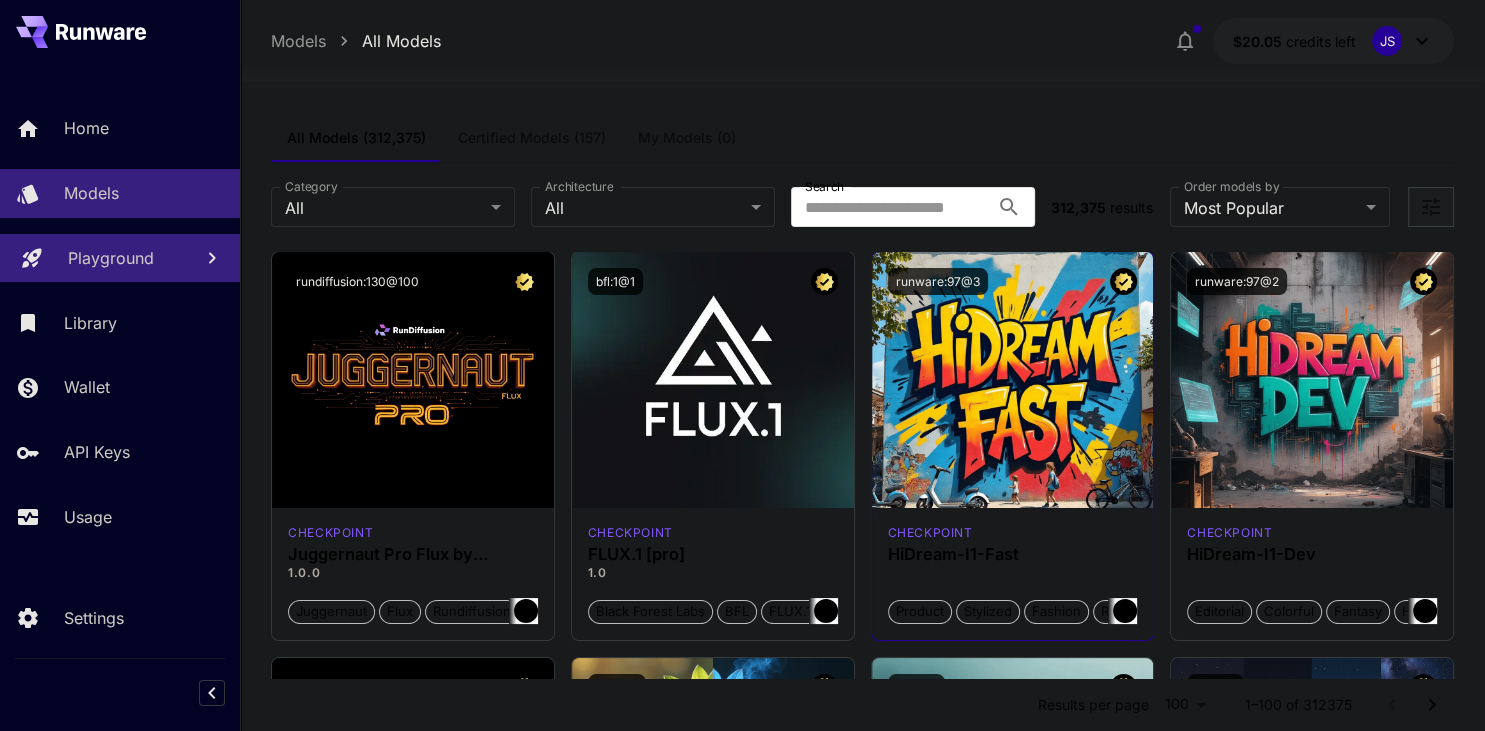 click 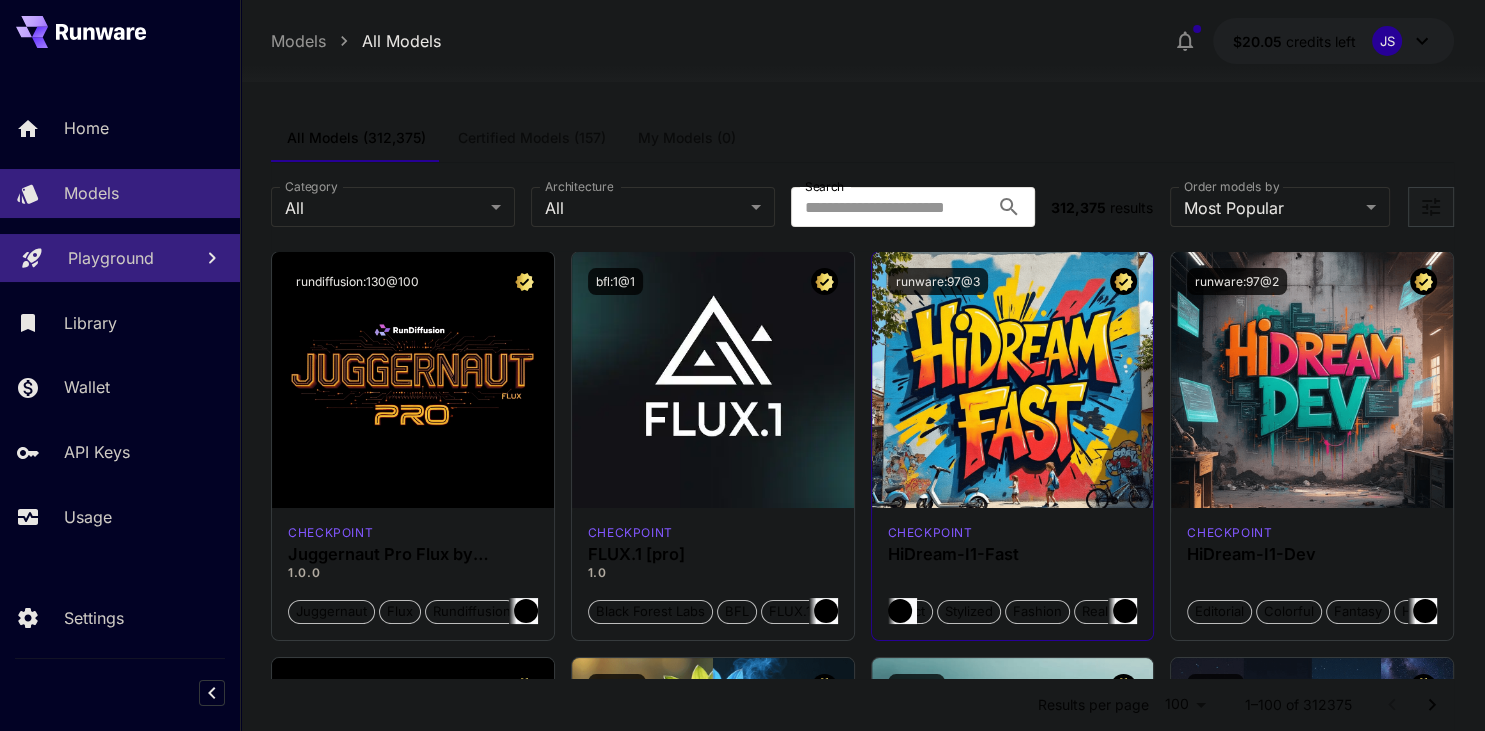 click 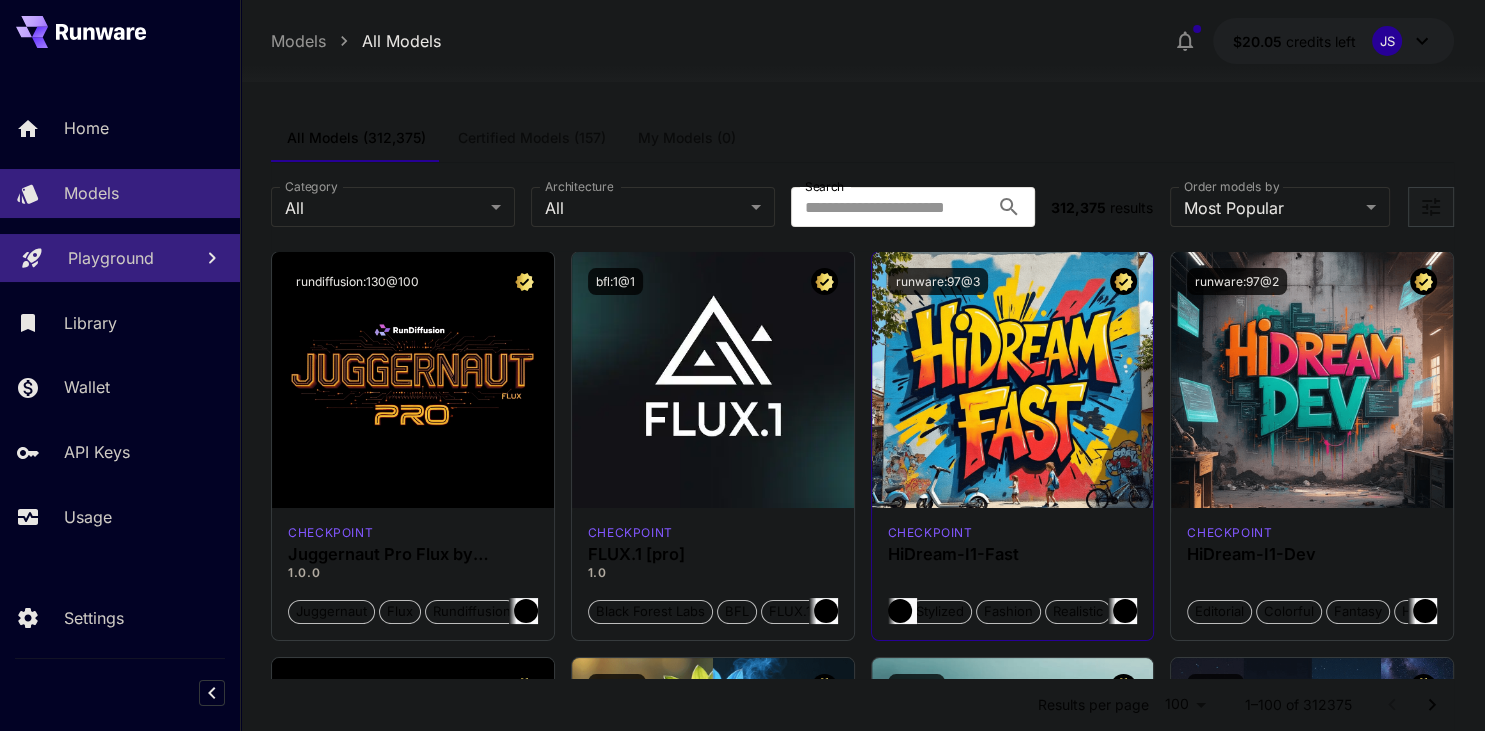 scroll, scrollTop: 0, scrollLeft: 48, axis: horizontal 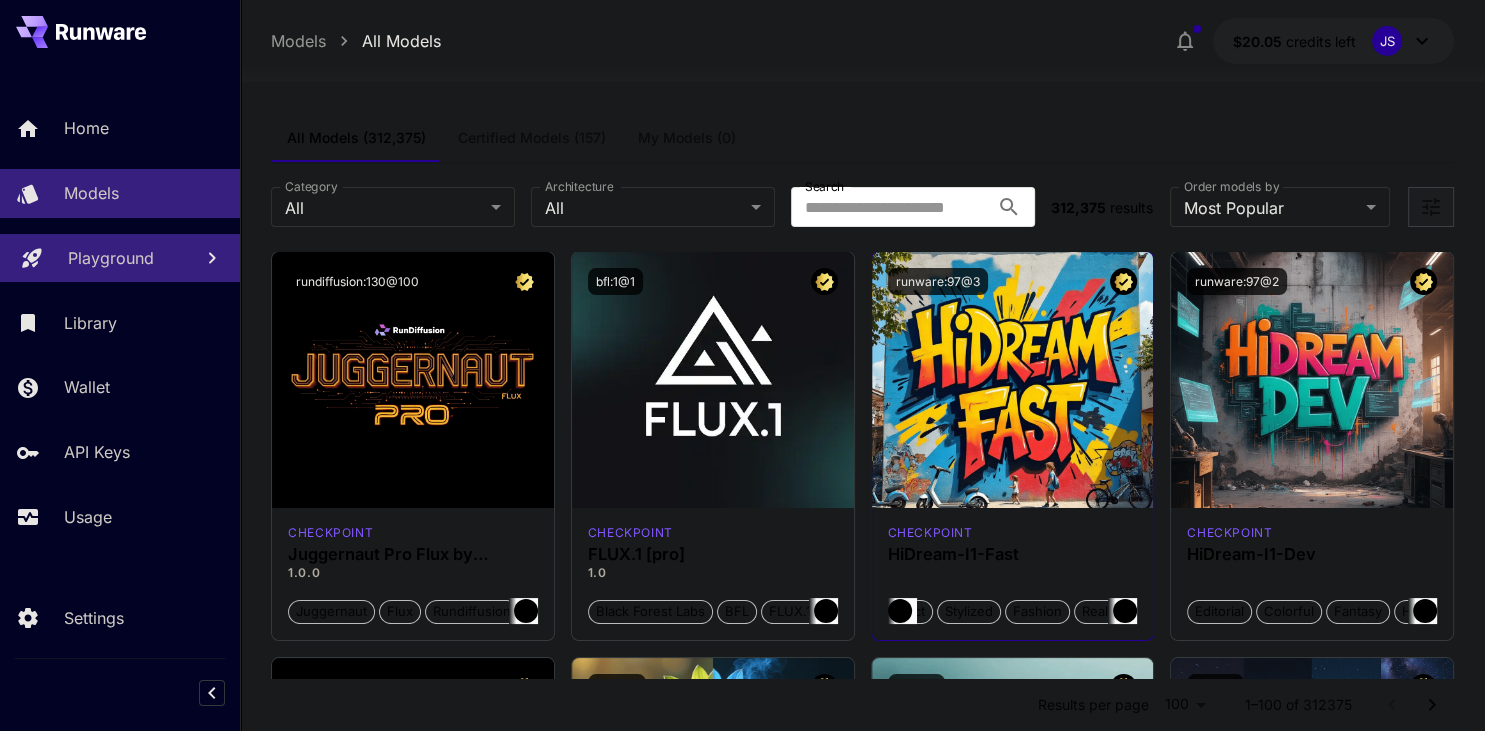 click on "$20.05    credits left  JS" at bounding box center (1333, 41) 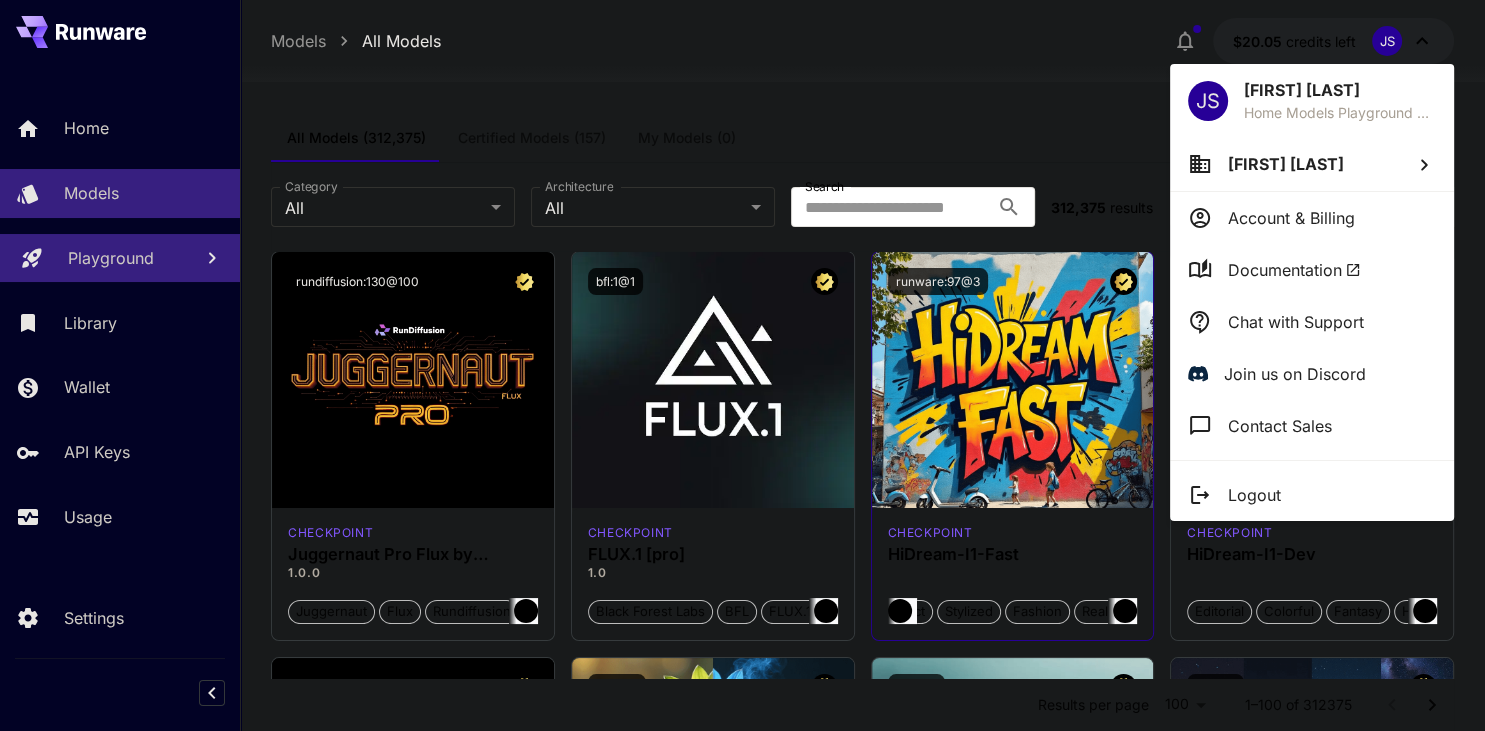 click on "Documentation" at bounding box center [1294, 270] 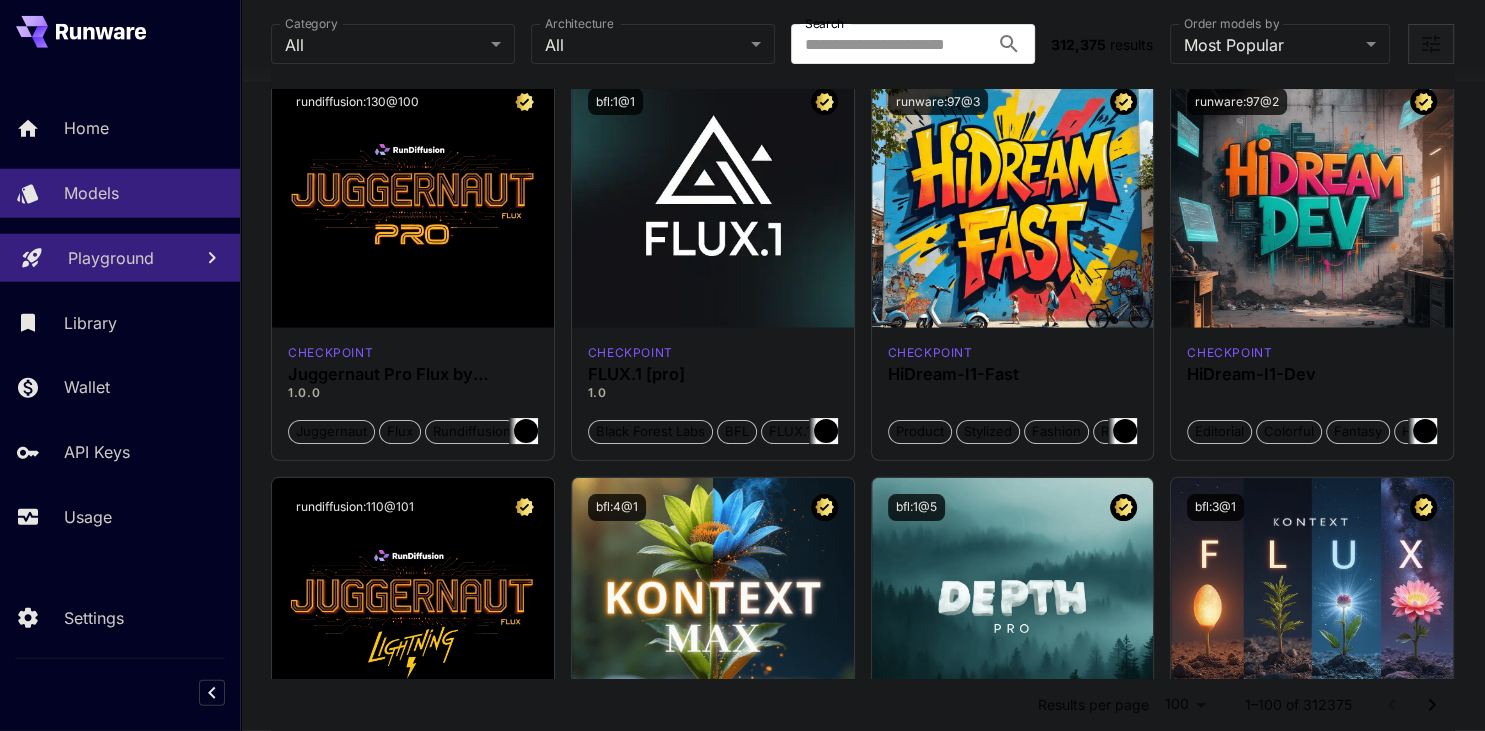 scroll, scrollTop: 0, scrollLeft: 0, axis: both 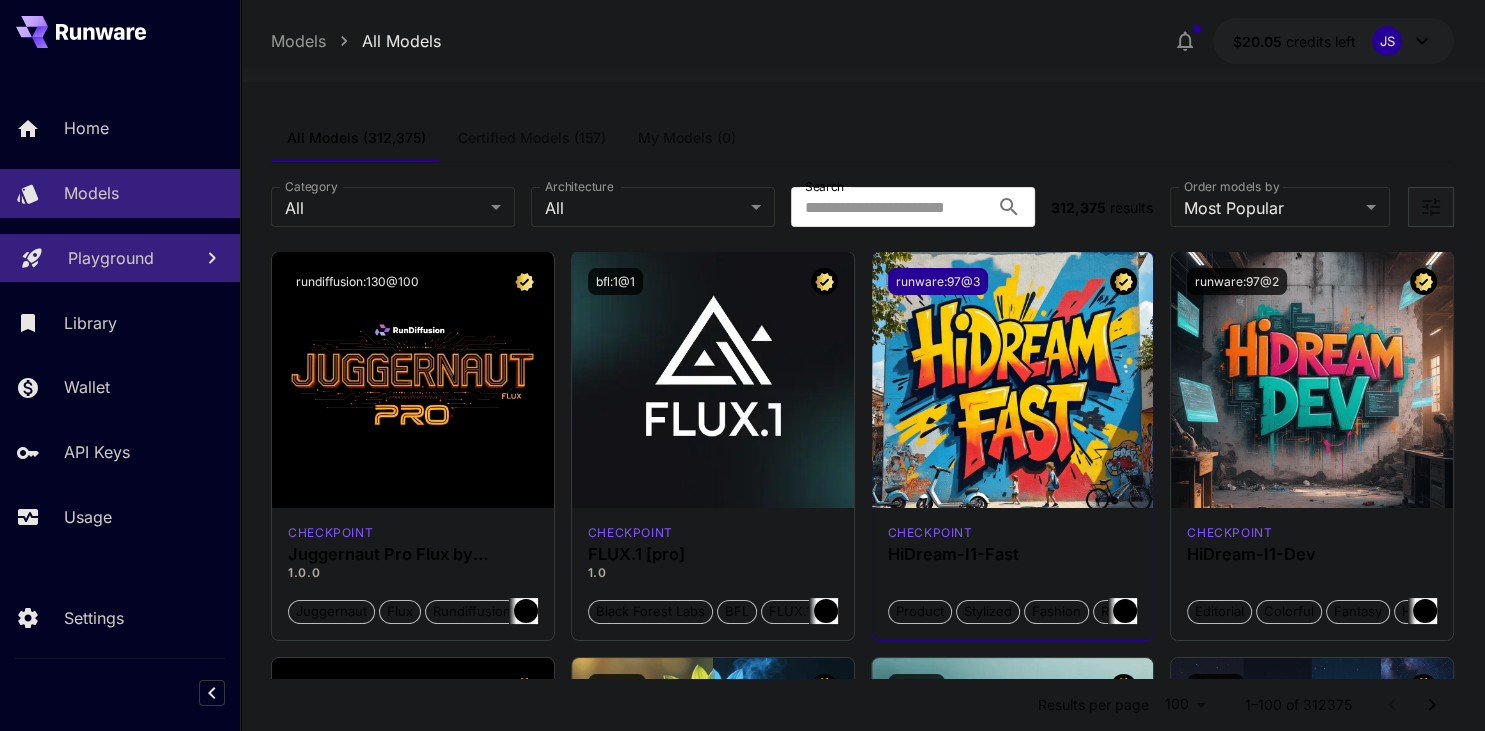 drag, startPoint x: 897, startPoint y: 285, endPoint x: 939, endPoint y: 285, distance: 42 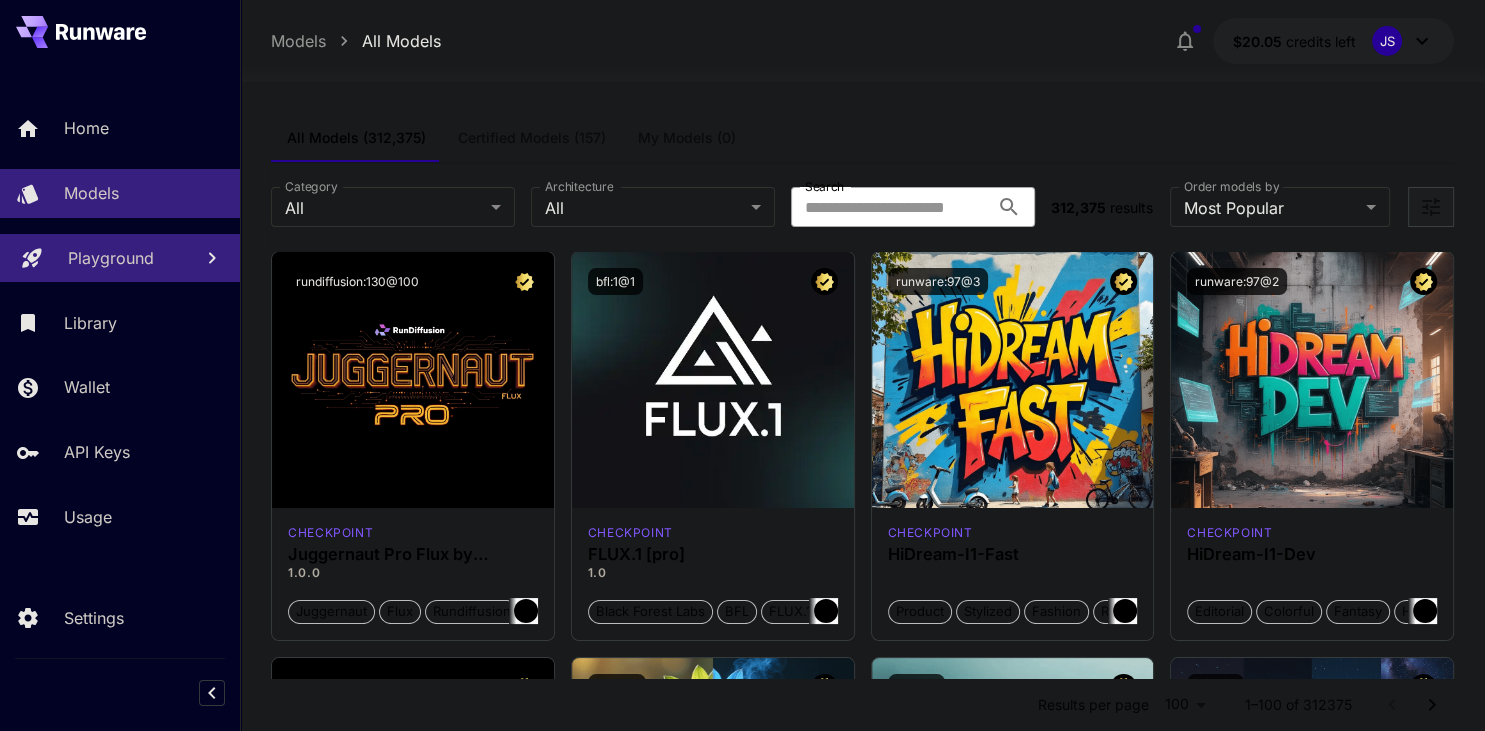 scroll, scrollTop: 35, scrollLeft: 0, axis: vertical 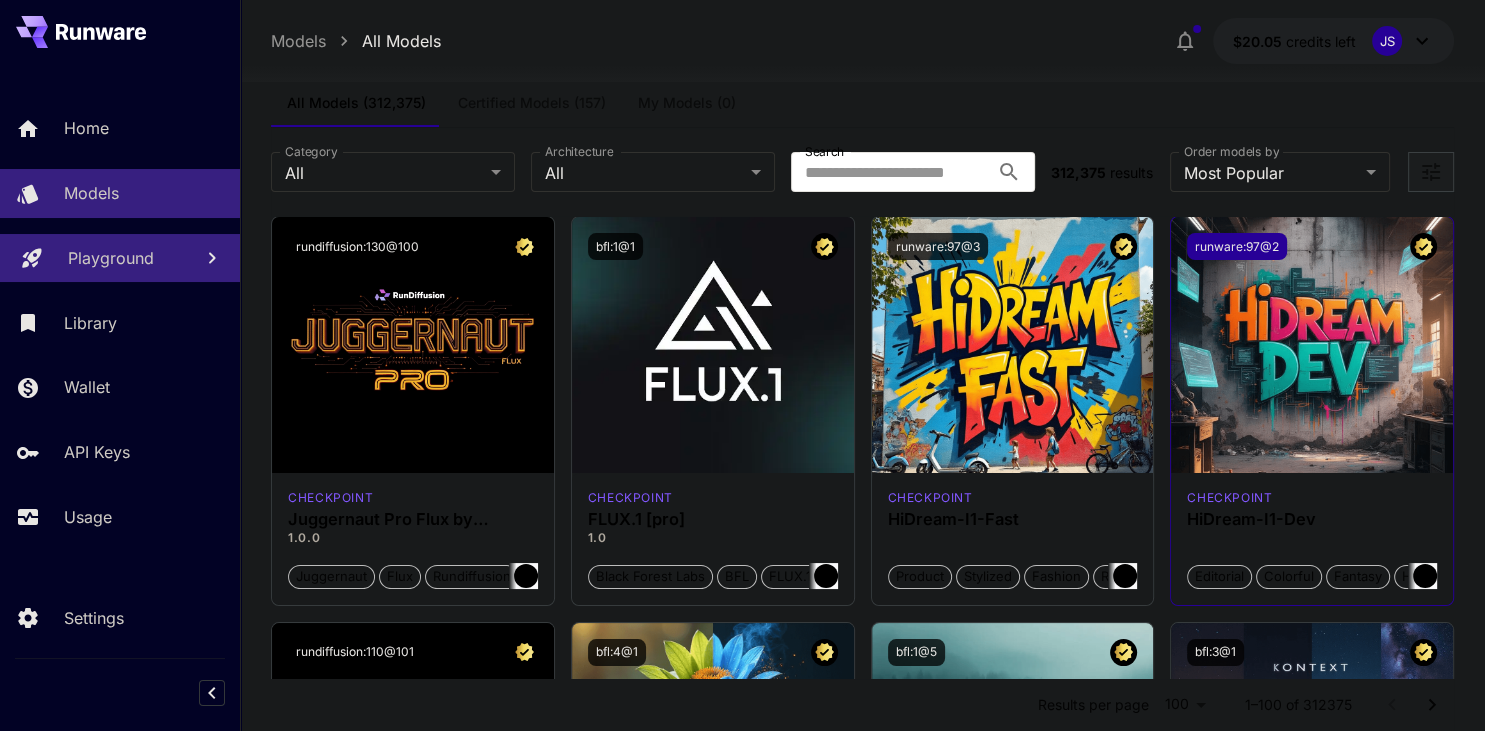 click on "runware:97@2" at bounding box center [1237, 246] 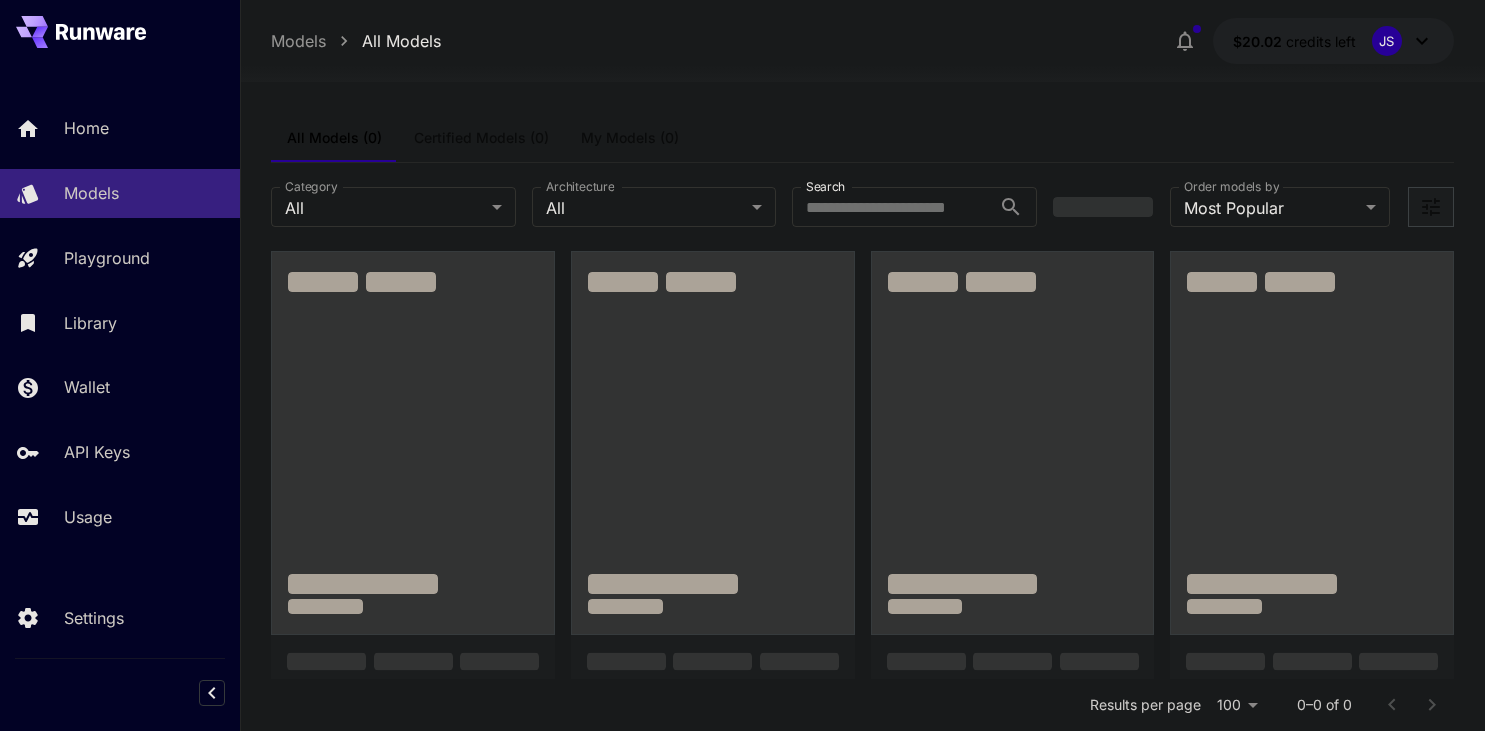 scroll, scrollTop: 35, scrollLeft: 0, axis: vertical 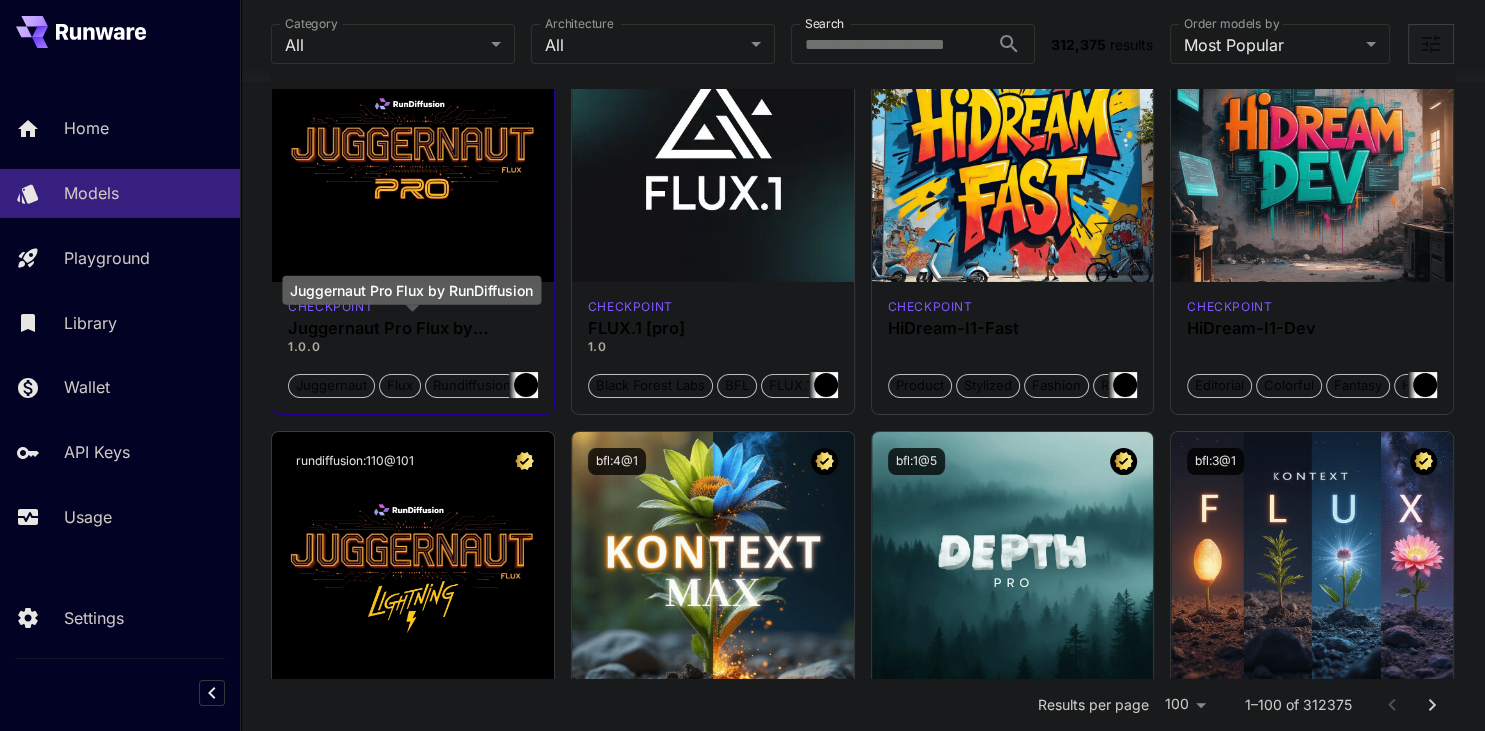 click on "Juggernaut Pro Flux by RunDiffusion" at bounding box center (413, 328) 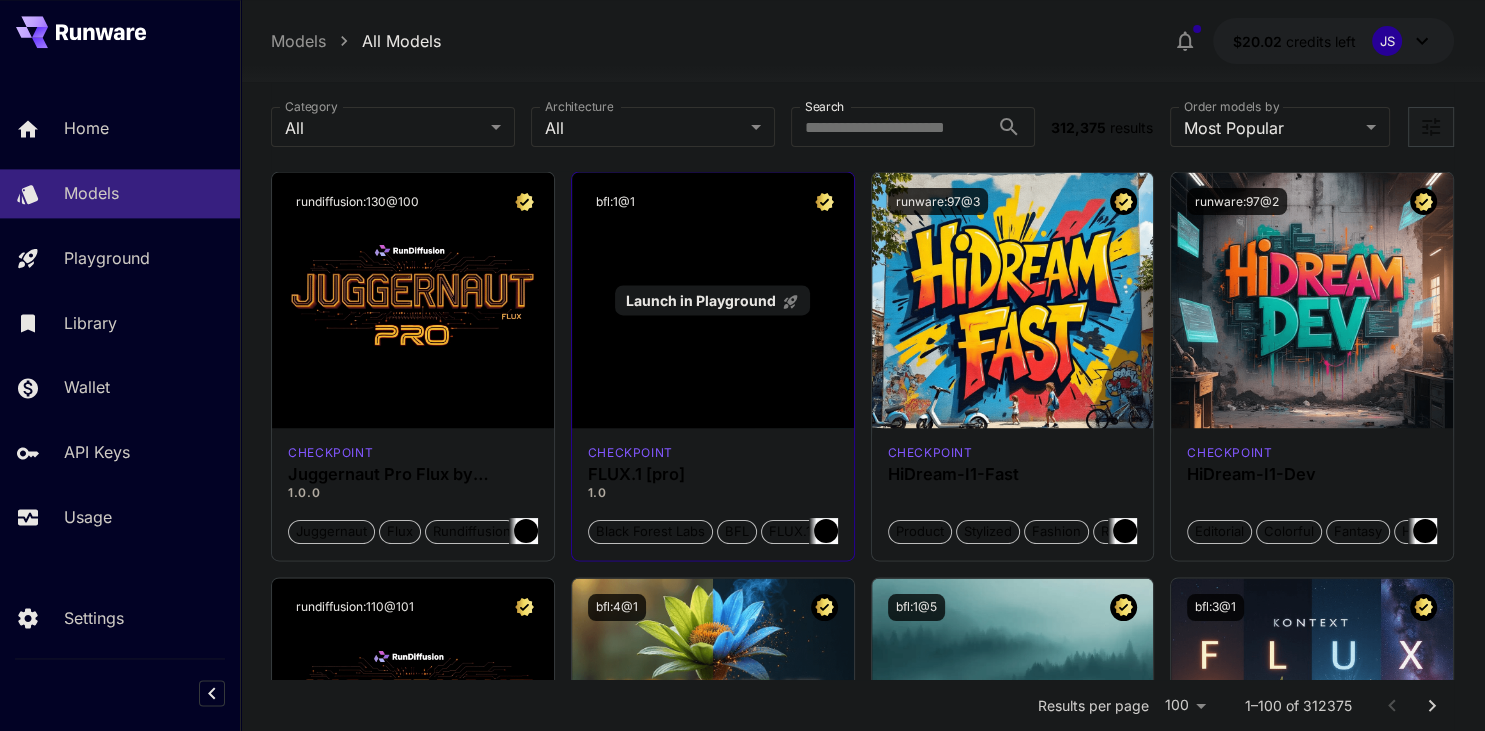 scroll, scrollTop: 78, scrollLeft: 0, axis: vertical 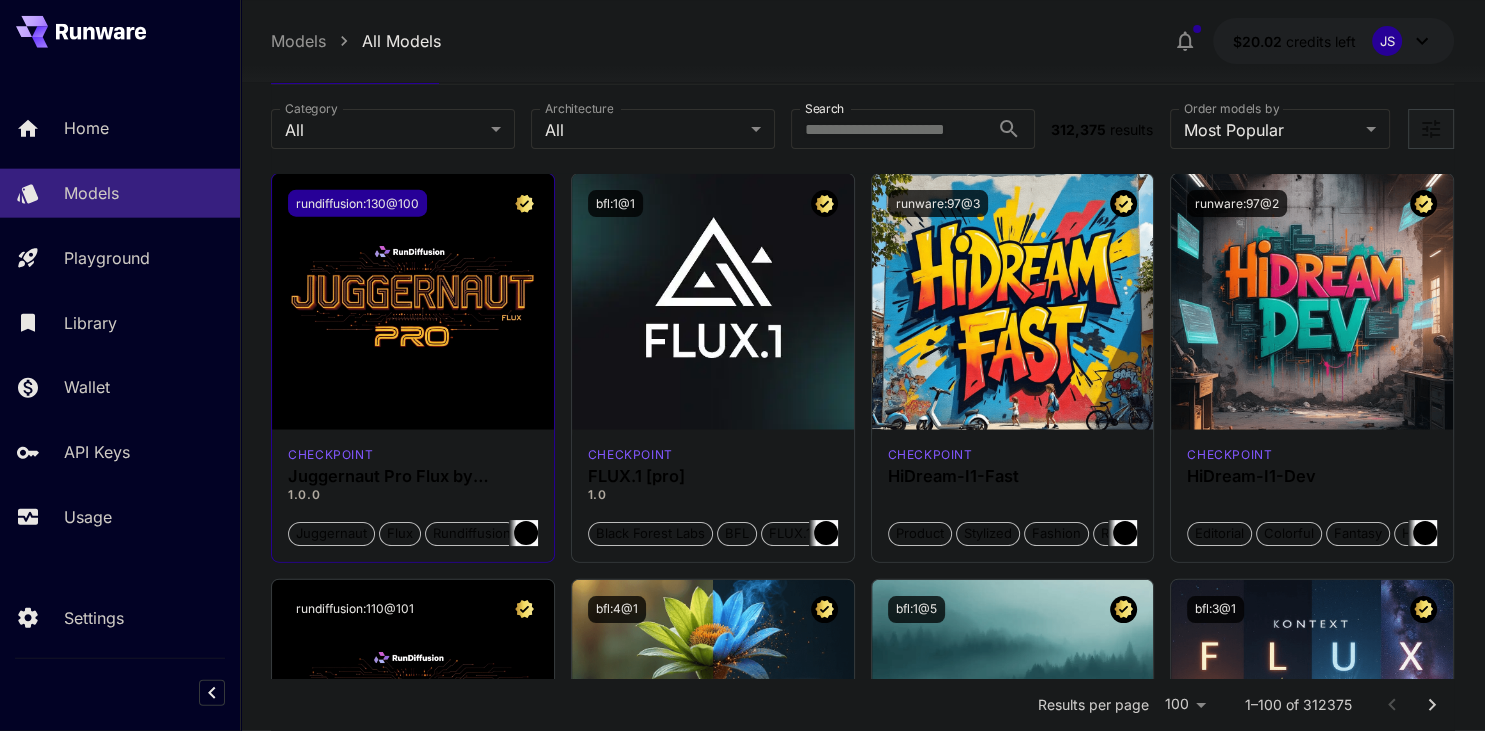 click on "rundiffusion:130@100" at bounding box center (357, 203) 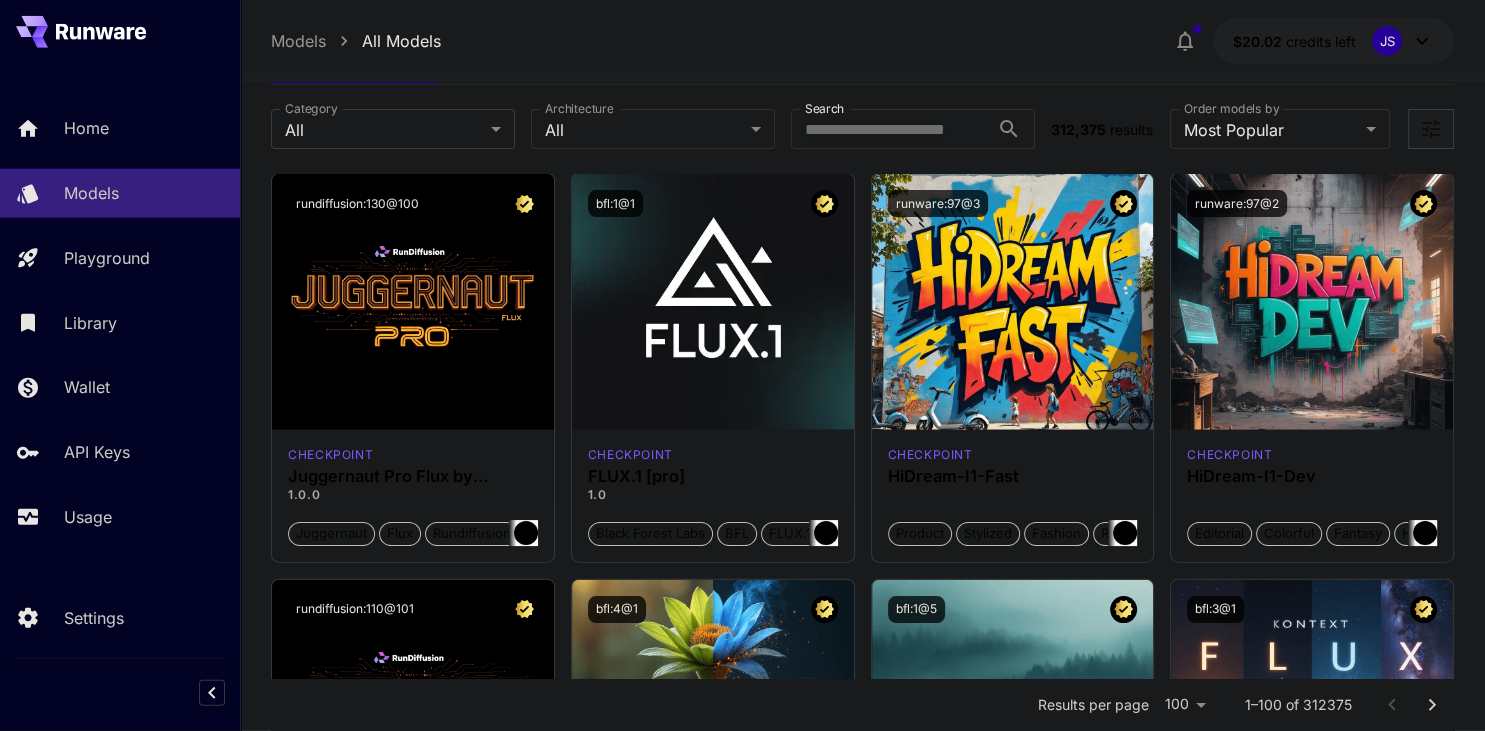 scroll, scrollTop: 0, scrollLeft: 0, axis: both 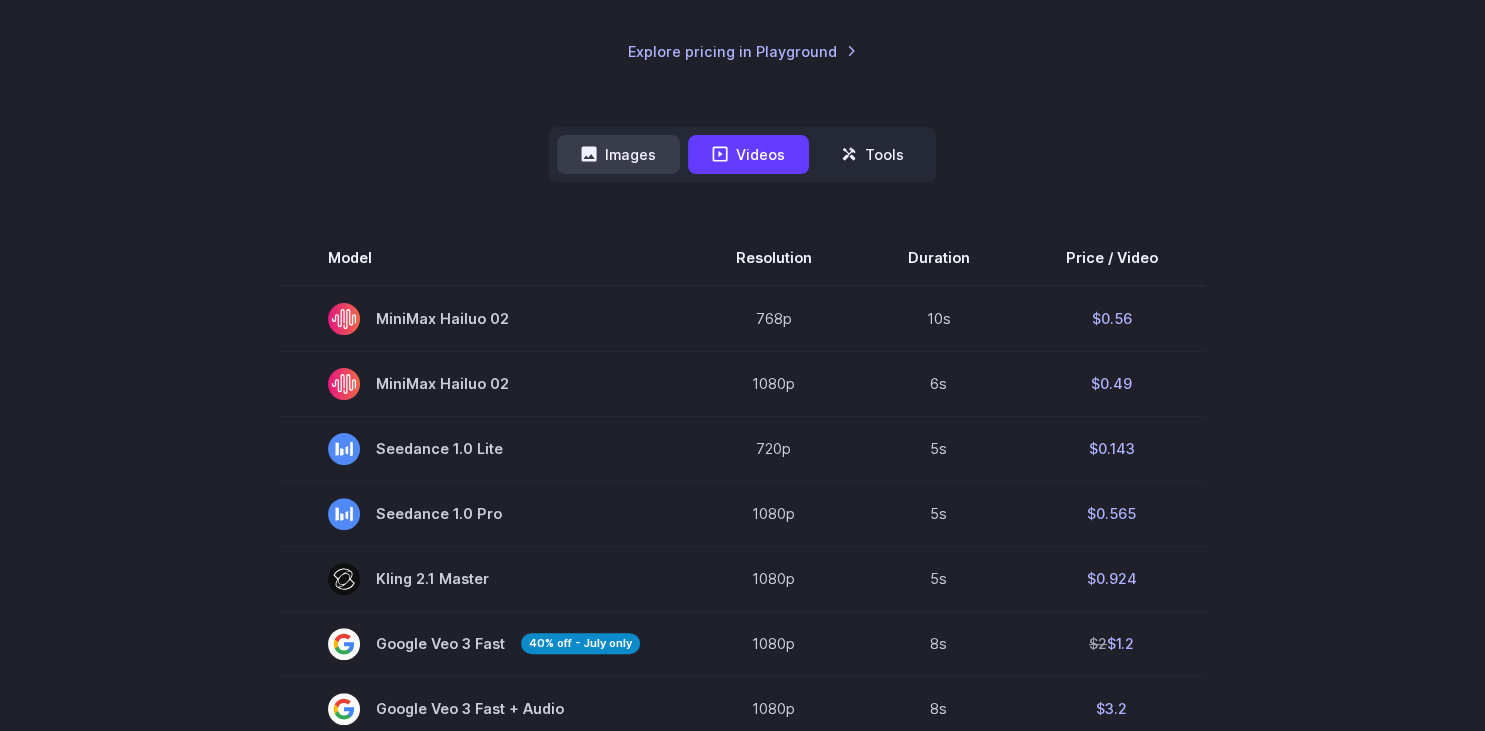 click on "Images" at bounding box center [618, 154] 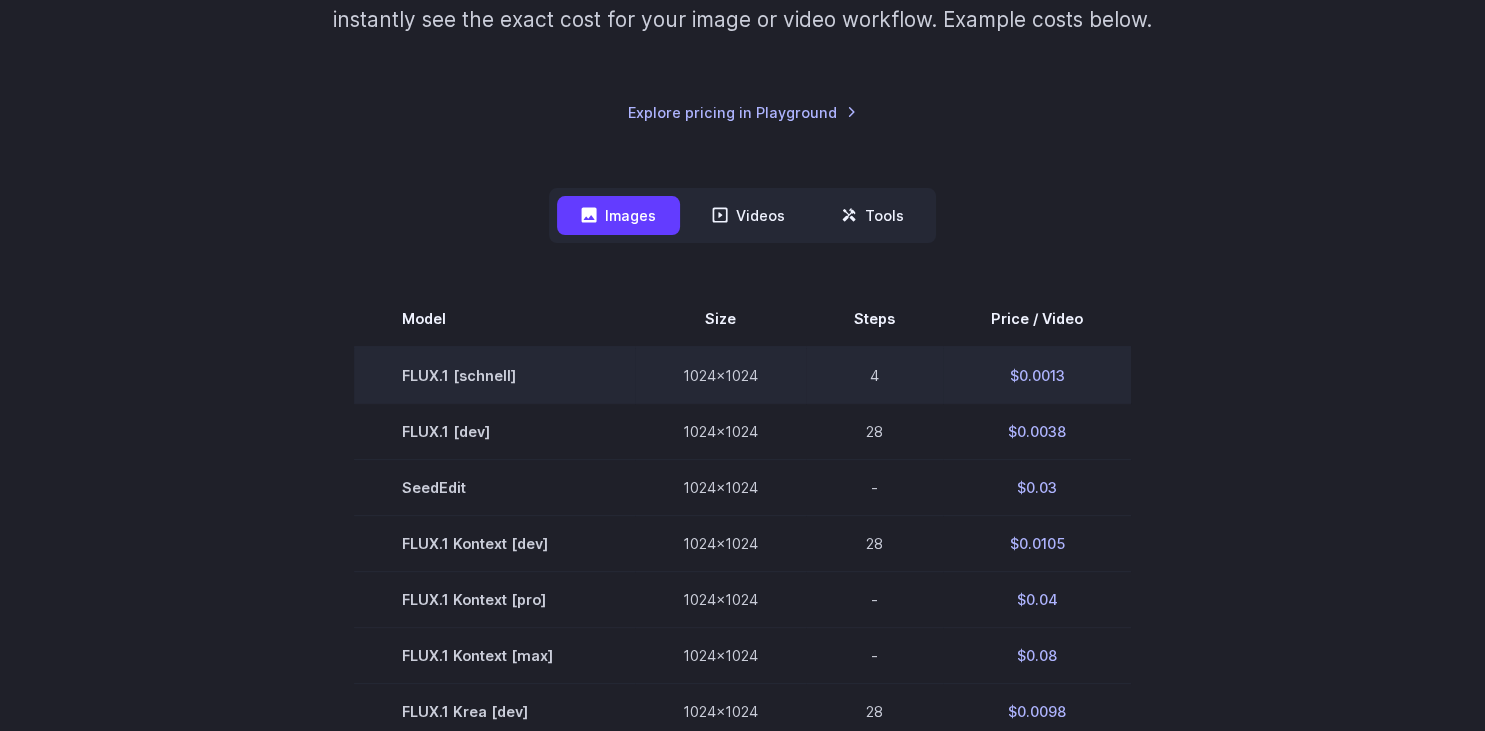 scroll, scrollTop: 381, scrollLeft: 0, axis: vertical 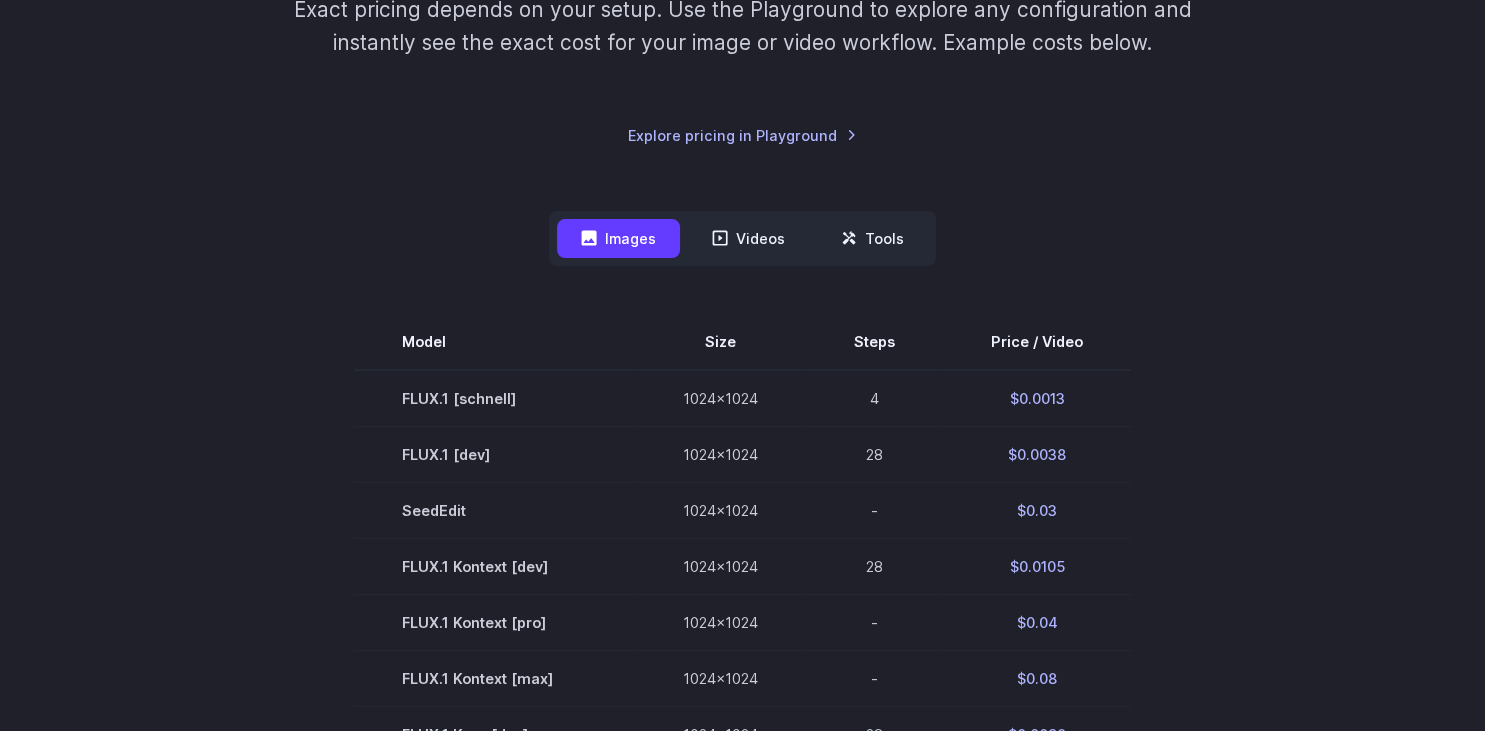 click on "Pricing based on what you use    Exact pricing depends on your setup. Use the Playground to explore any configuration and instantly see the exact cost for your image or video workflow. Example costs below.     Explore pricing in Playground
Images
Videos
Tools      ****** ****** *****                   Model   Size   Steps   Price / Video         FLUX.1 [schnell]   1024x1024   4   $0.0013       FLUX.1 [dev]   1024x1024   28   $0.0038       SeedEdit   1024x1024   -   $0.03       FLUX.1 Kontext [dev]   1024x1024   28   $0.0105       FLUX.1 Kontext [pro]   1024x1024   -   $0.04       FLUX.1 Kontext [max]   1024x1024   -   $0.08       FLUX.1 Krea [dev]   1024x1024   28   $0.0098       Google Imagen 4 Preview   1024x1024   -   $0.04       Google Imagen 4 Ultra   1024x1024   -   $0.06       HiDream-I1 Fast   1024x1024   16   $0.0032       HiDream-I1 Dev   1024x1024   28   $0.0045       HiDream-I1 Full   1024x1024   30   $0.009       Seedream 3.0   1024x1024   -" at bounding box center [743, 605] 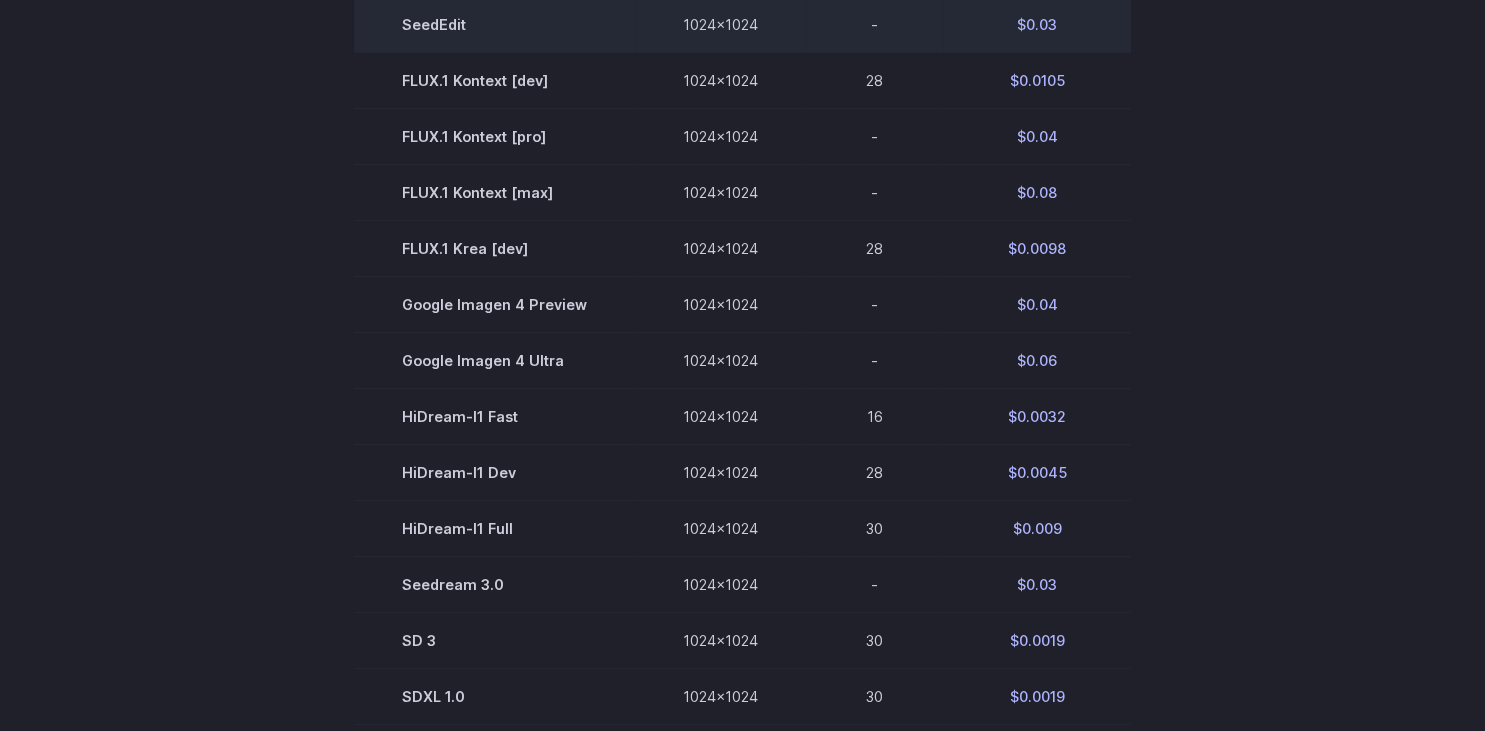scroll, scrollTop: 853, scrollLeft: 0, axis: vertical 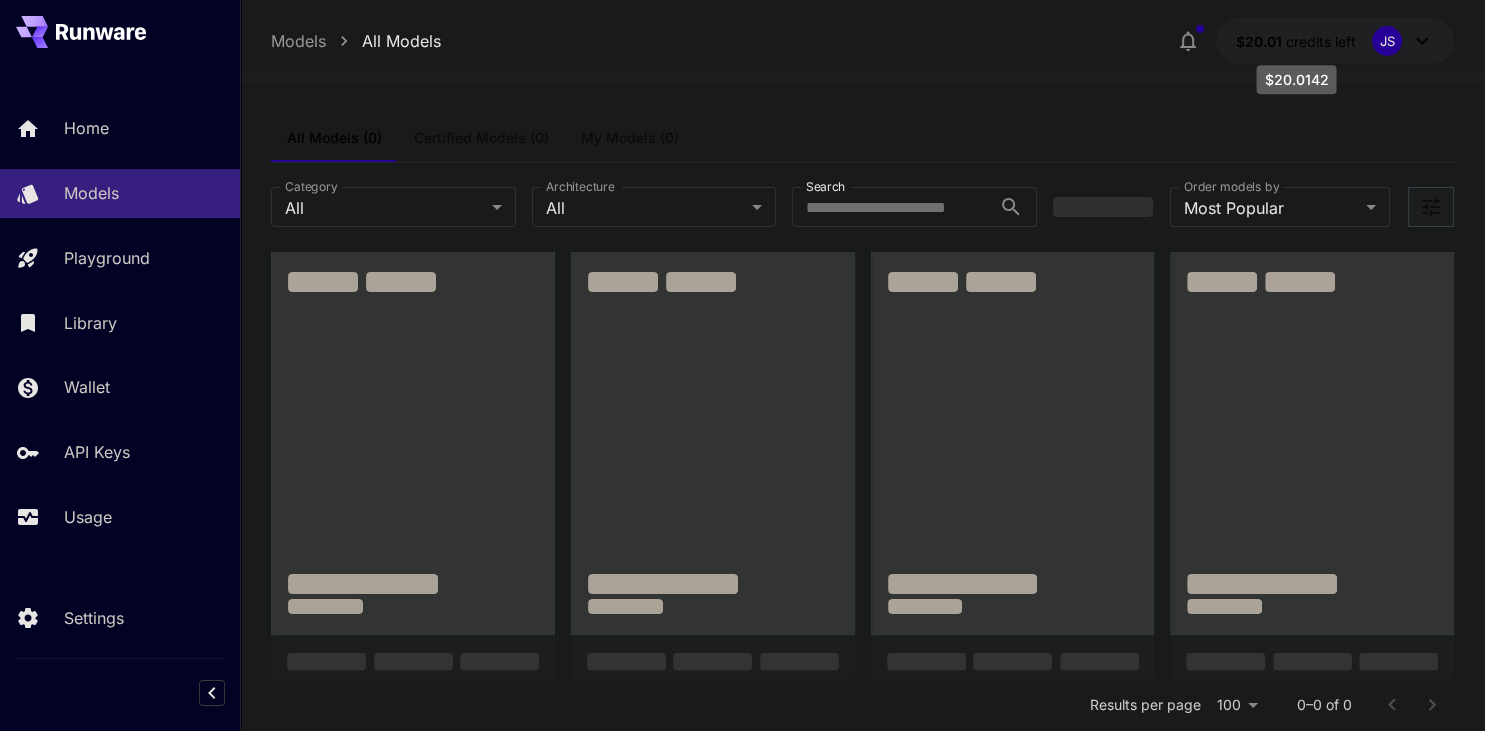click on "credits left" at bounding box center [1321, 41] 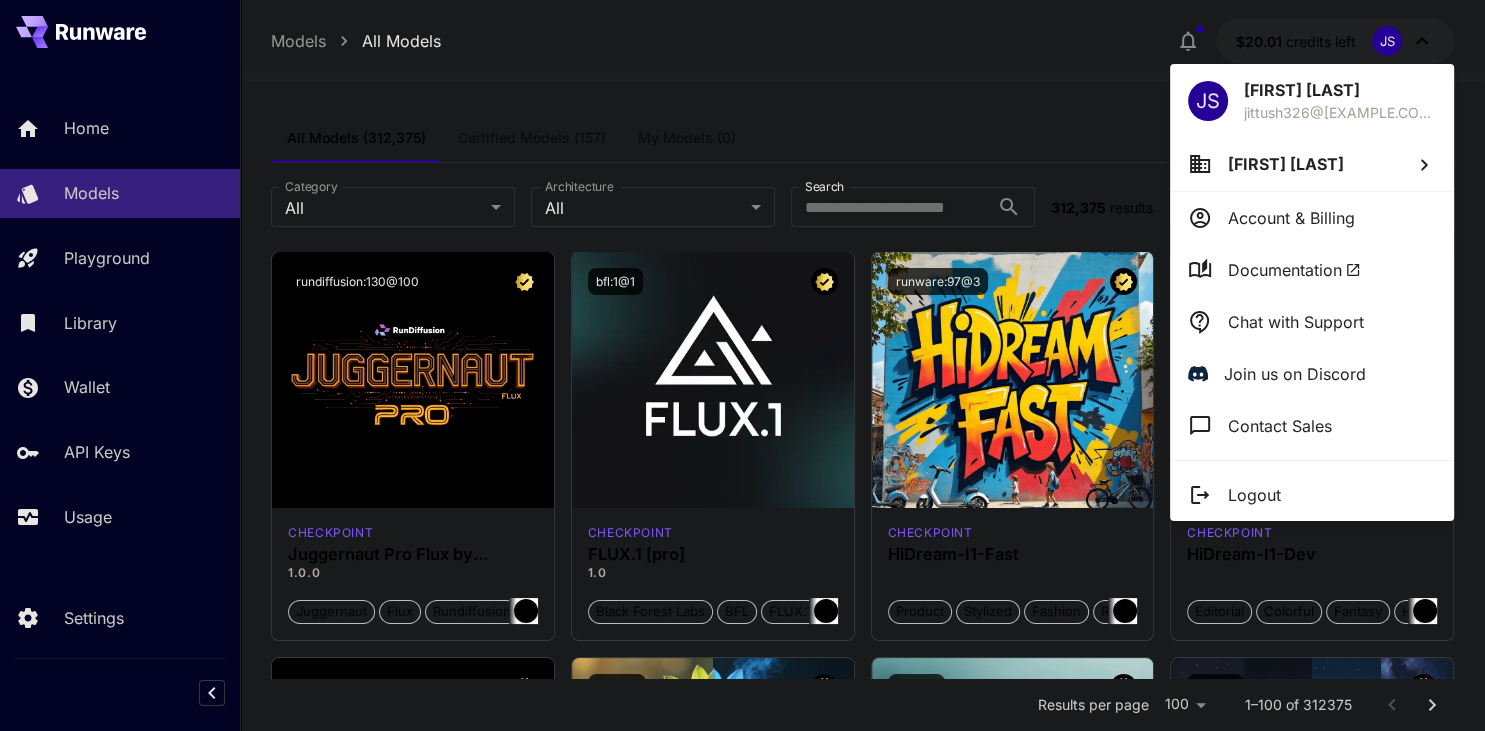 click at bounding box center (742, 365) 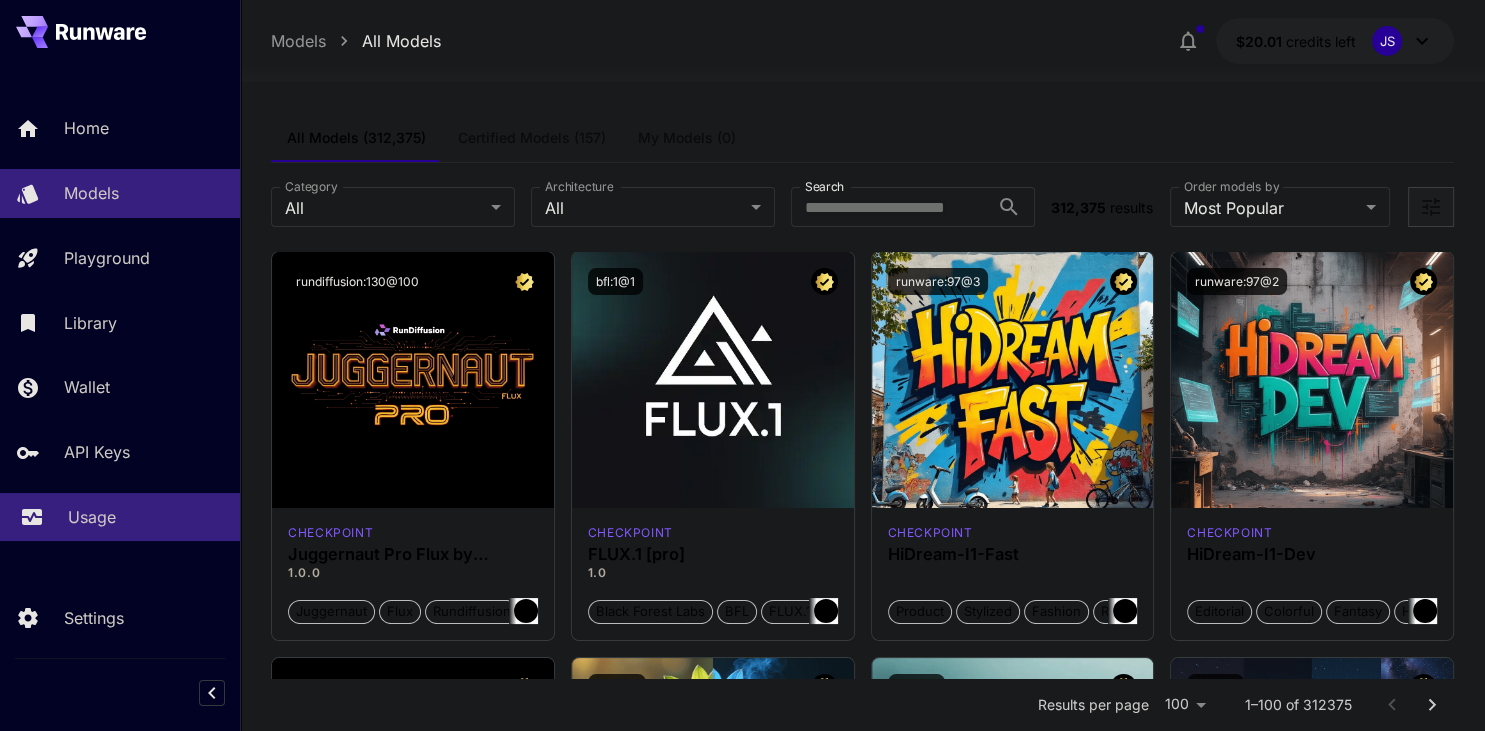 click on "Usage" at bounding box center [92, 517] 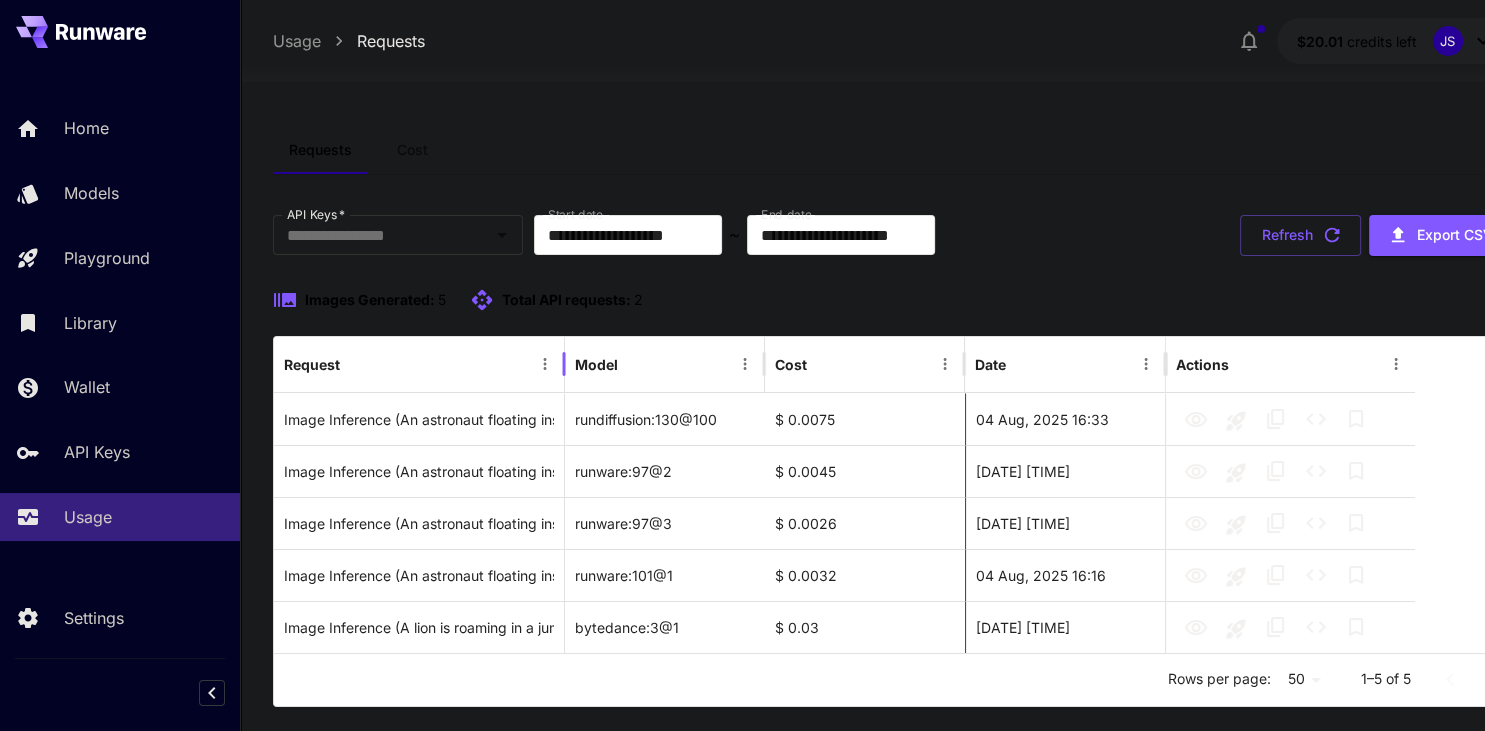 drag, startPoint x: 603, startPoint y: 347, endPoint x: 566, endPoint y: 367, distance: 42.059483 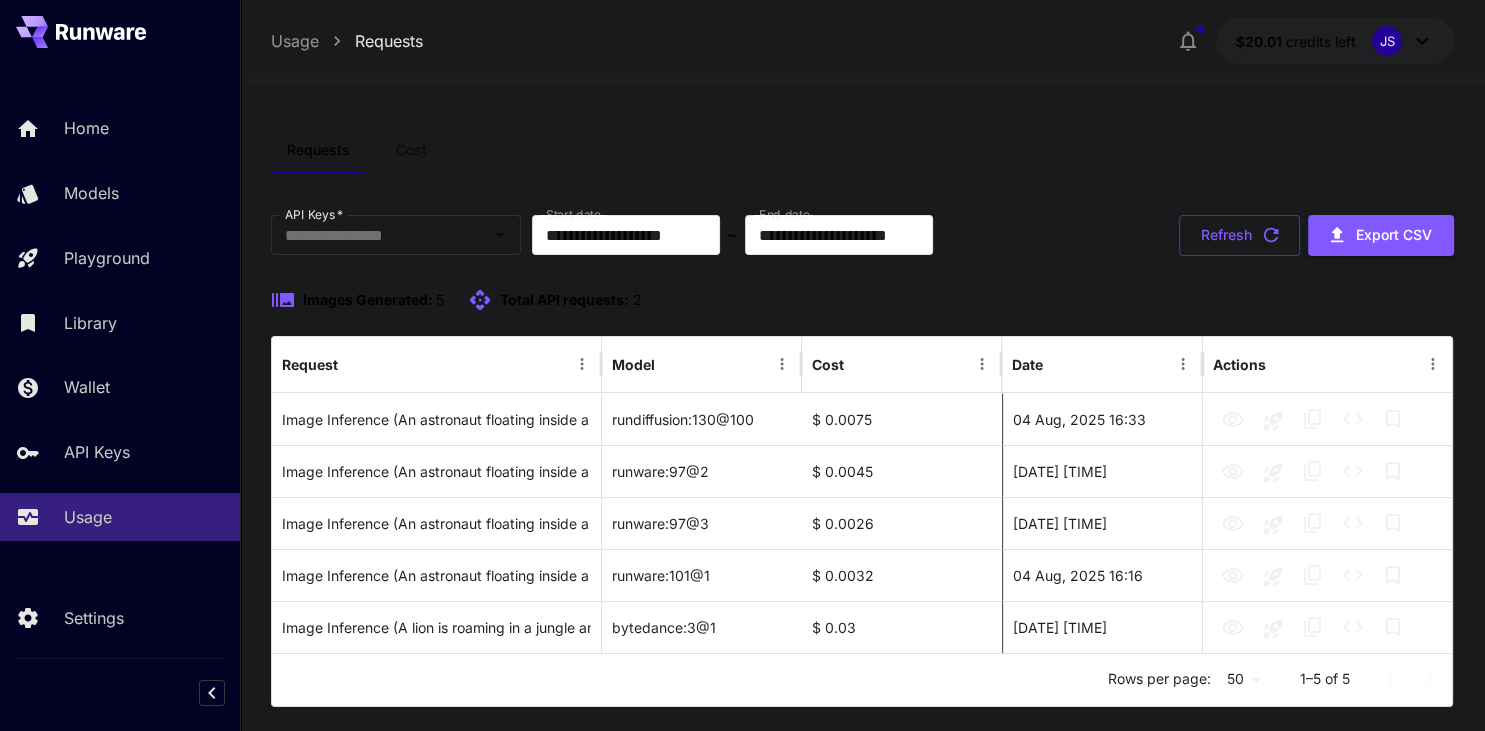click on "Home Models Playground Library Wallet API Keys Usage" at bounding box center [120, 322] 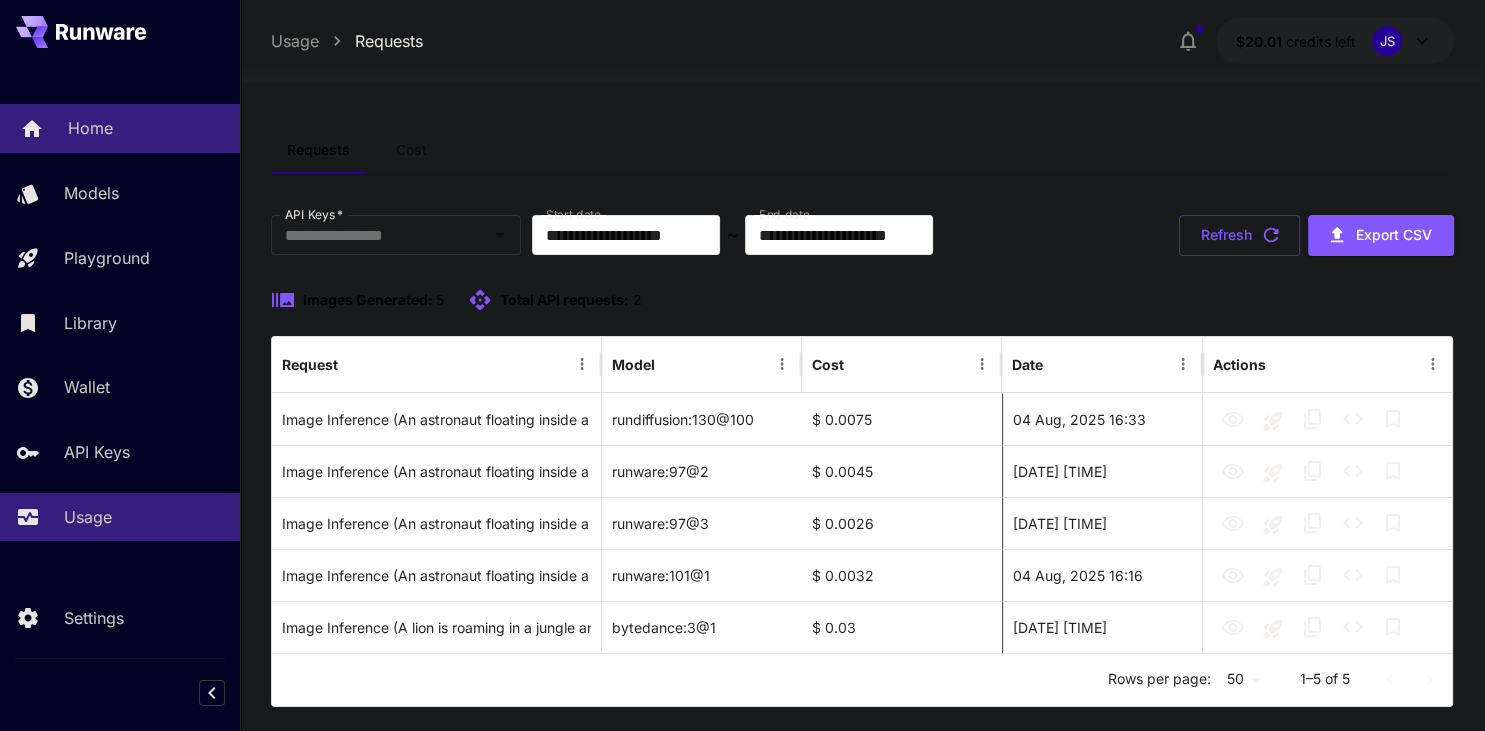 click on "Home" at bounding box center (146, 128) 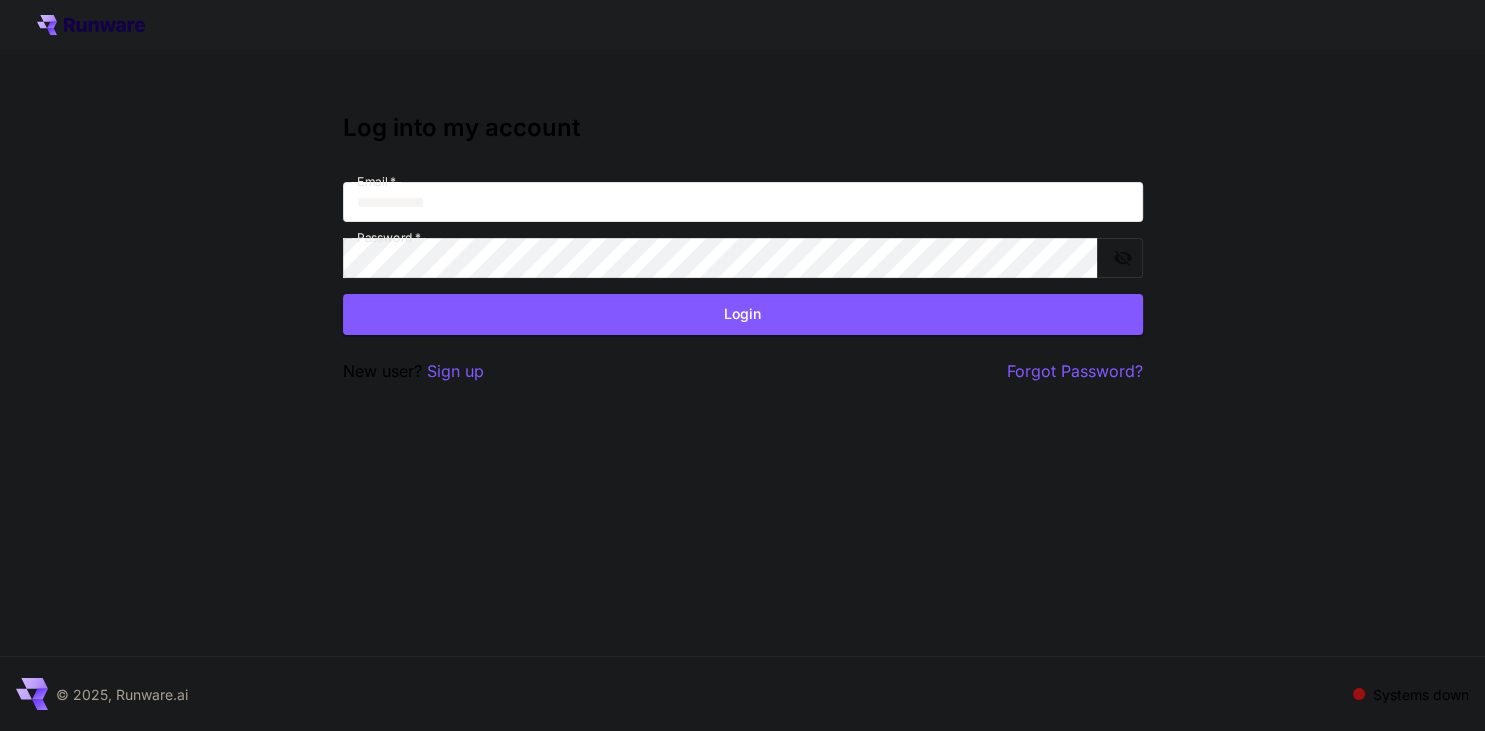 click 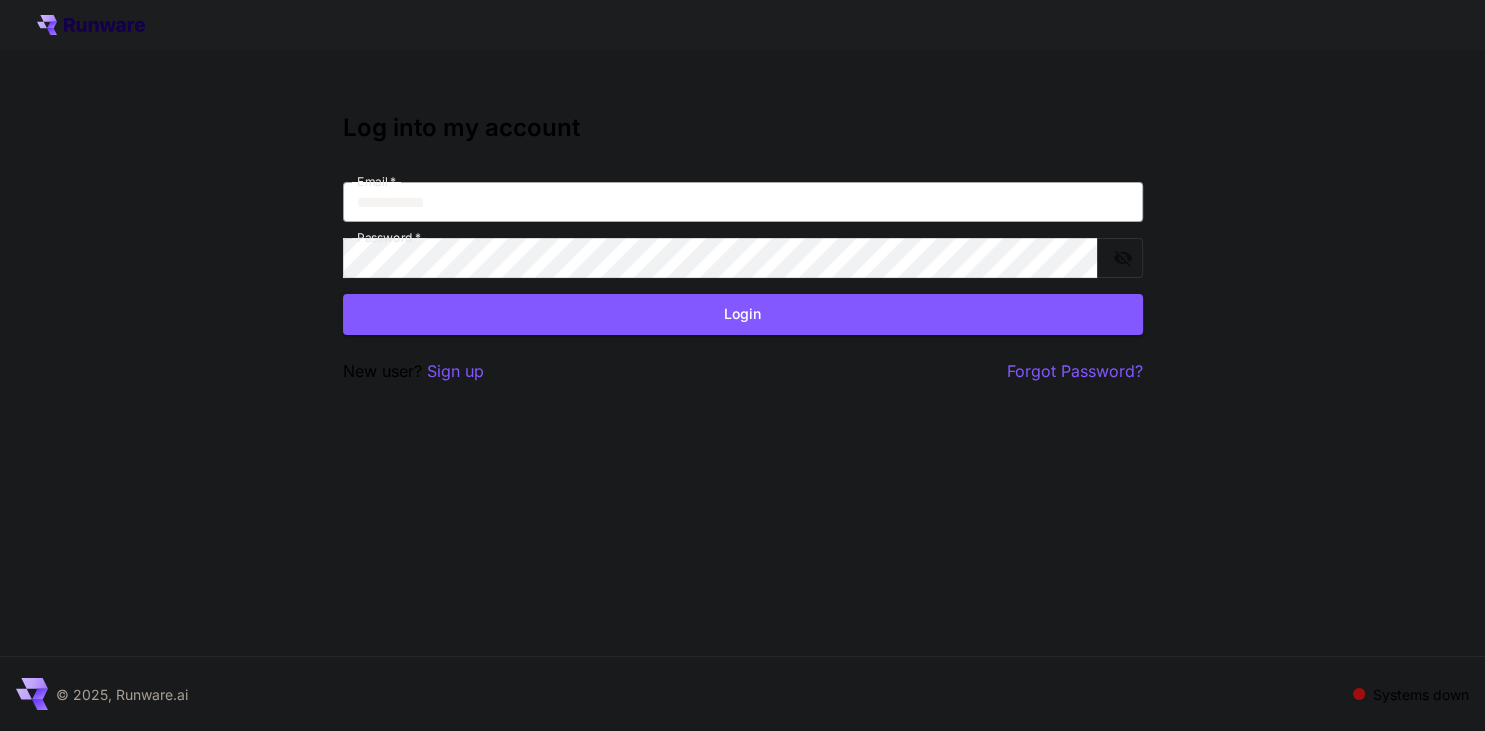 click on "Email   *" at bounding box center [743, 202] 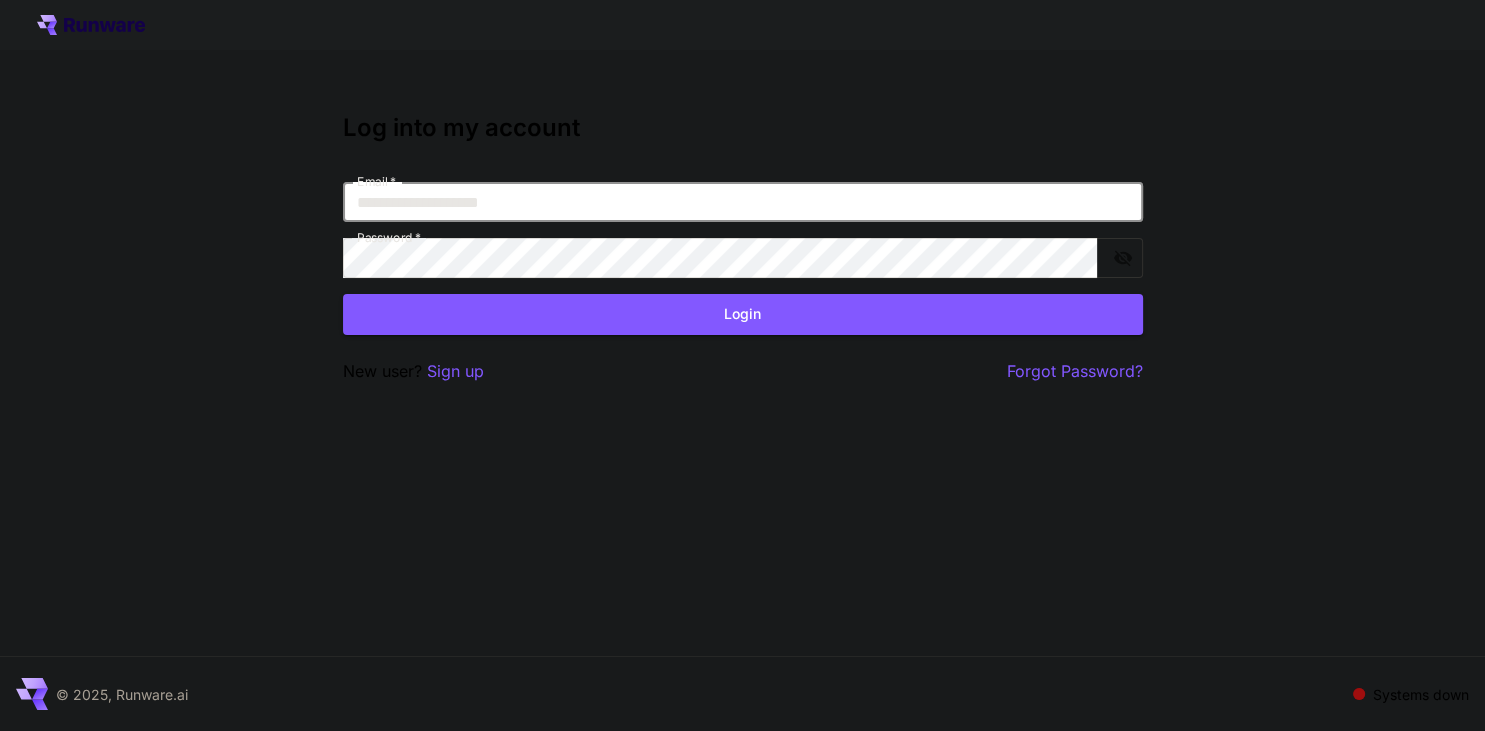 type on "**********" 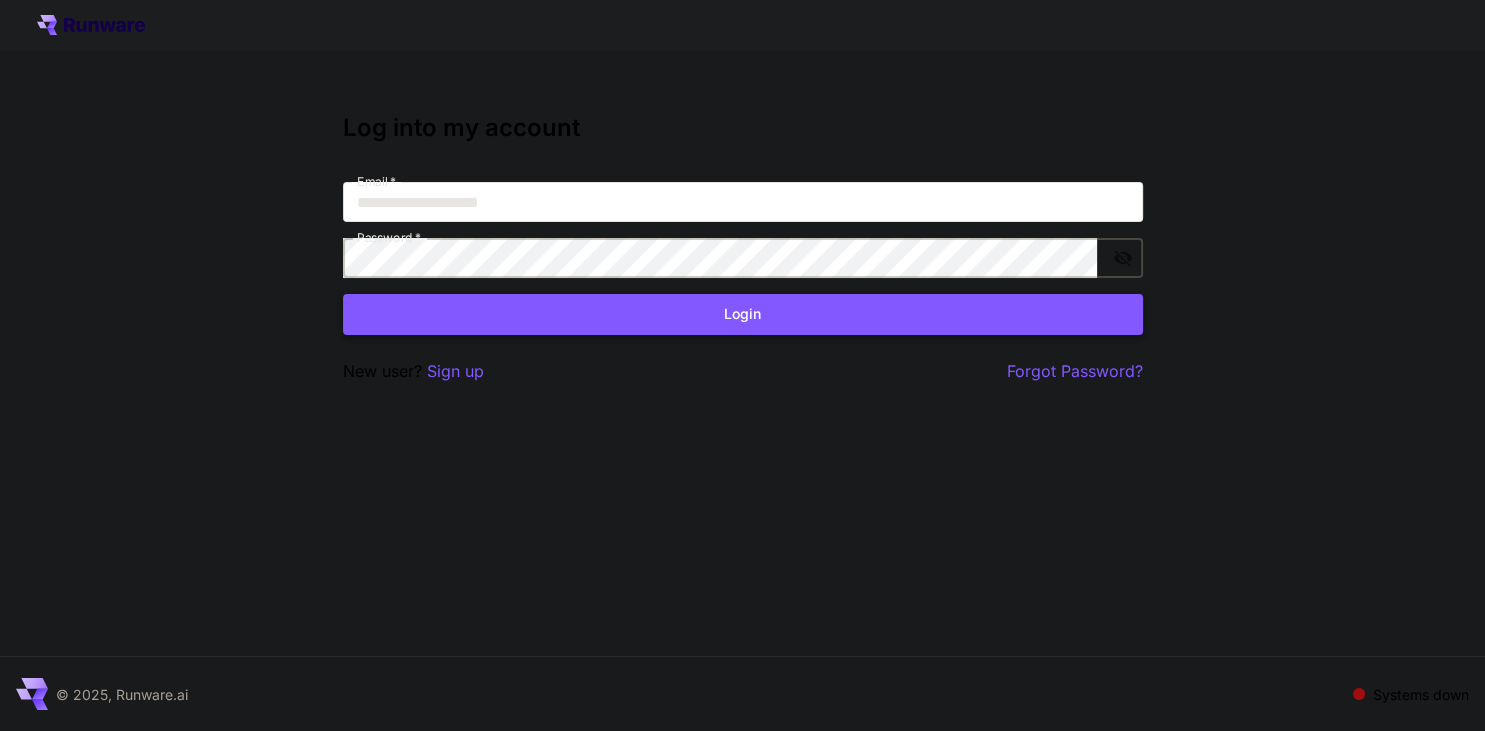 click on "Login" at bounding box center (743, 314) 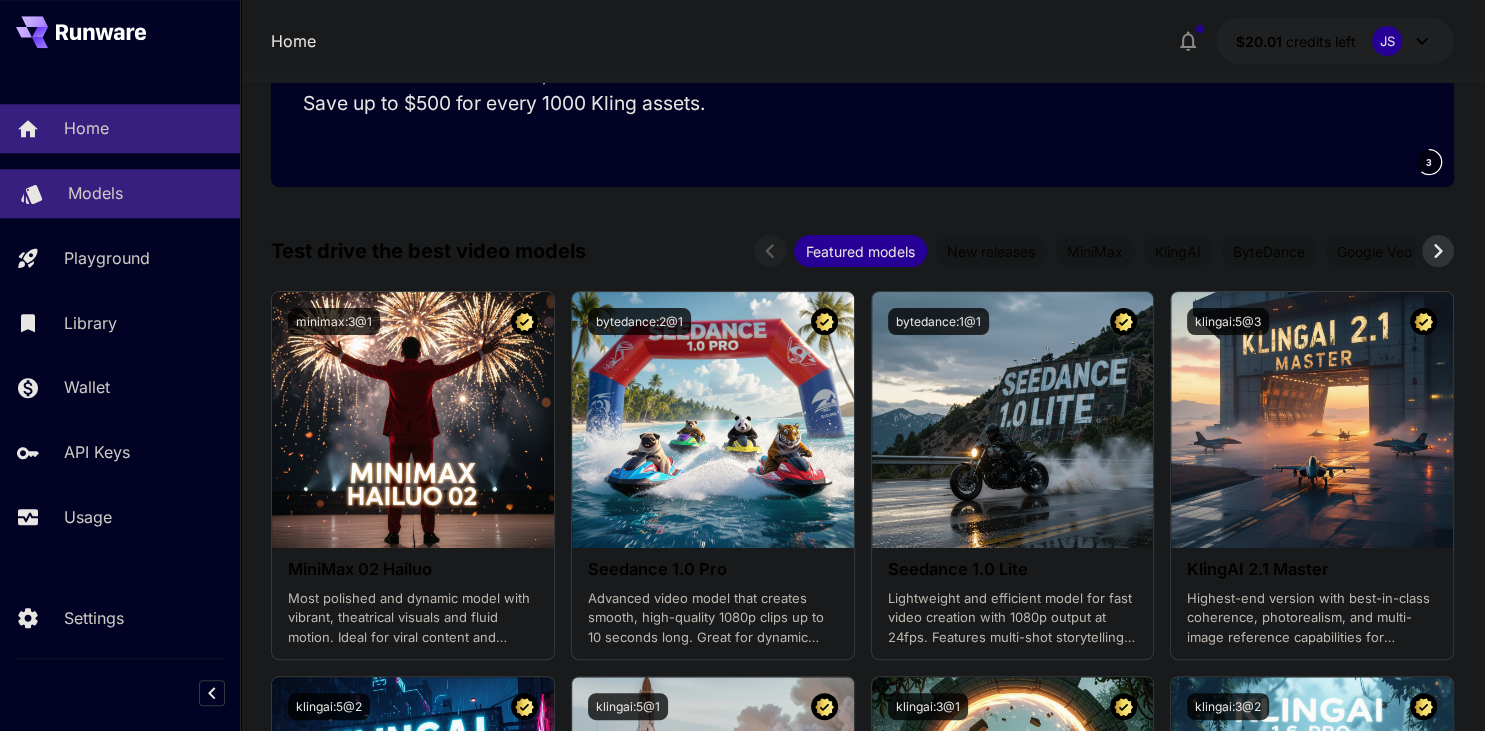 scroll, scrollTop: 244, scrollLeft: 0, axis: vertical 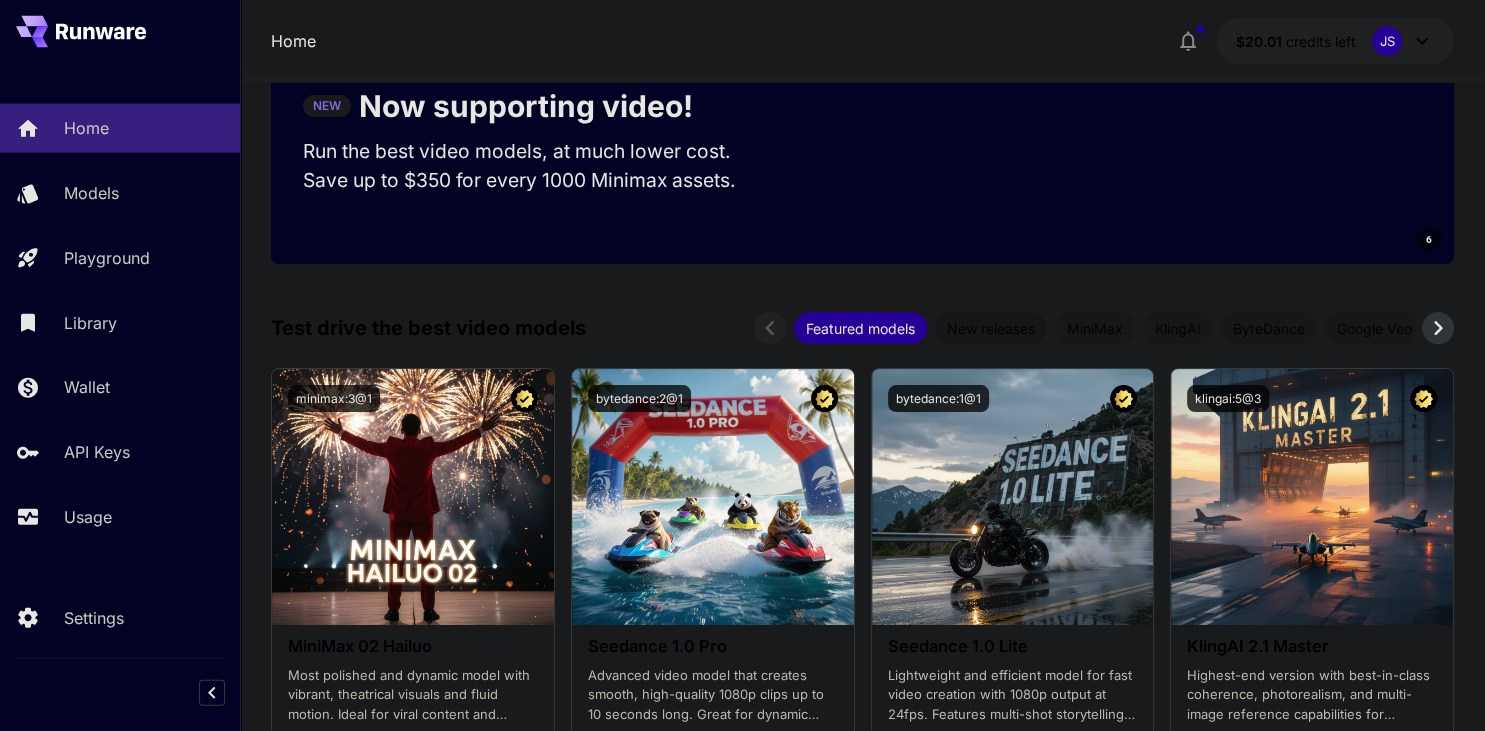click on "New releases" at bounding box center [991, 328] 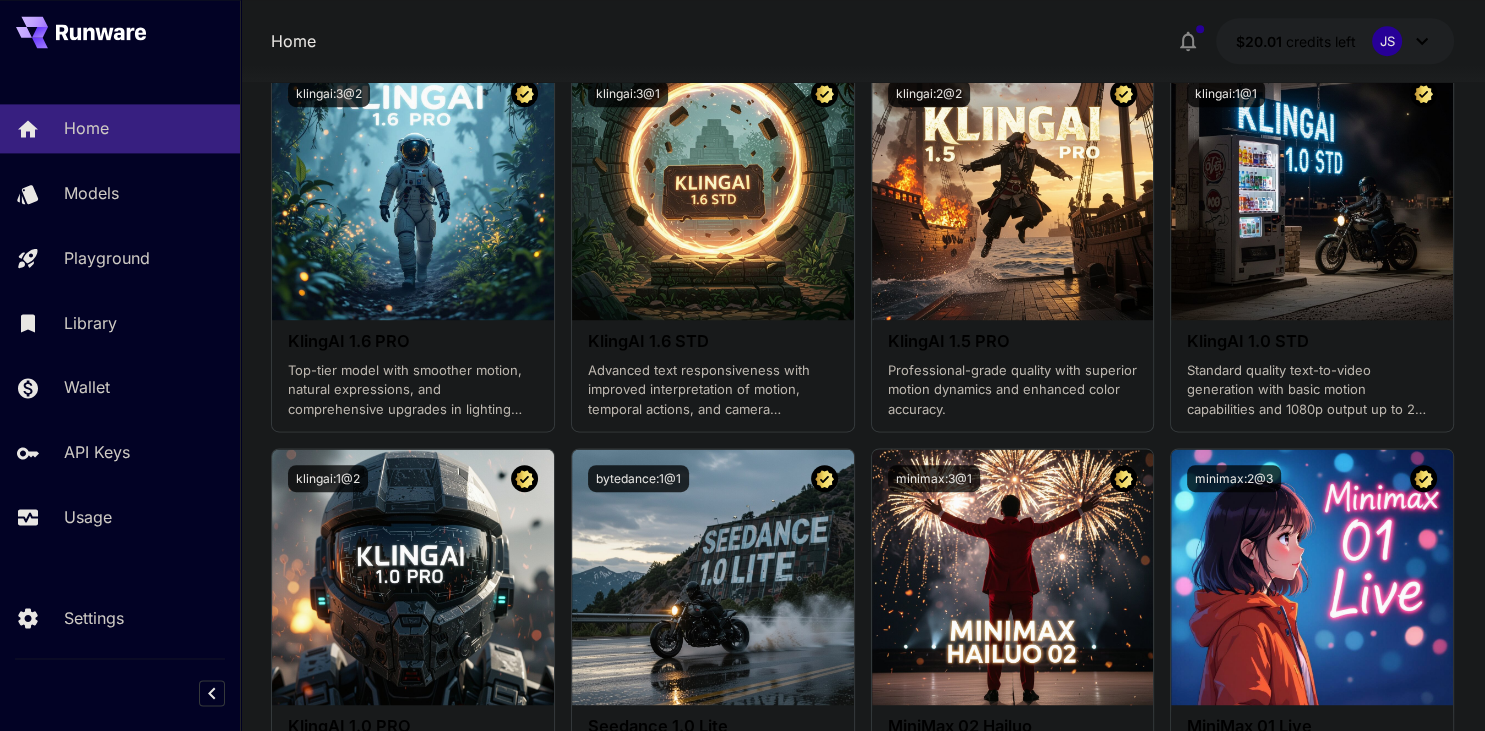scroll, scrollTop: 1332, scrollLeft: 0, axis: vertical 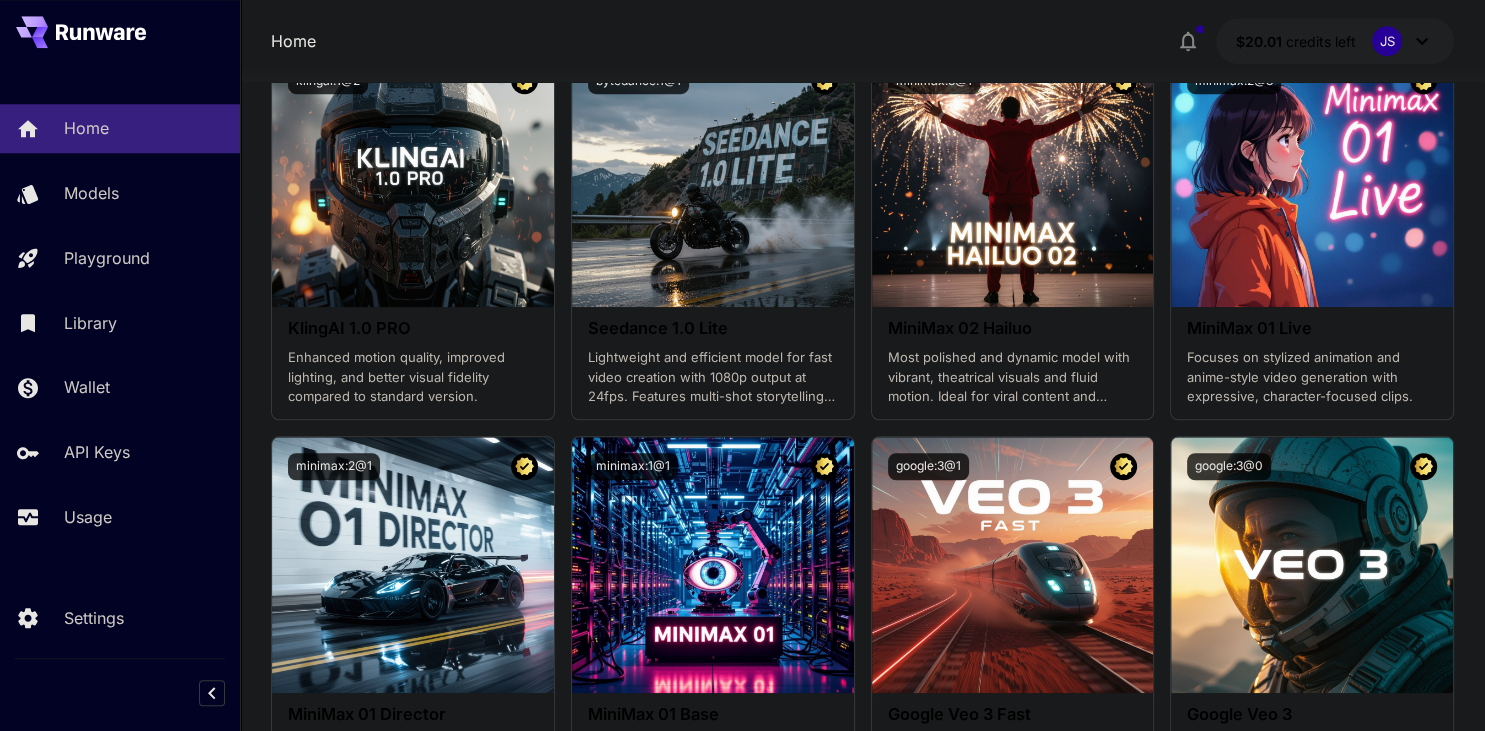 click on "Seedance 1.0 Lite Lightweight and efficient model for fast video creation with 1080p output at 24fps. Features multi-shot storytelling and excellent prompt adherence." at bounding box center [713, 362] 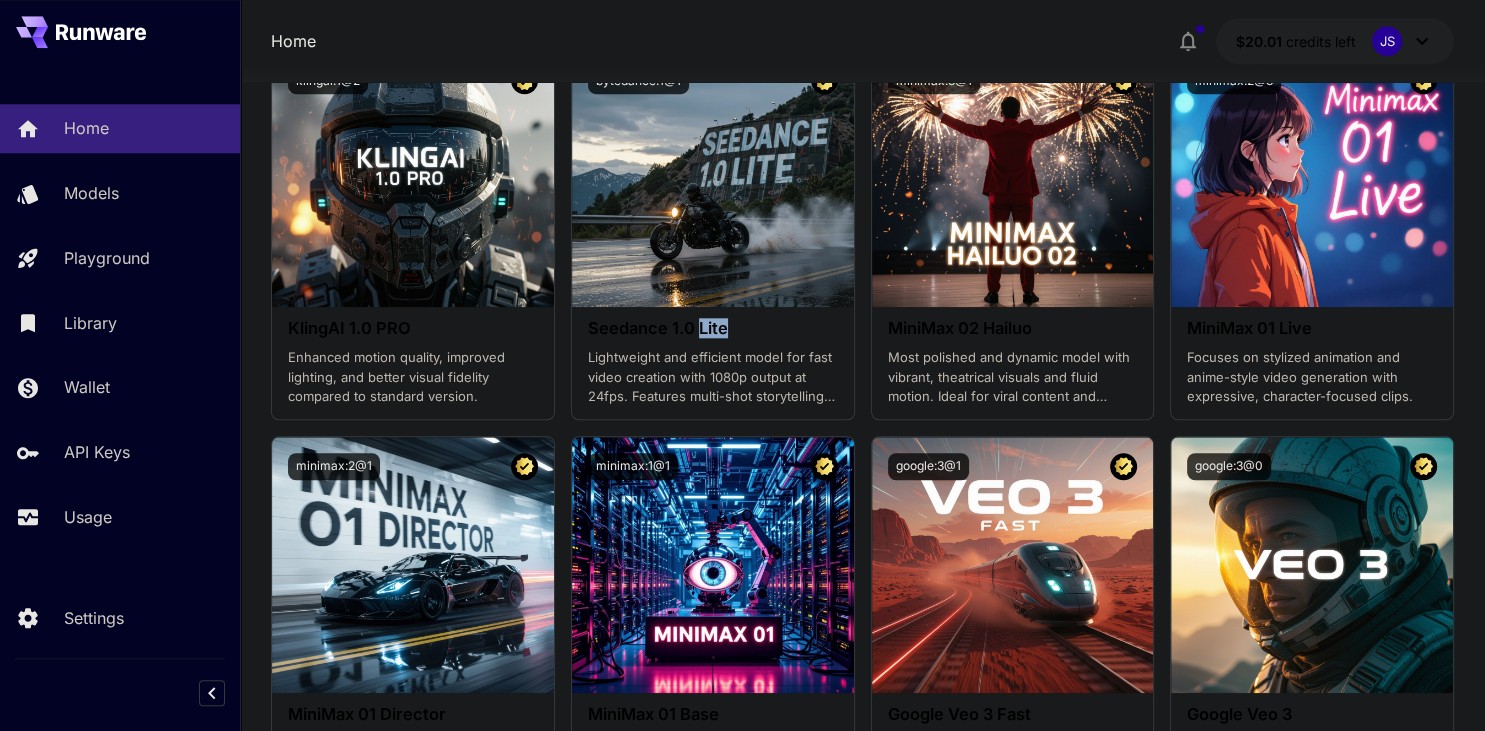 click on "Seedance 1.0 Lite Lightweight and efficient model for fast video creation with 1080p output at 24fps. Features multi-shot storytelling and excellent prompt adherence." at bounding box center (713, 362) 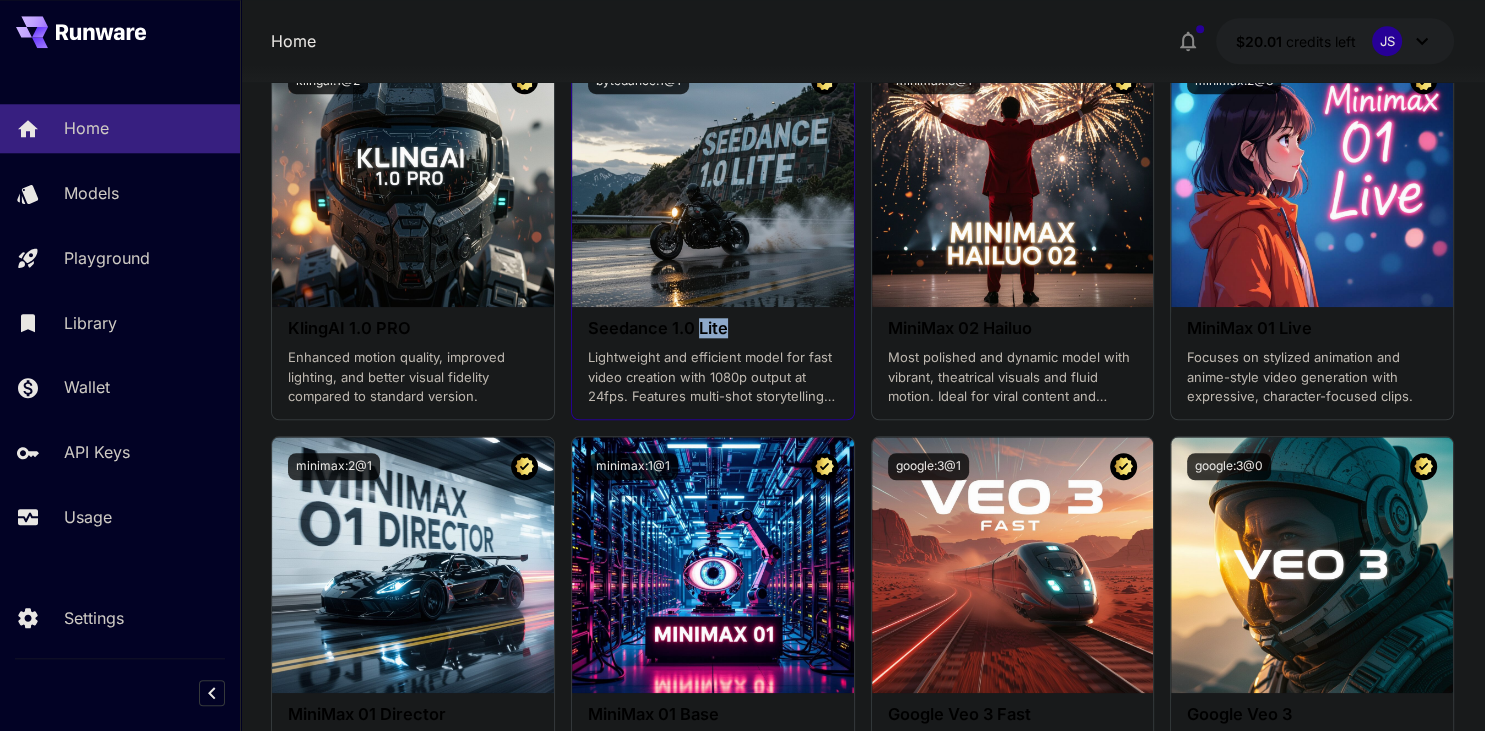 scroll, scrollTop: 1120, scrollLeft: 0, axis: vertical 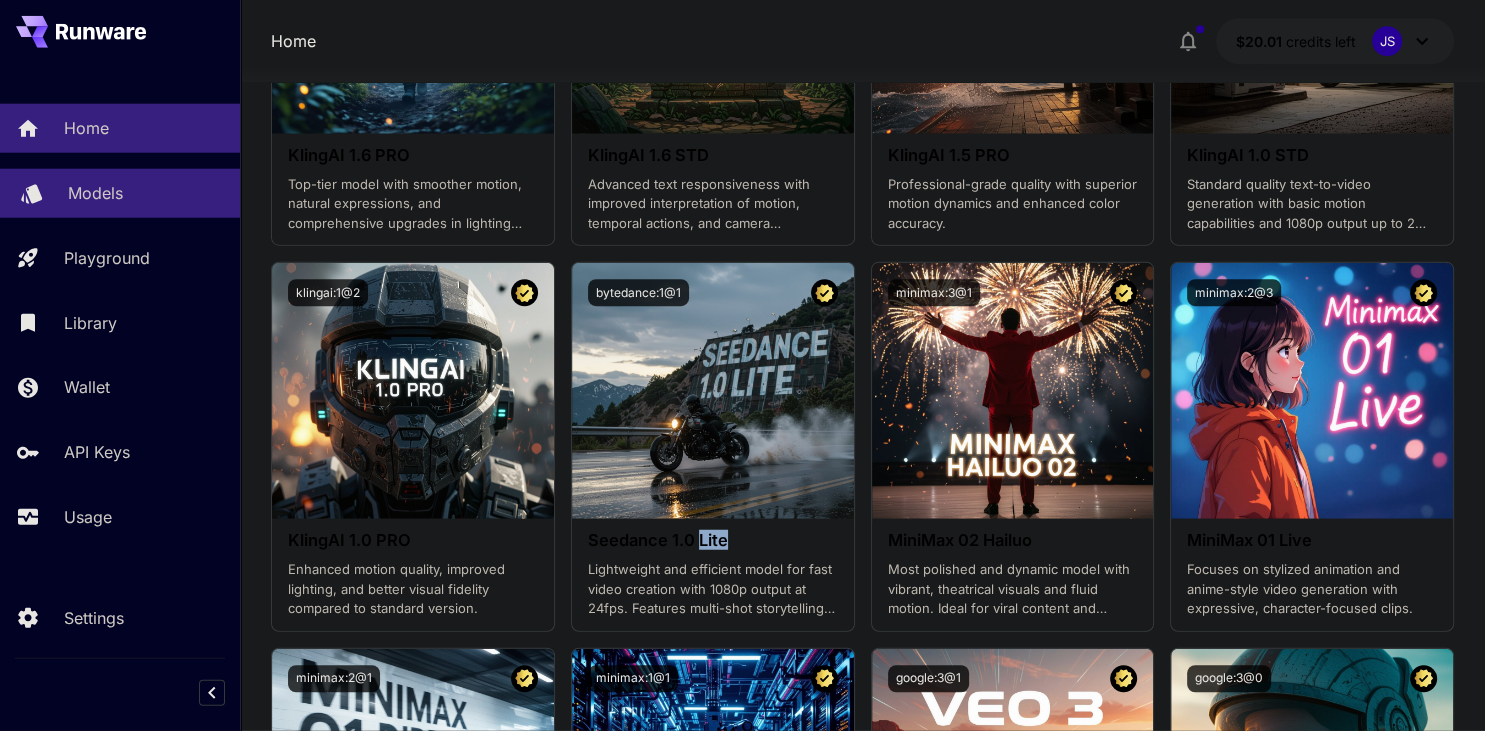 click on "Models" at bounding box center [146, 193] 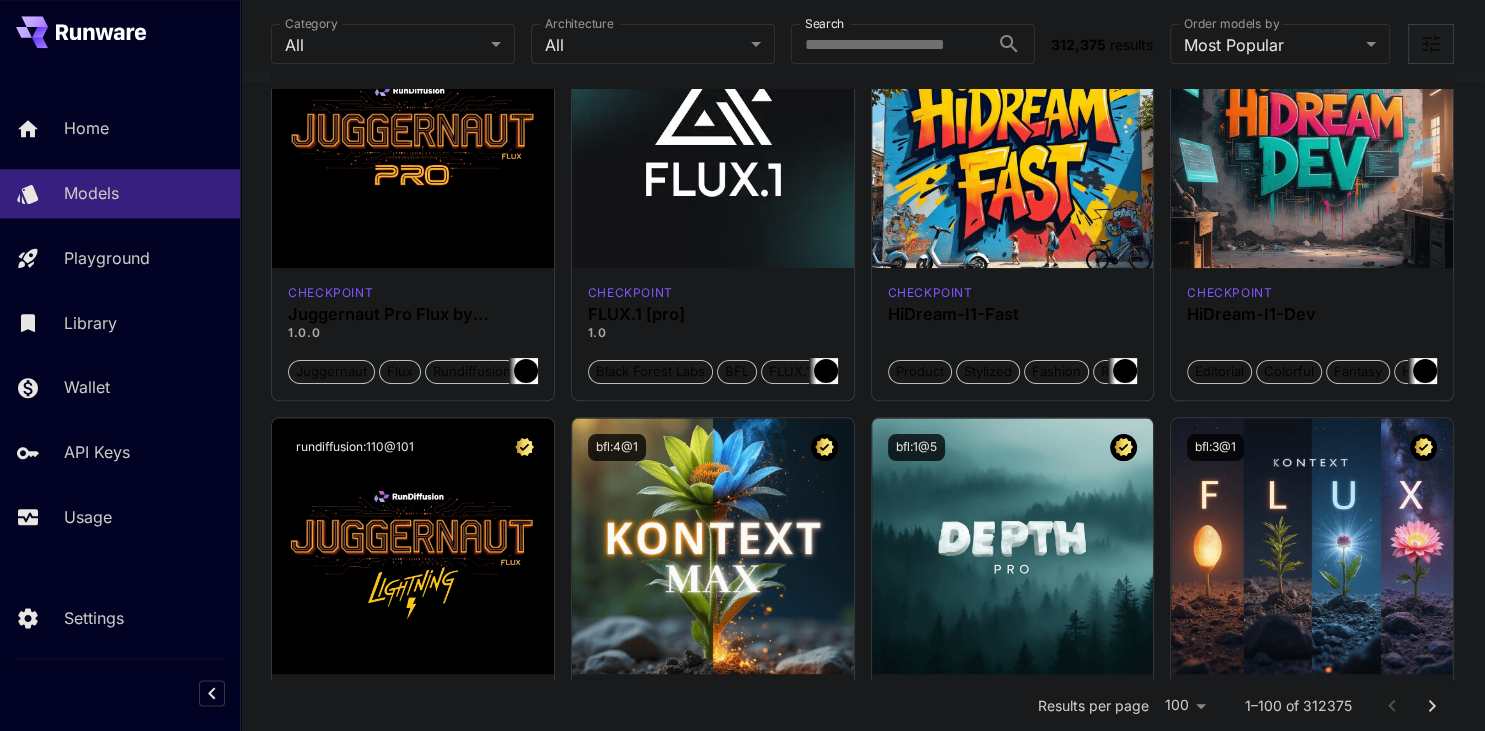 scroll, scrollTop: 0, scrollLeft: 0, axis: both 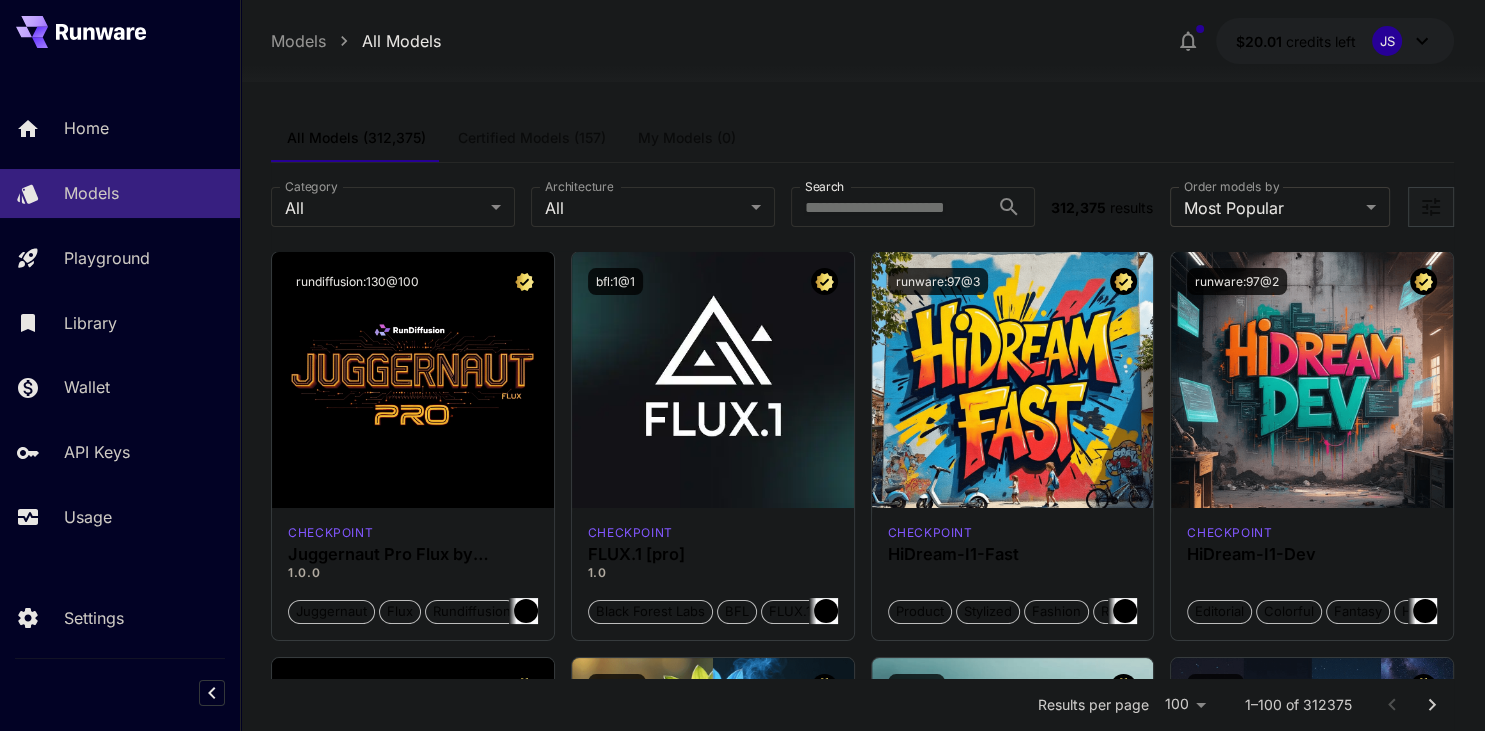 click on "**********" at bounding box center [742, 8943] 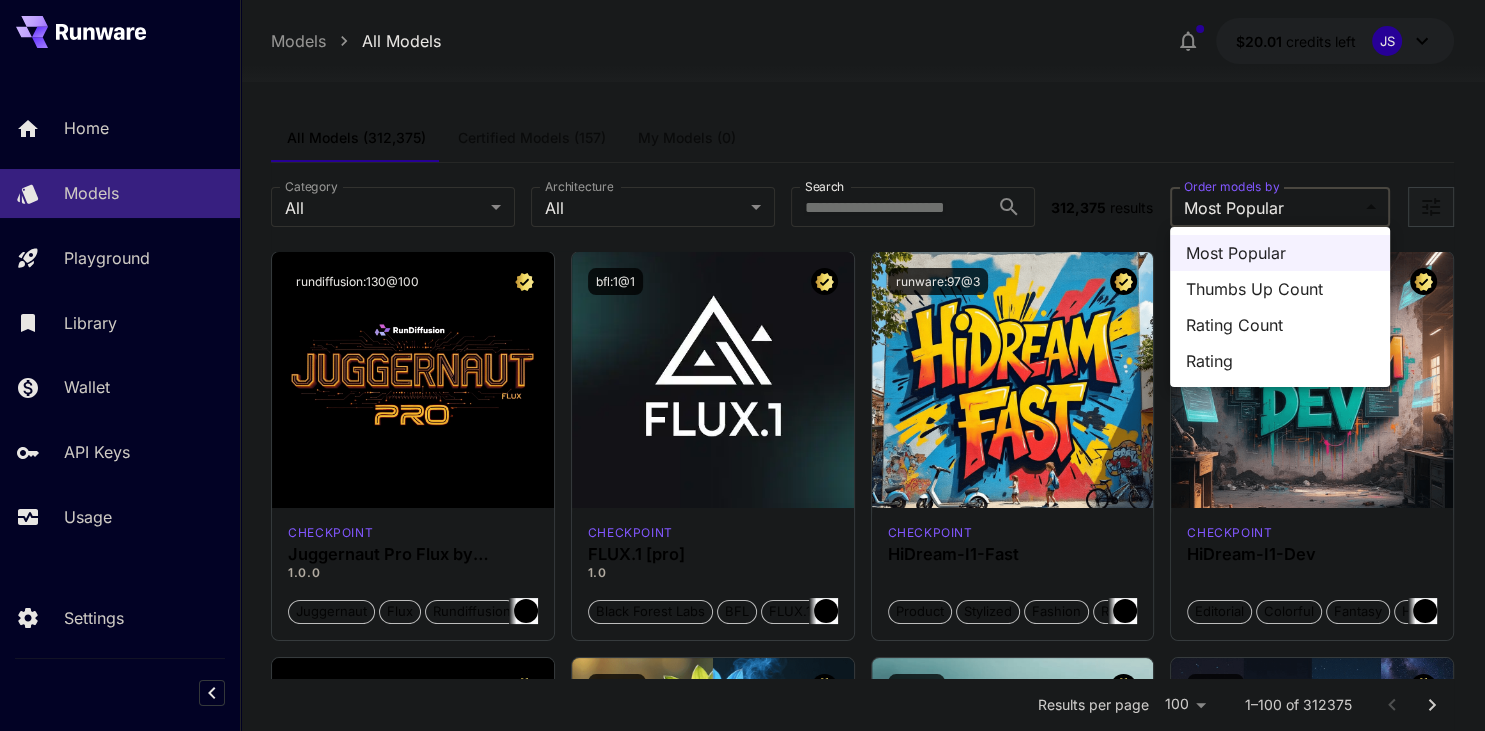 click at bounding box center (742, 365) 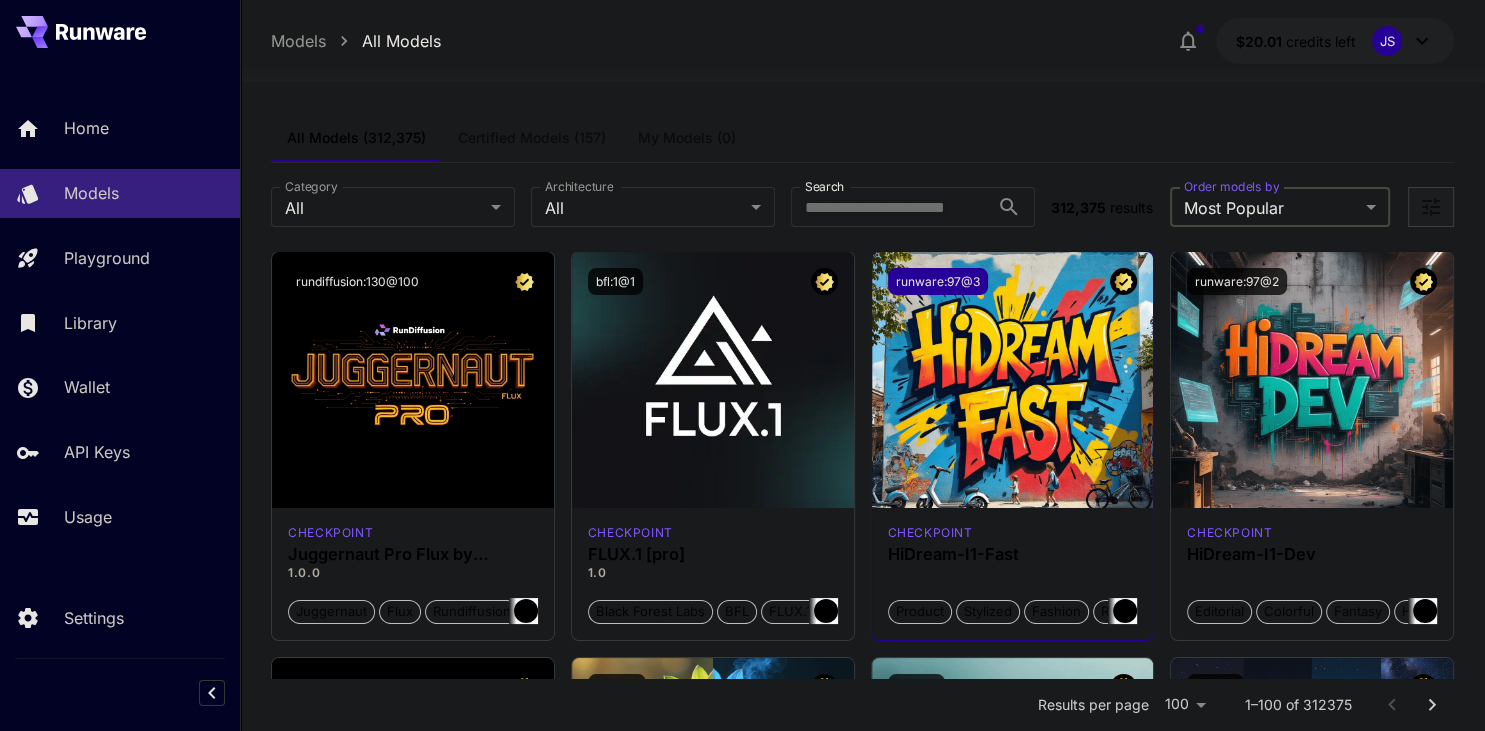 click on "runware:97@3" at bounding box center (938, 281) 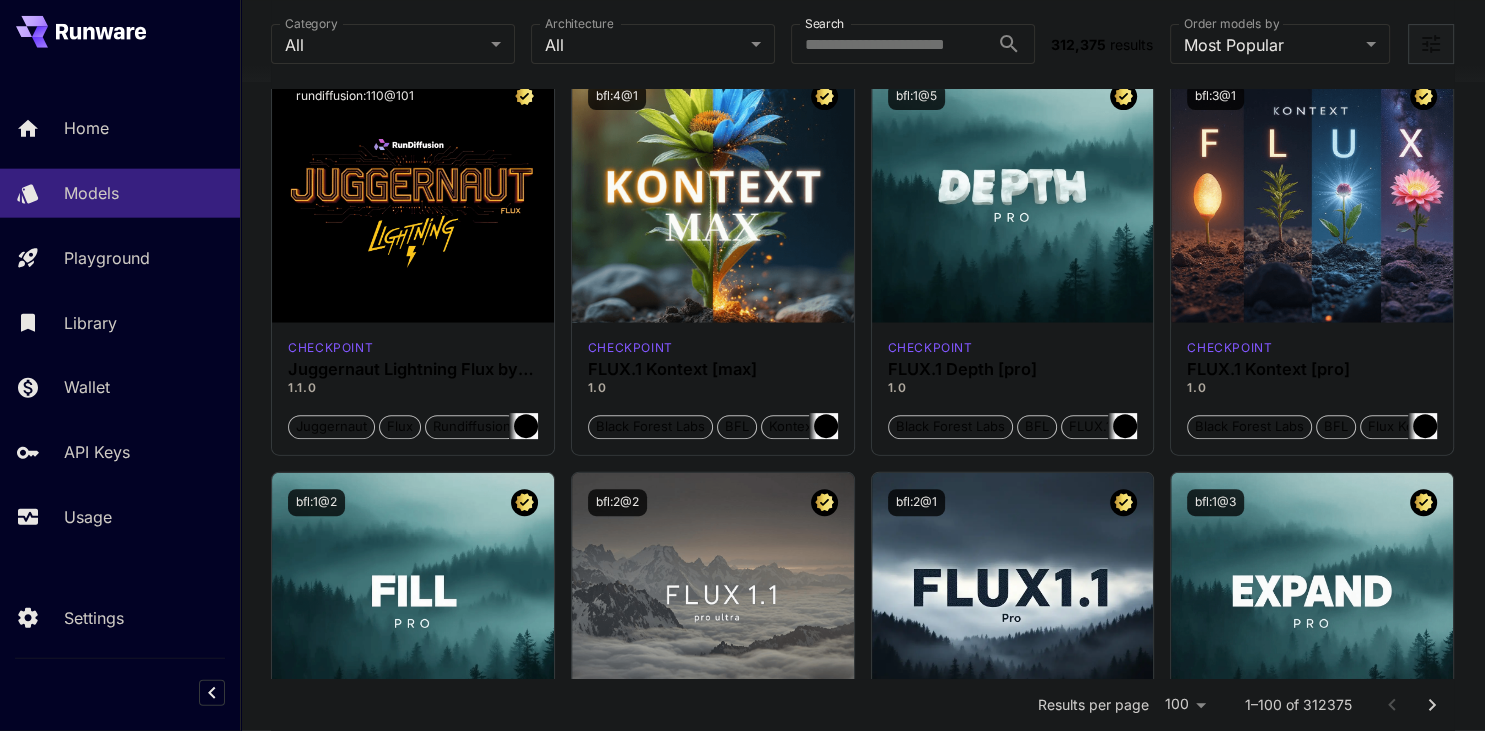scroll, scrollTop: 603, scrollLeft: 0, axis: vertical 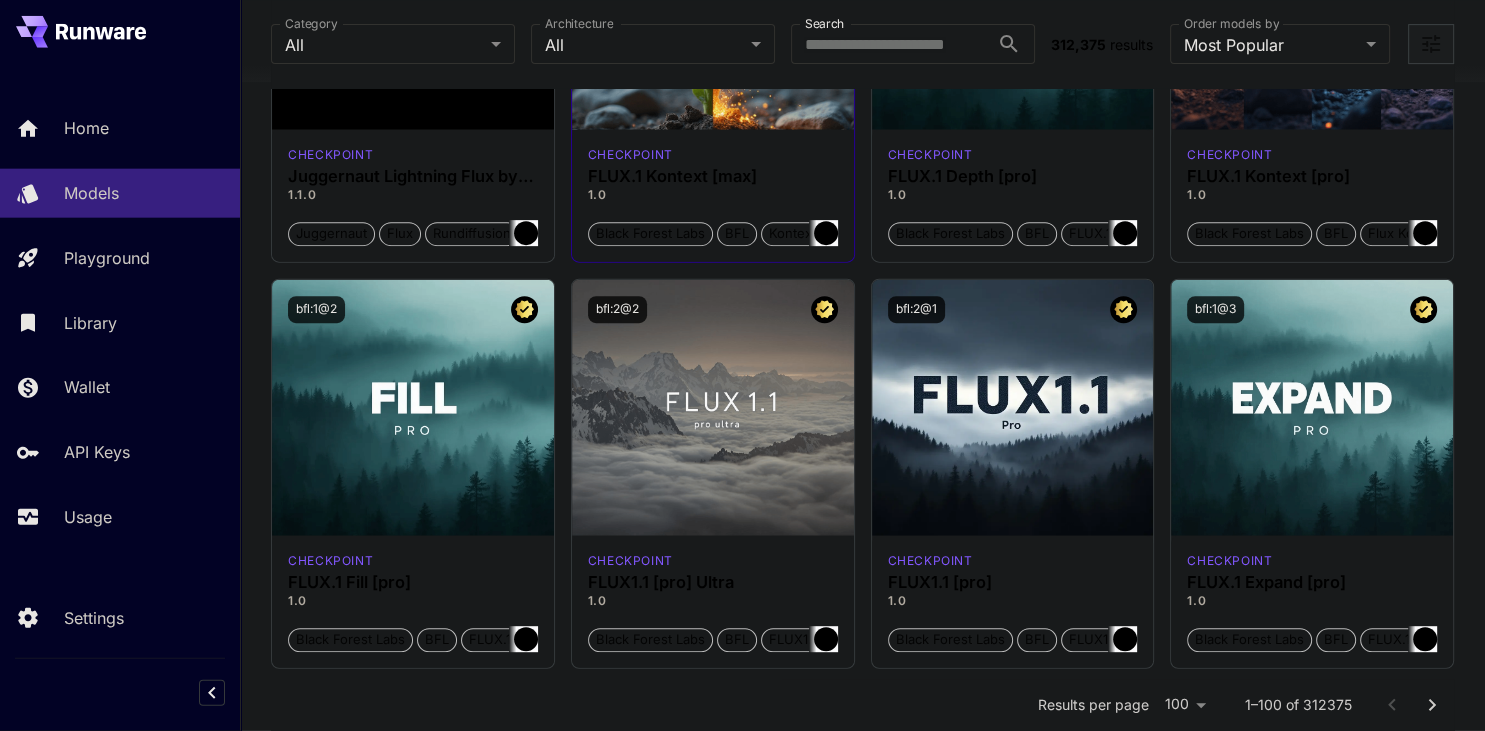 click 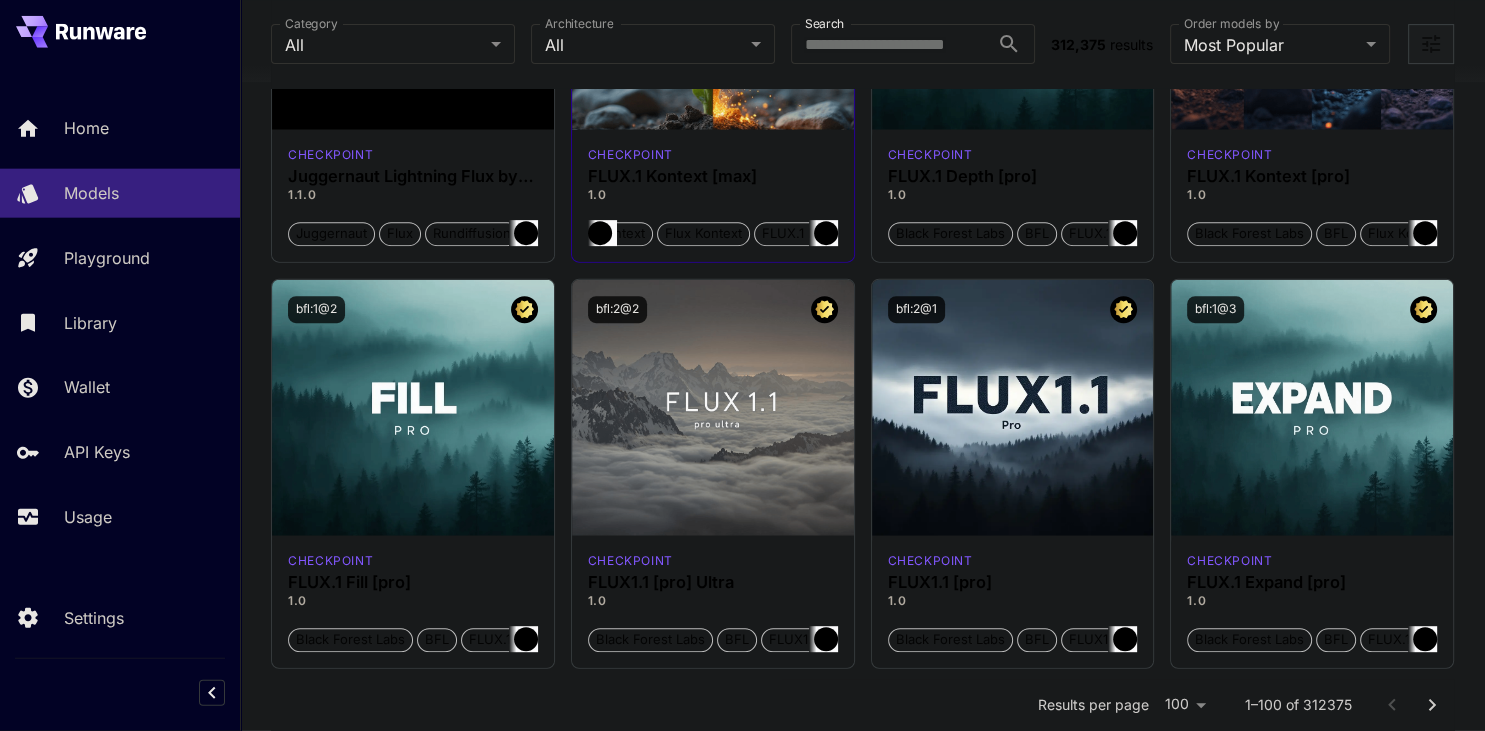 click 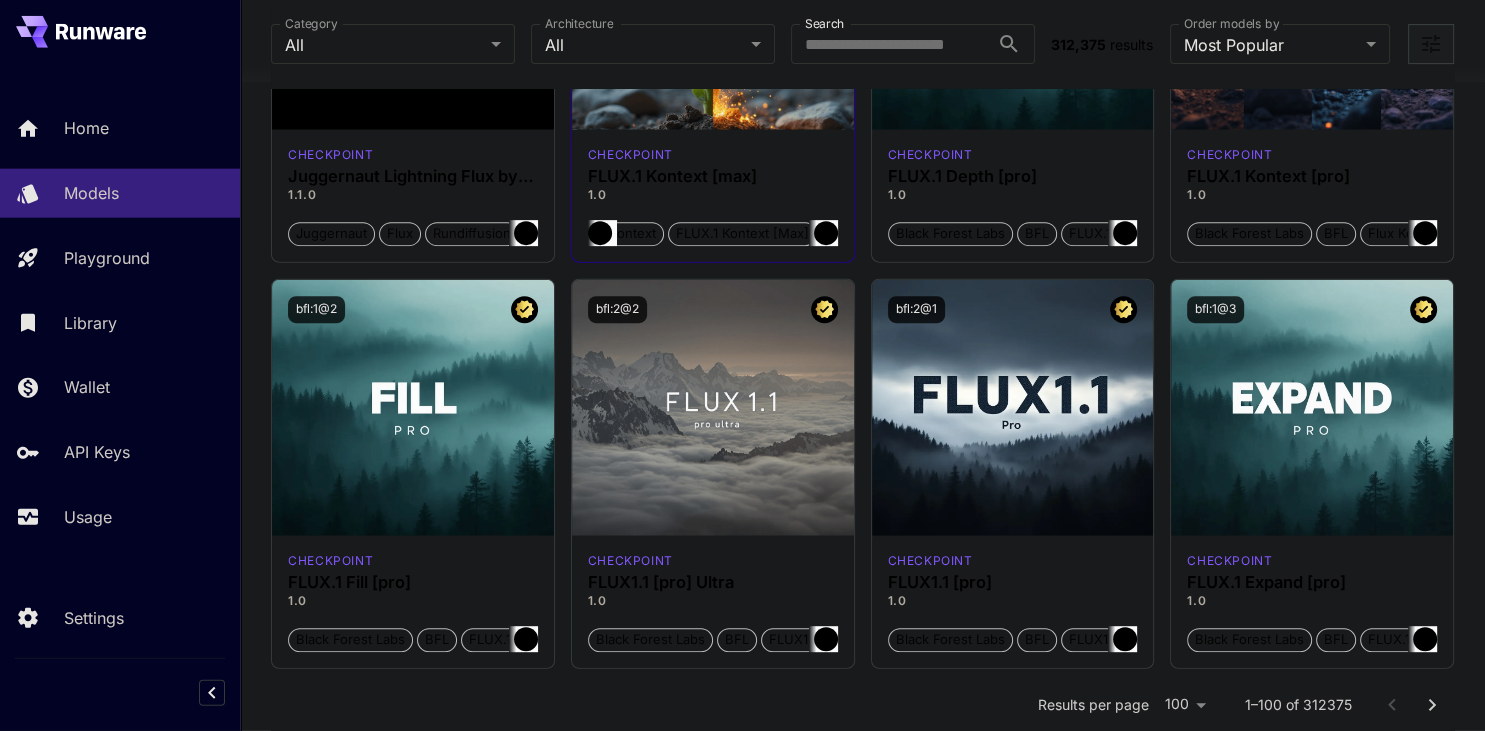 scroll, scrollTop: 0, scrollLeft: 259, axis: horizontal 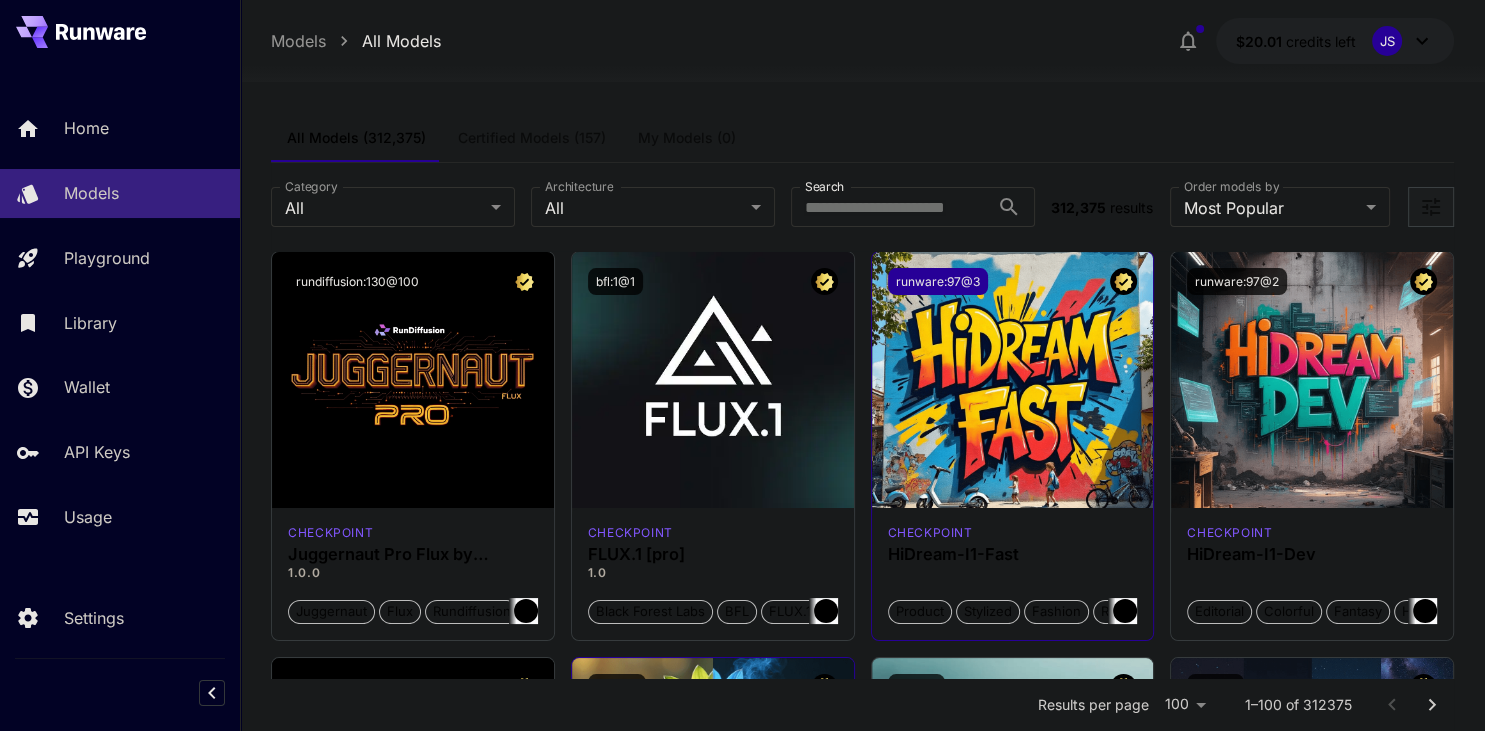 click on "runware:97@3" at bounding box center [938, 281] 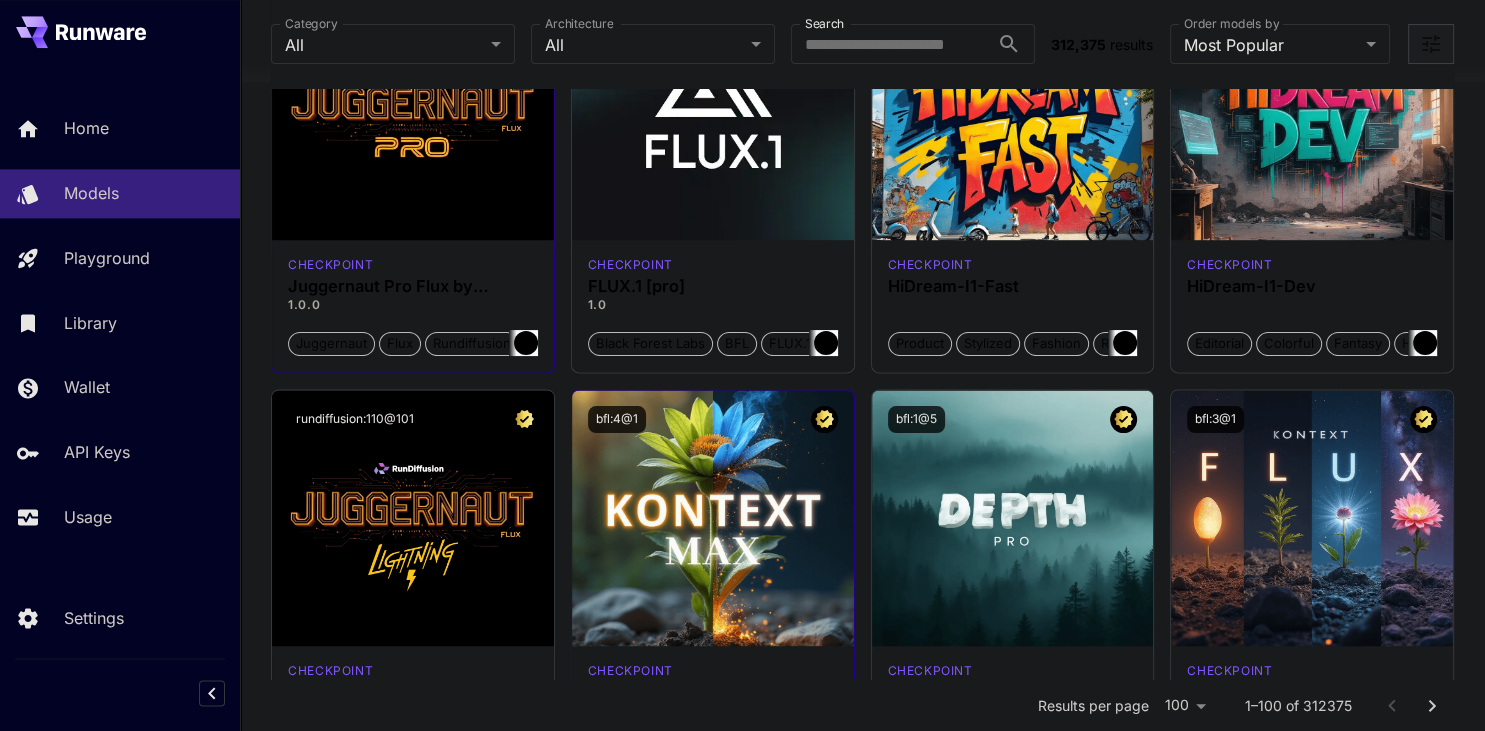 scroll, scrollTop: 0, scrollLeft: 0, axis: both 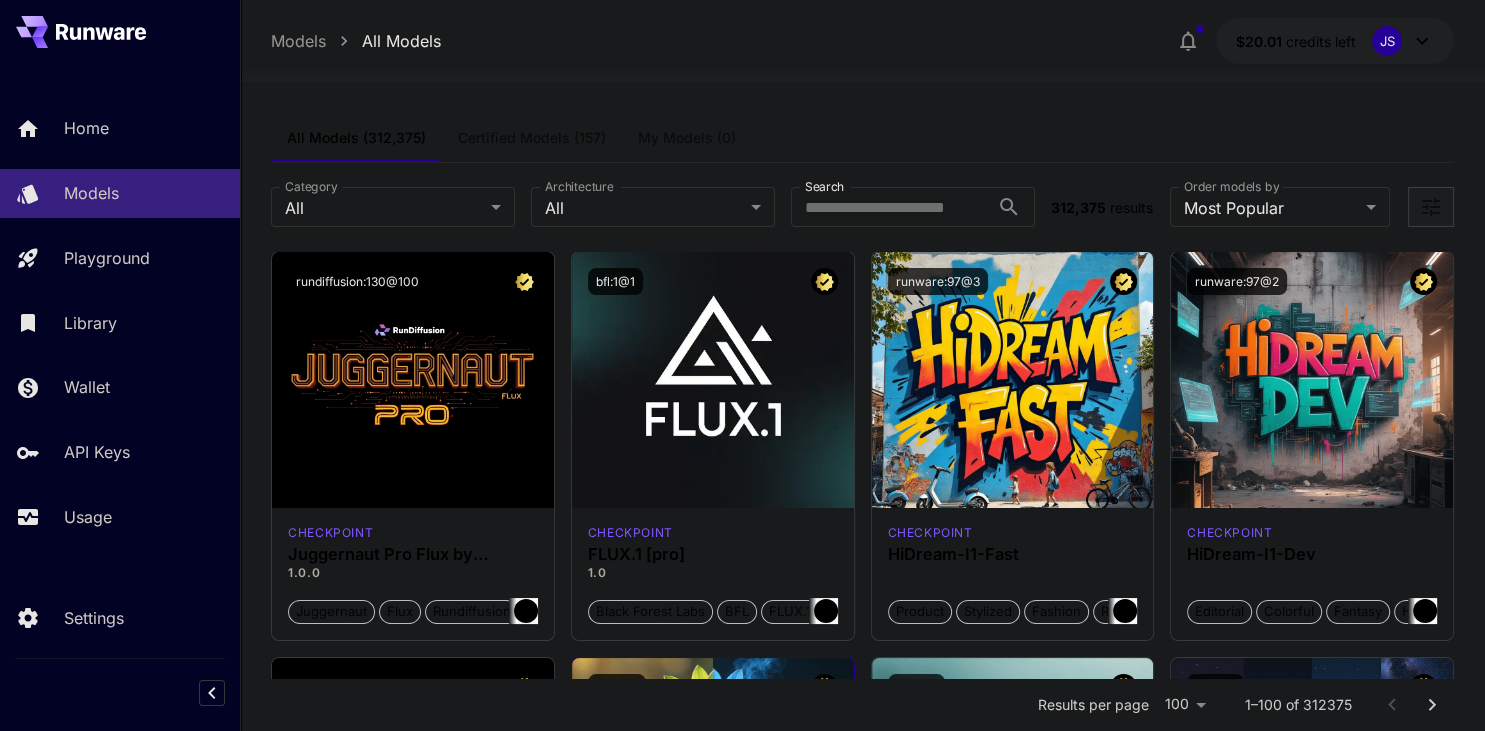 click at bounding box center [862, 70] 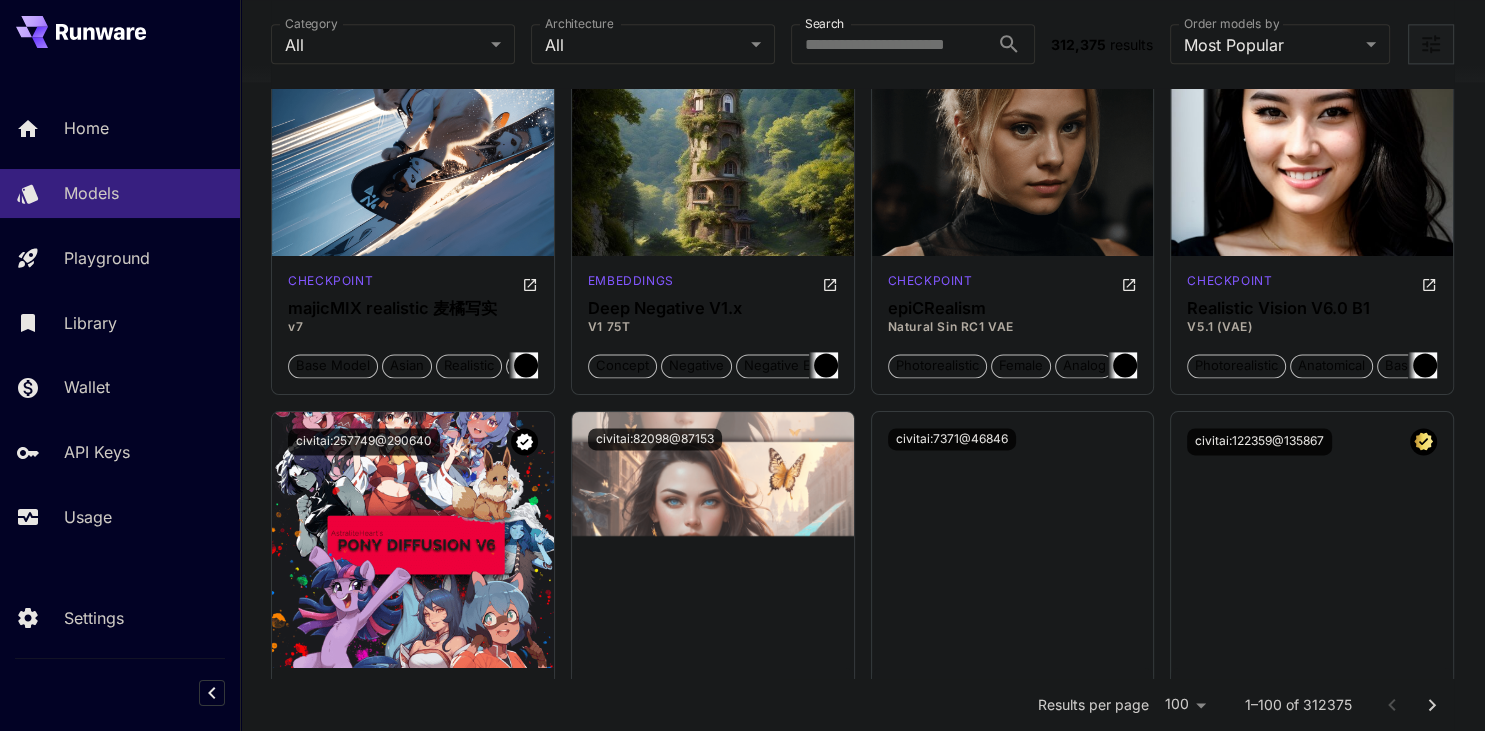 scroll, scrollTop: 2403, scrollLeft: 0, axis: vertical 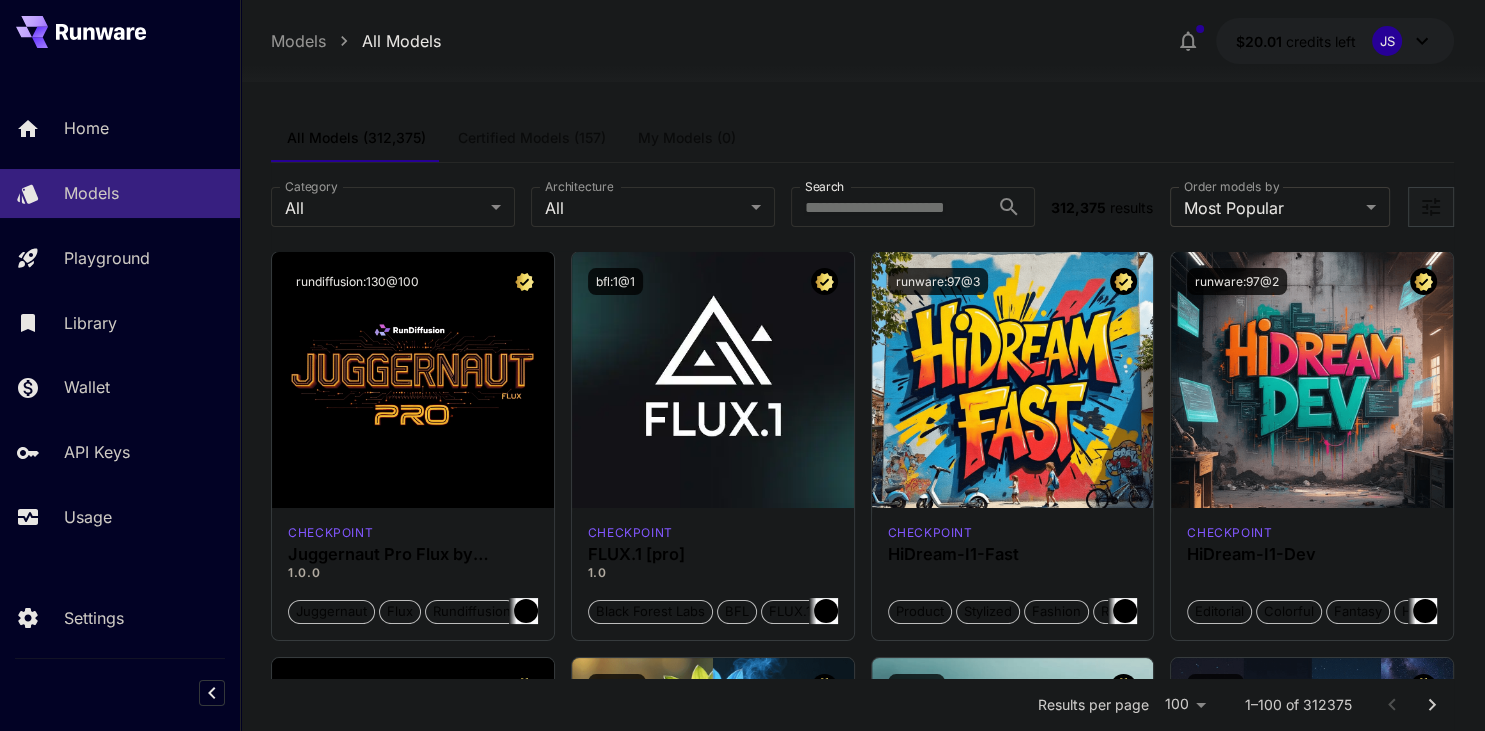 click on "**********" at bounding box center (742, 5703) 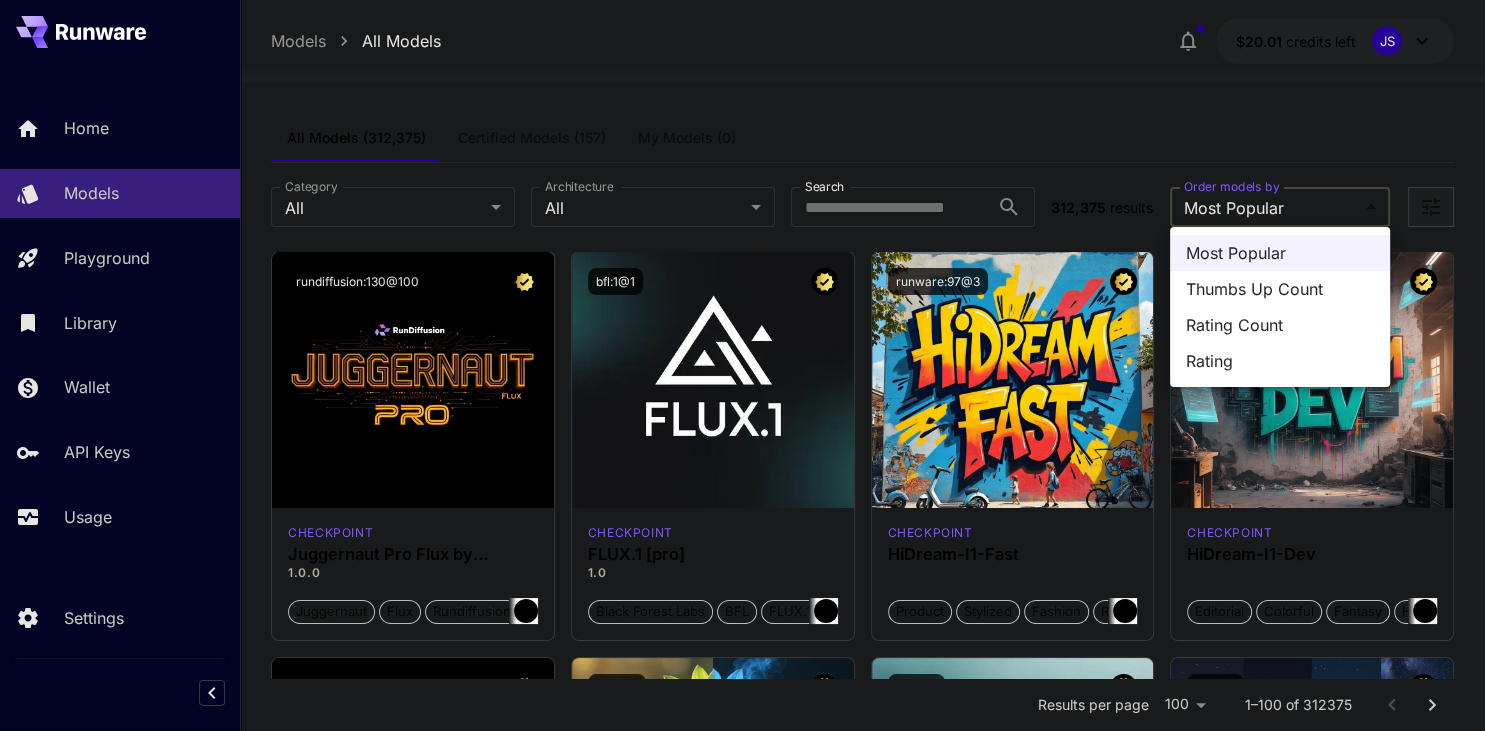click on "Thumbs Up Count" at bounding box center (1280, 289) 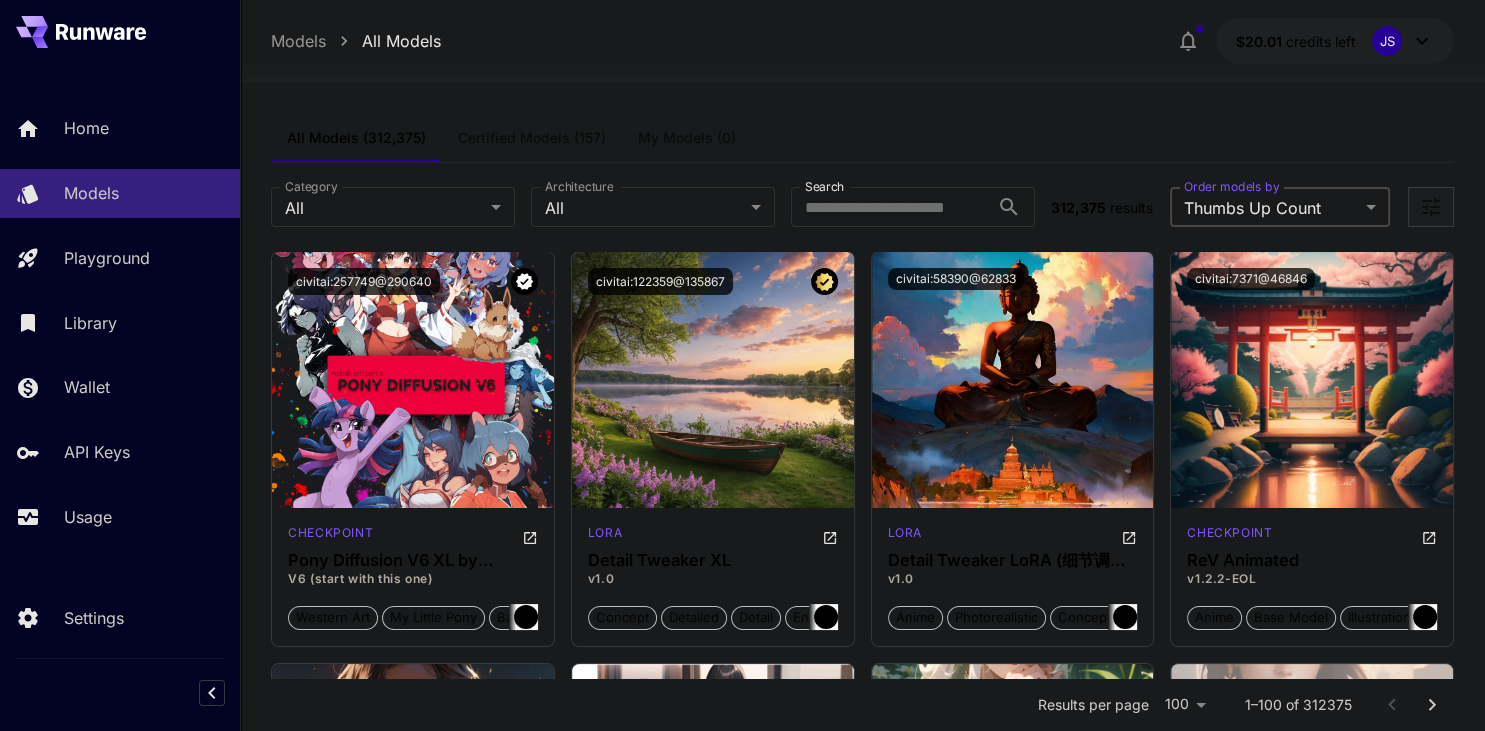click on "**********" at bounding box center [742, 9767] 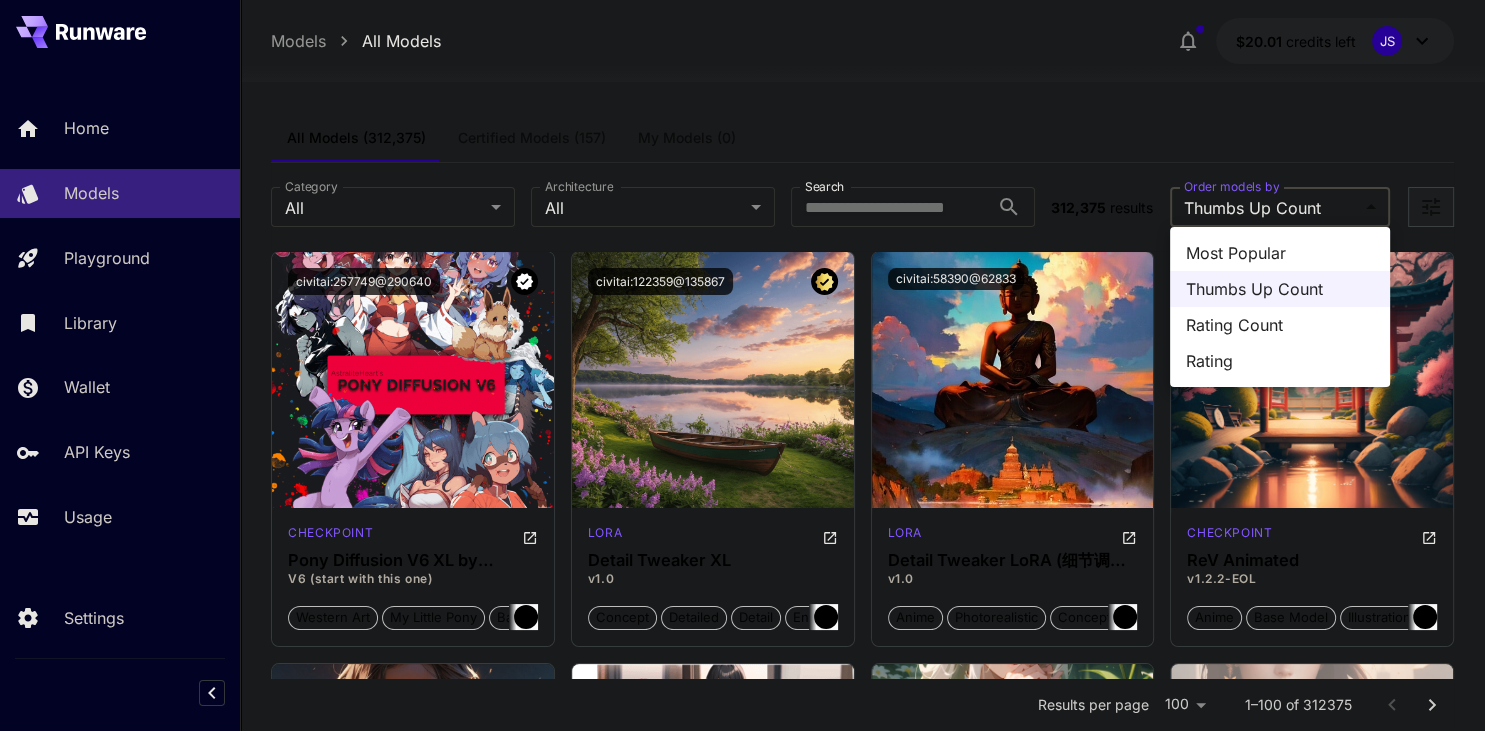 click on "Rating" at bounding box center [1280, 361] 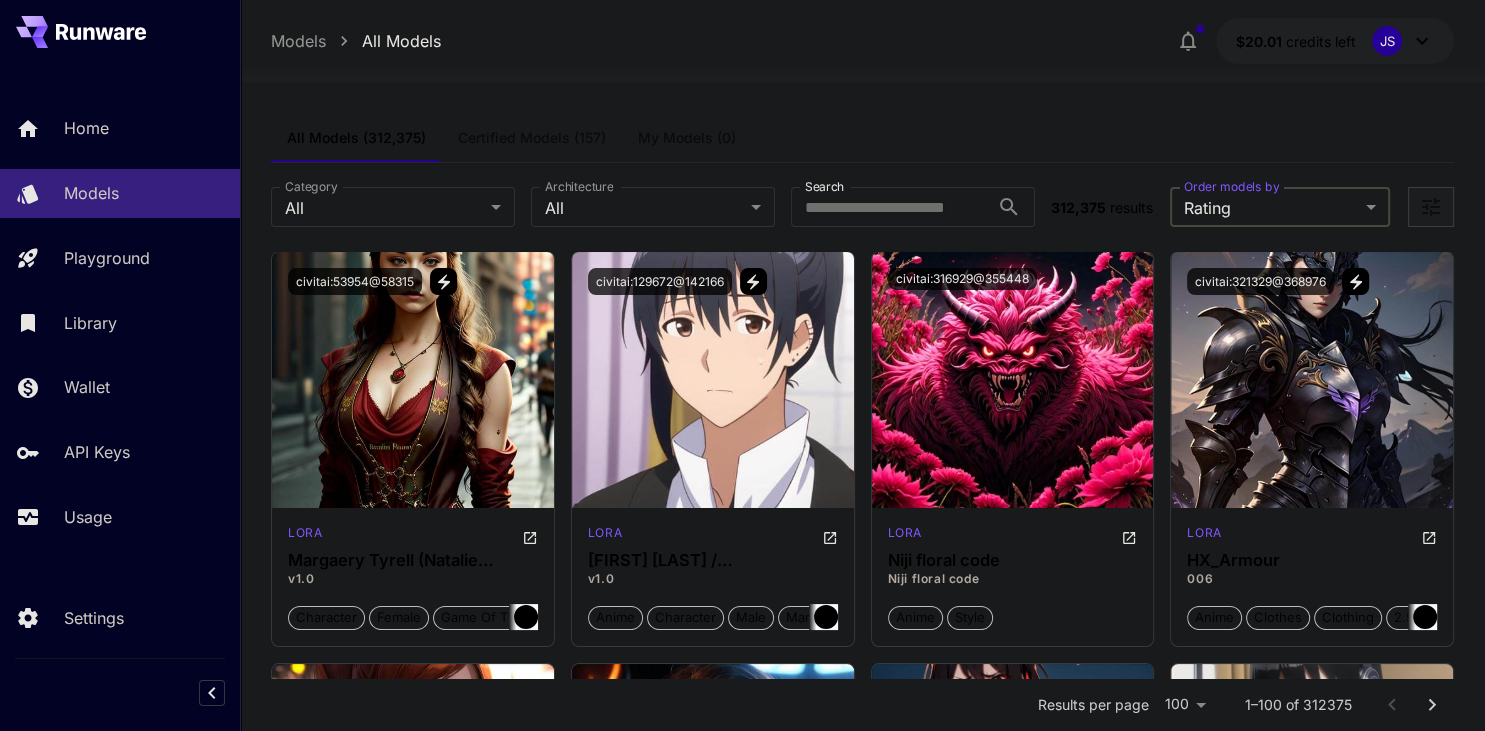 click on "Home Models Playground Library Wallet API Keys Usage Settings Models All Models $20.01    credits left  JS All Models (312,375) Certified Models (157) My Models (0) Category All *** Category Architecture All *** Architecture Search Search 312,375   results Order models by Rating ****** Order models by Launch in Playground civitai:53954@58315 lora Margaery Tyrell (Natalie Dormer) v1.0 character female game of thrones woman Launch in Playground civitai:129672@142166 lora [FIRST] [LAST] / WWW.Working!! v1.0 anime character male man men boys www.working!! Launch in Playground civitai:316929@355448 lora Niji floral code Niji floral code anime style Launch in Playground civitai:321329@368976 lora HX_Armour 006 anime clothes clothing 2.5d realist Launch in Playground civitai:95625@102107 lora Gwen Omniverse - Ben 10 Character v1.0 character cartoon ben10 Launch in Playground civitai:324707@364012 lora Star Trek Races: Pakleds v1.0 character star trek photorealistic alien scifi realistic species lora Mechabare" at bounding box center (742, 9565) 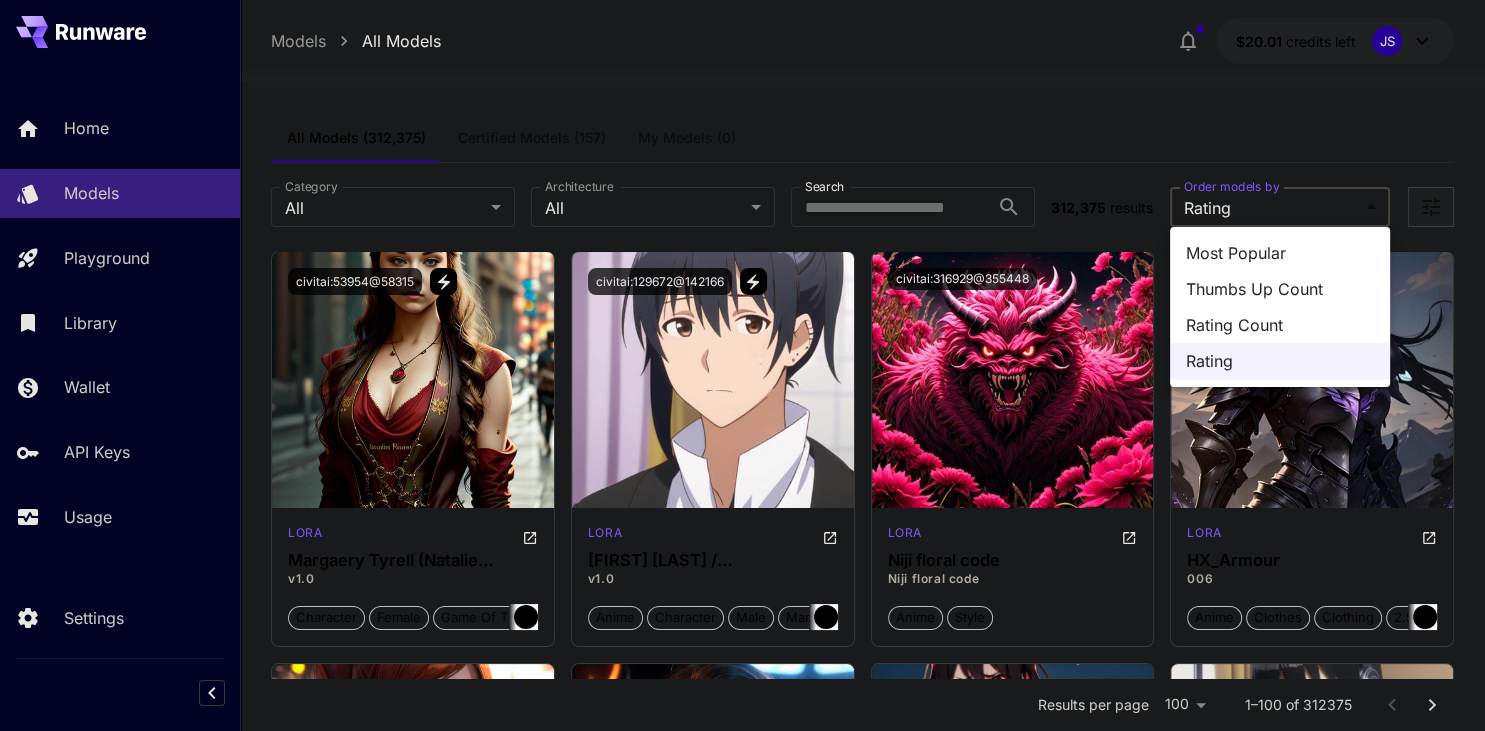 click on "Most Popular" at bounding box center [1280, 253] 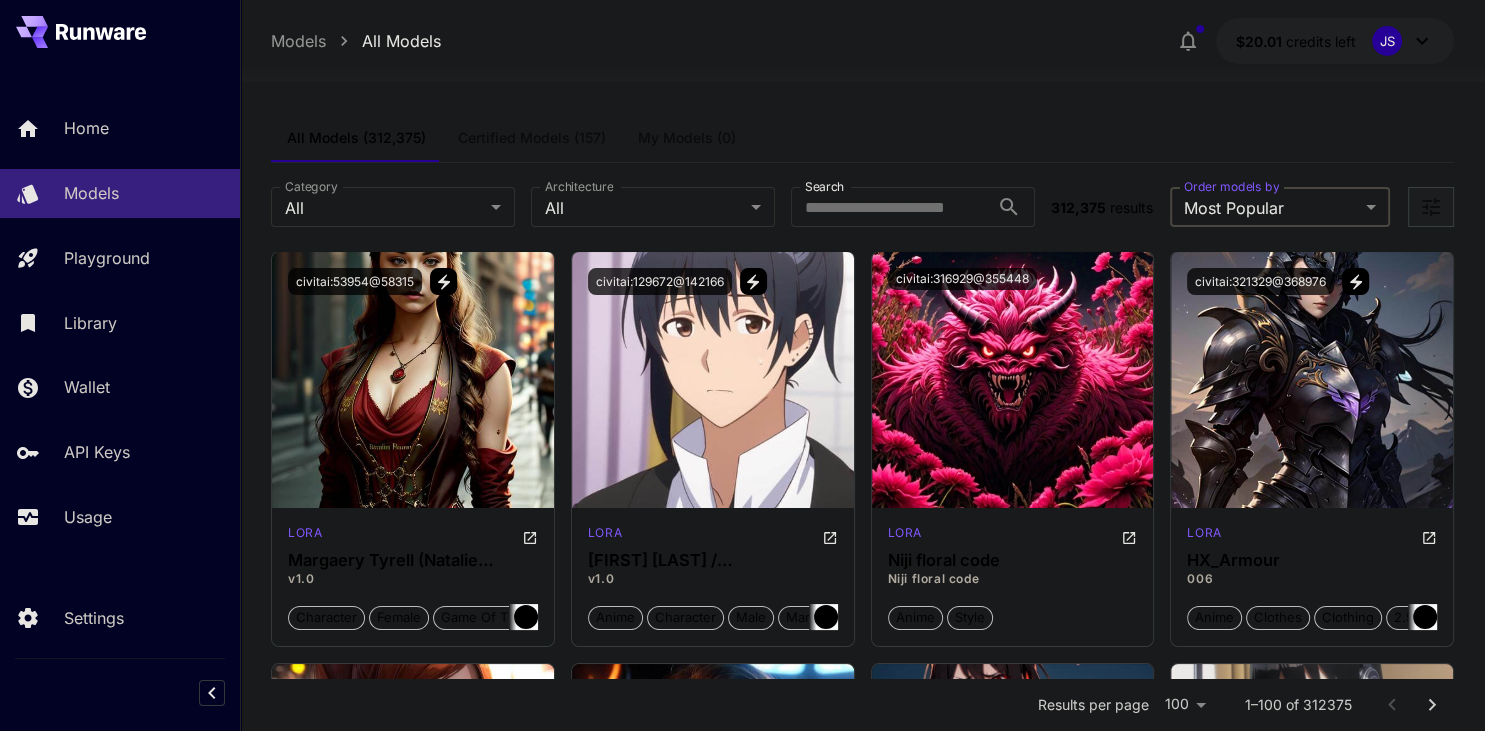 type on "**********" 